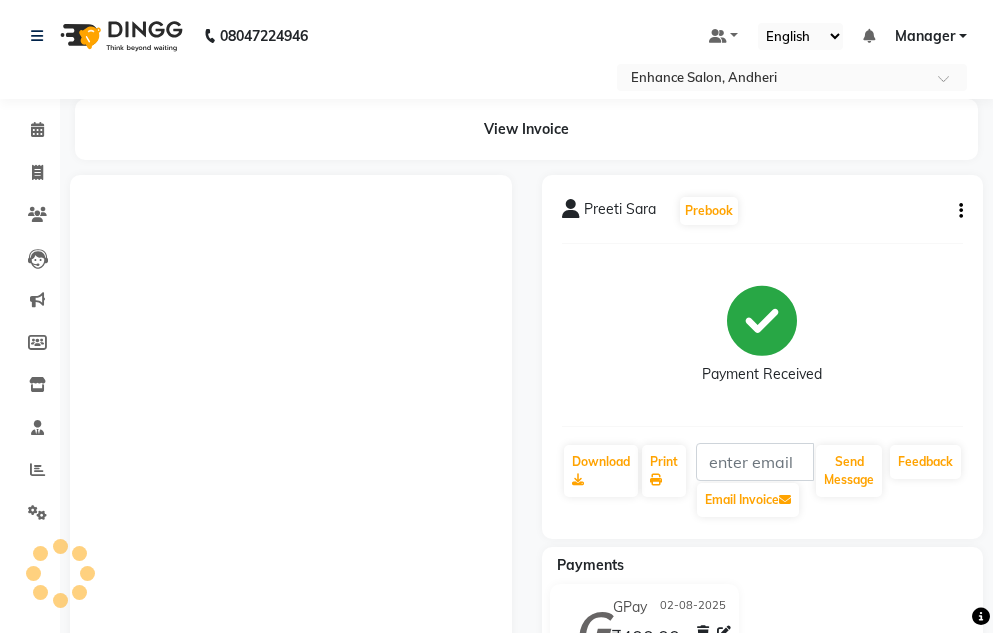 scroll, scrollTop: 0, scrollLeft: 0, axis: both 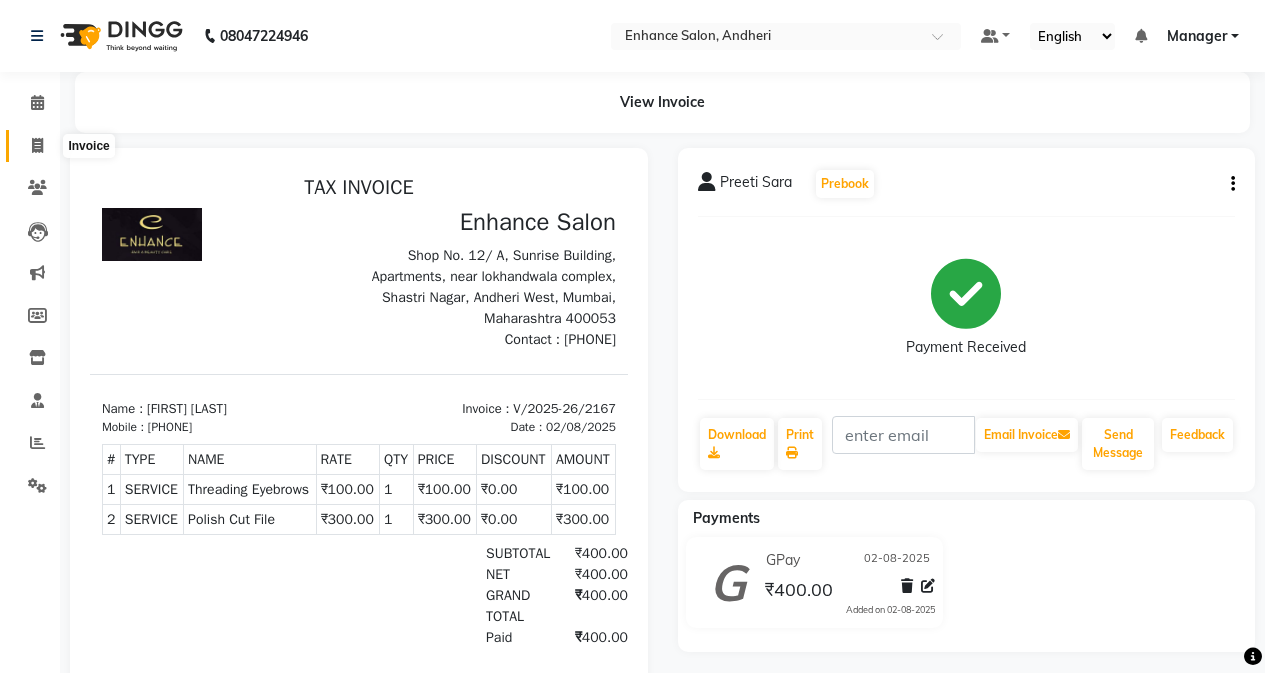 click 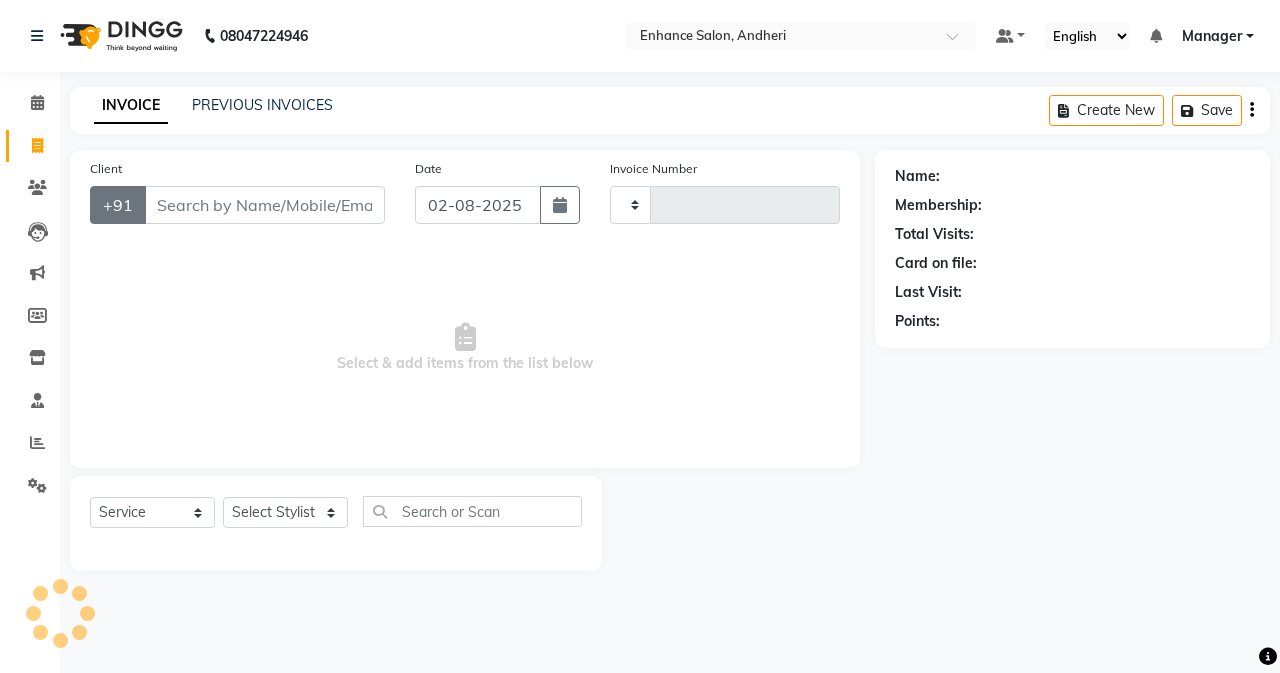 type on "2168" 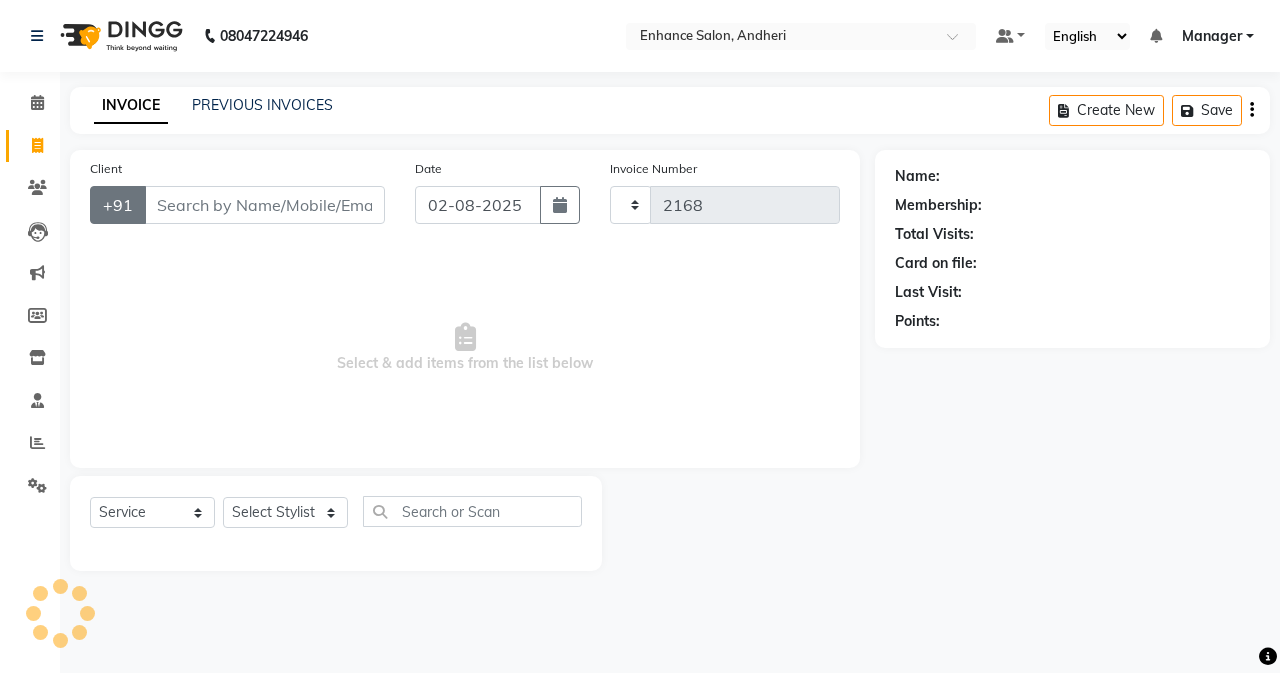 select on "7236" 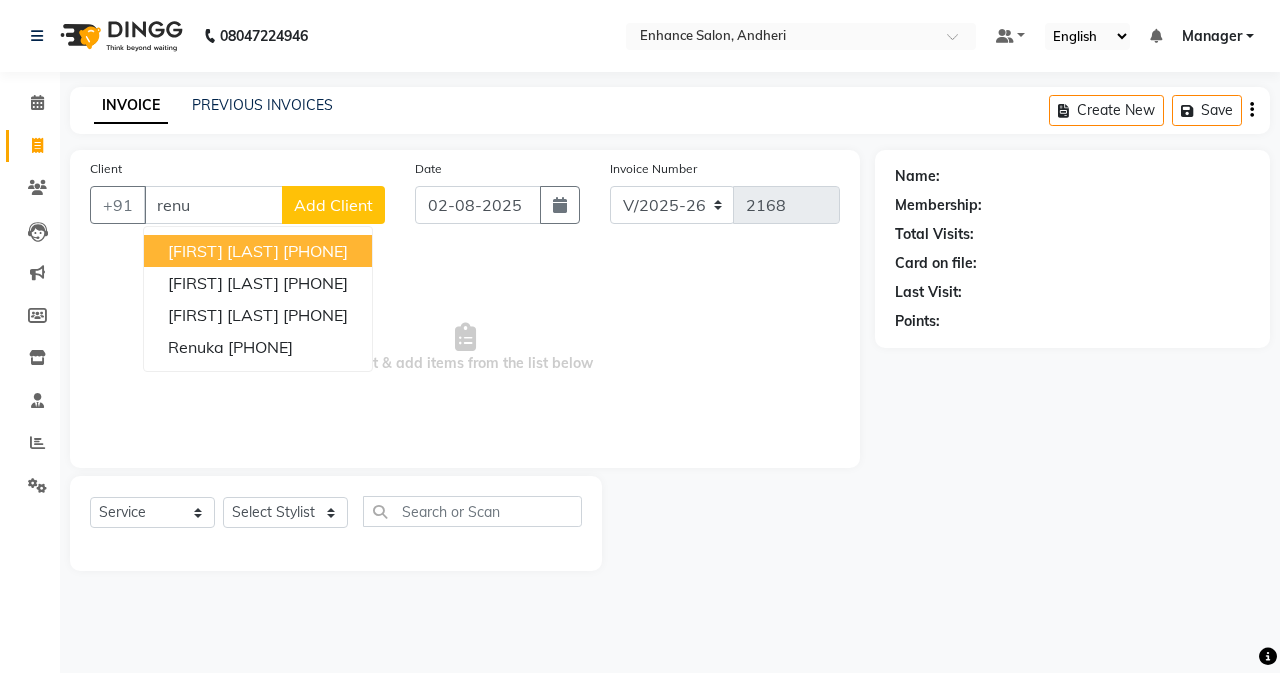 click on "9819412766" at bounding box center [315, 251] 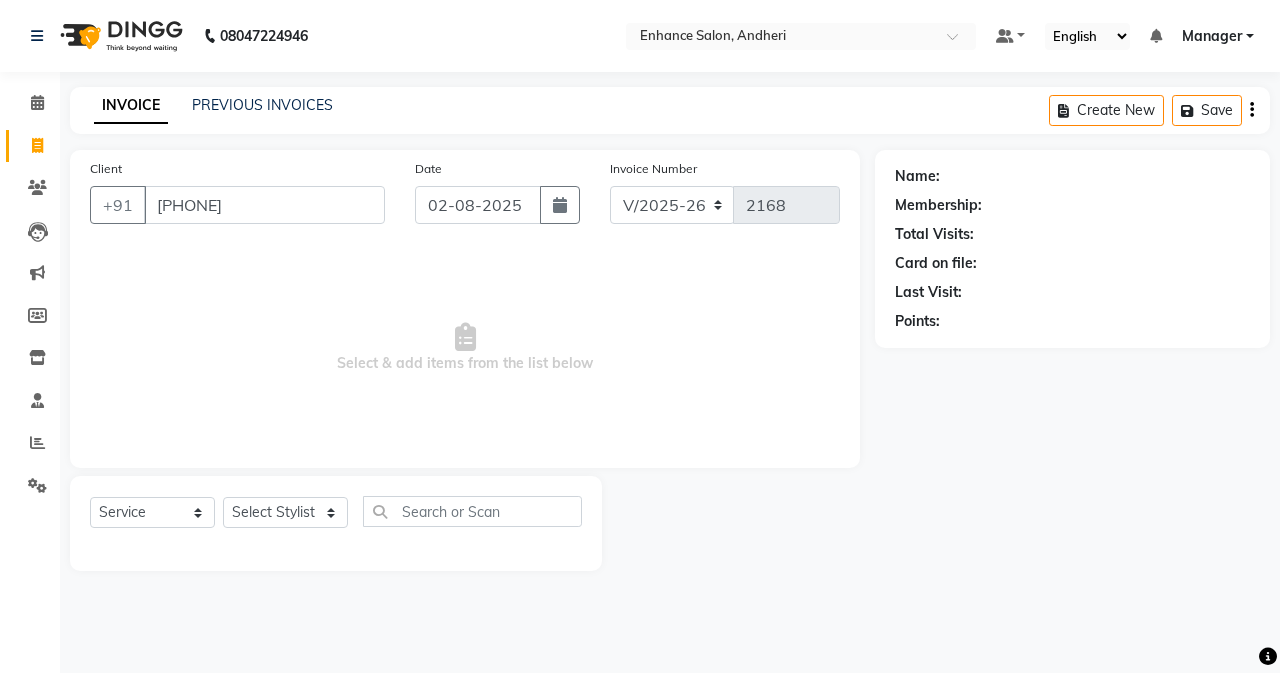 type on "9819412766" 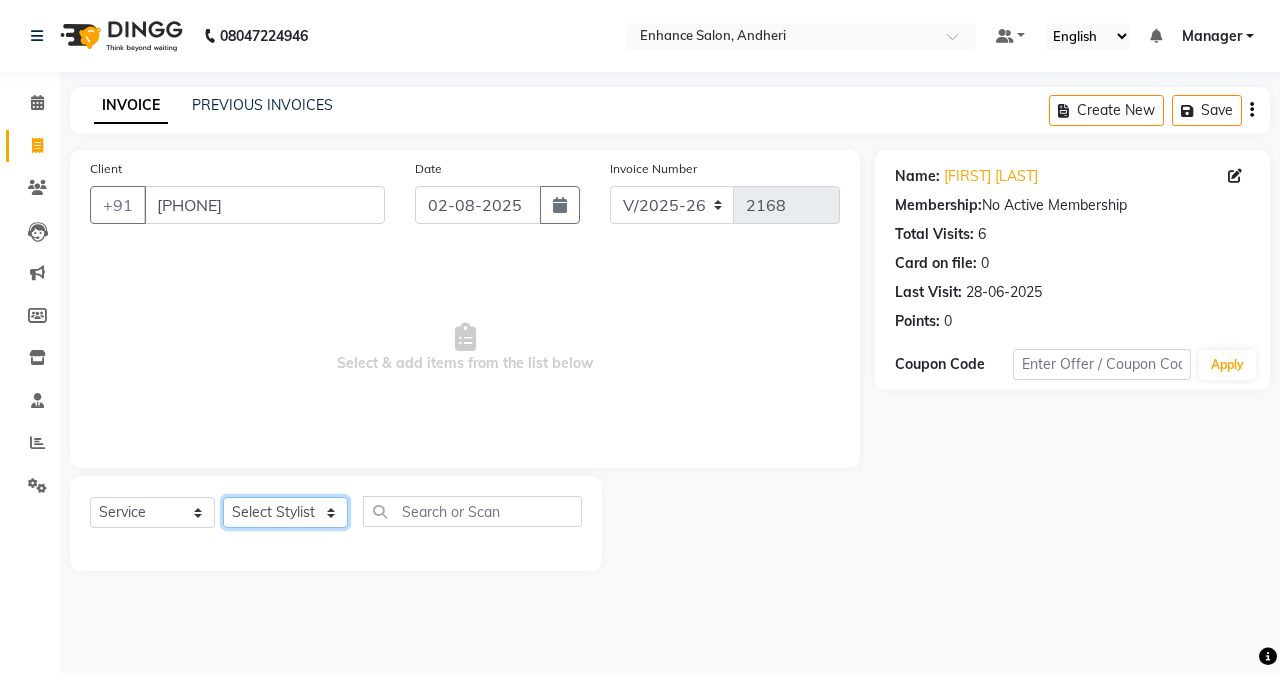click on "Select Stylist Admin [FIRST] [LAST] [LAST] [LAST] [LAST] [LAST] [LAST] [LAST] [LAST] [LAST] [LAST] [LAST] [LAST] [LAST] [LAST] [LAST]" 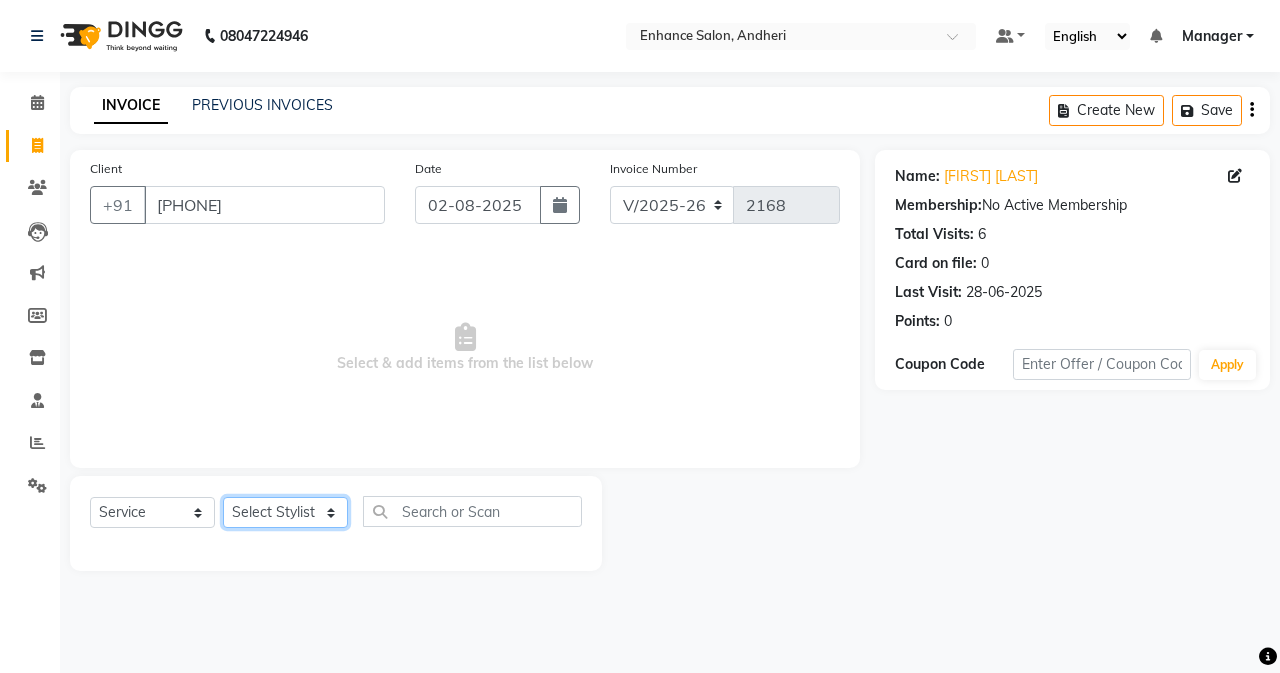 select on "61731" 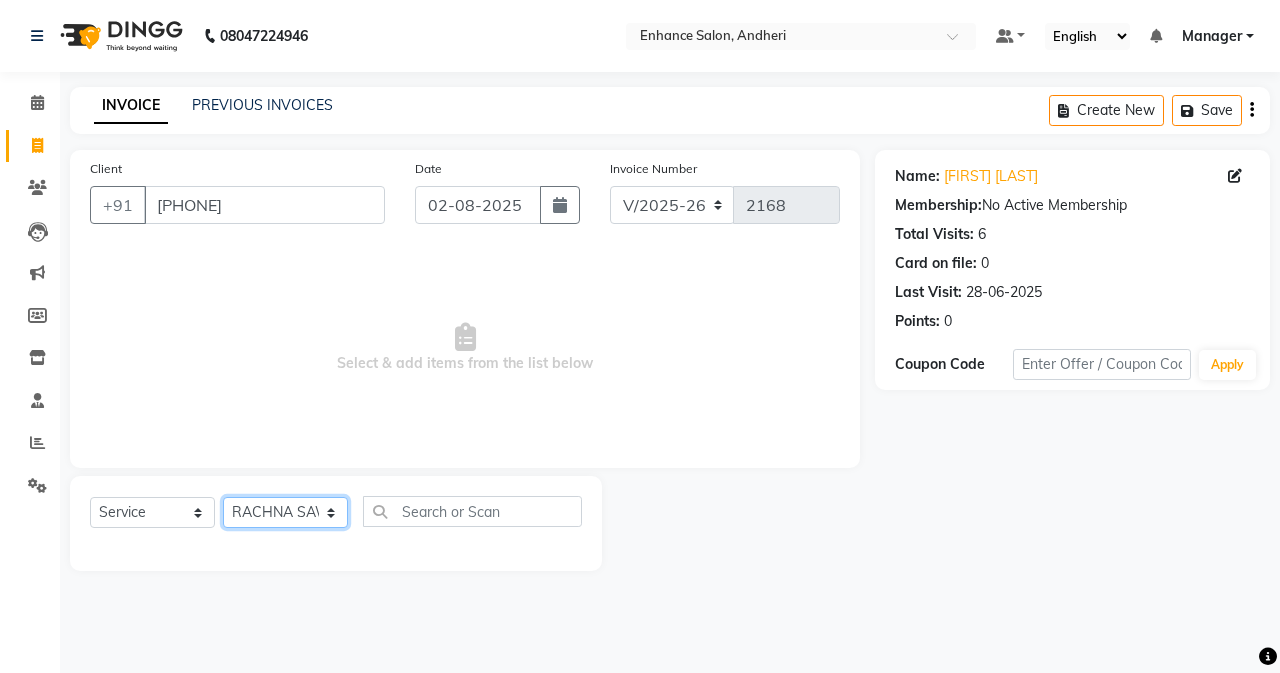 click on "Select Stylist Admin [FIRST] [LAST] [LAST] [LAST] [LAST] [LAST] [LAST] [LAST] [LAST] [LAST] [LAST] [LAST] [LAST] [LAST] [LAST] [LAST]" 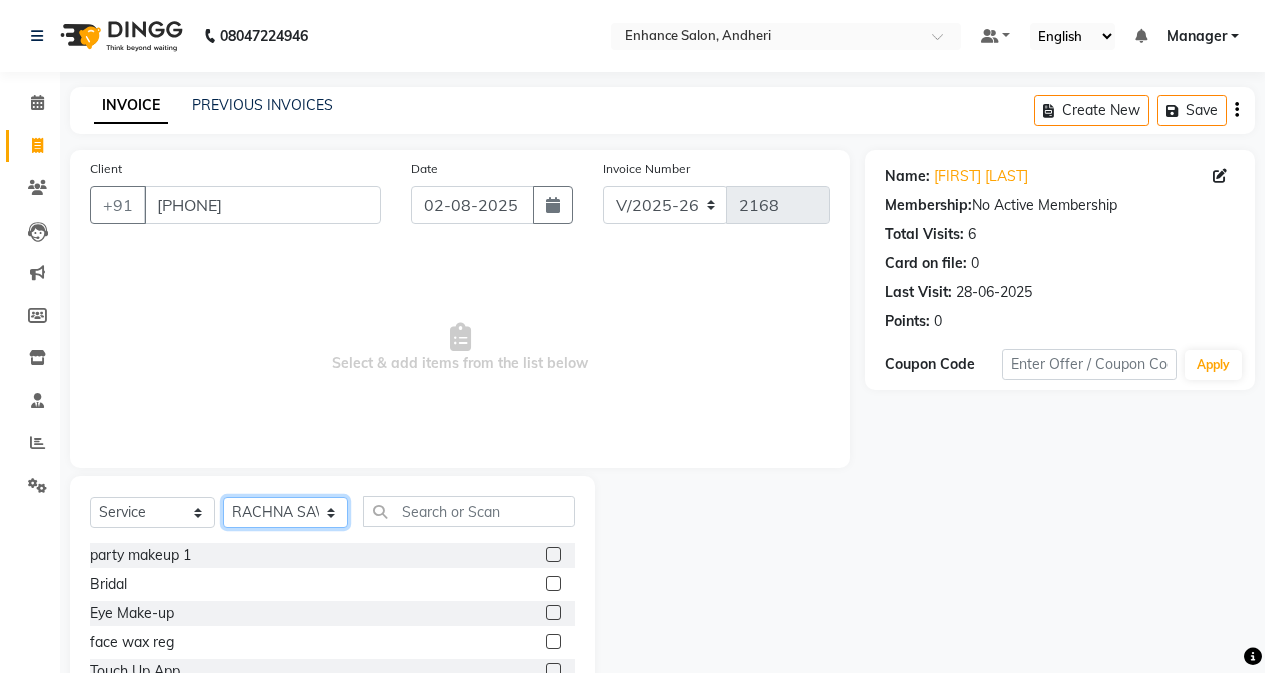 drag, startPoint x: 291, startPoint y: 518, endPoint x: 297, endPoint y: 506, distance: 13.416408 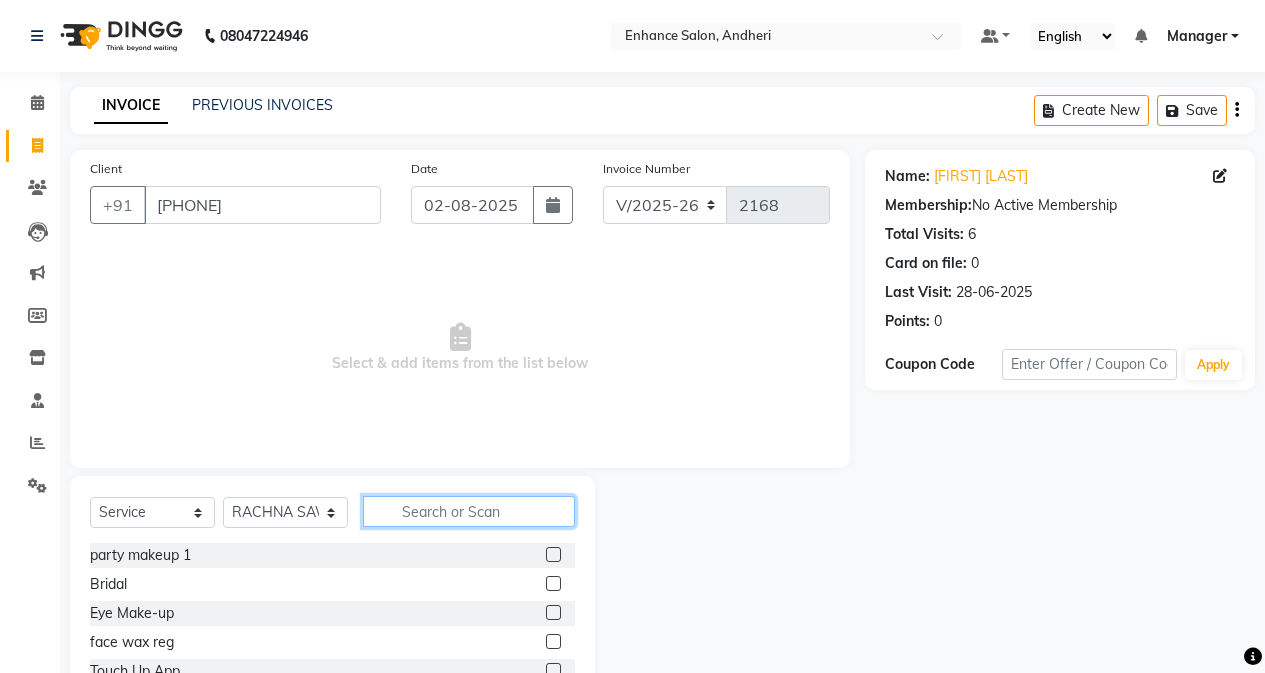 click 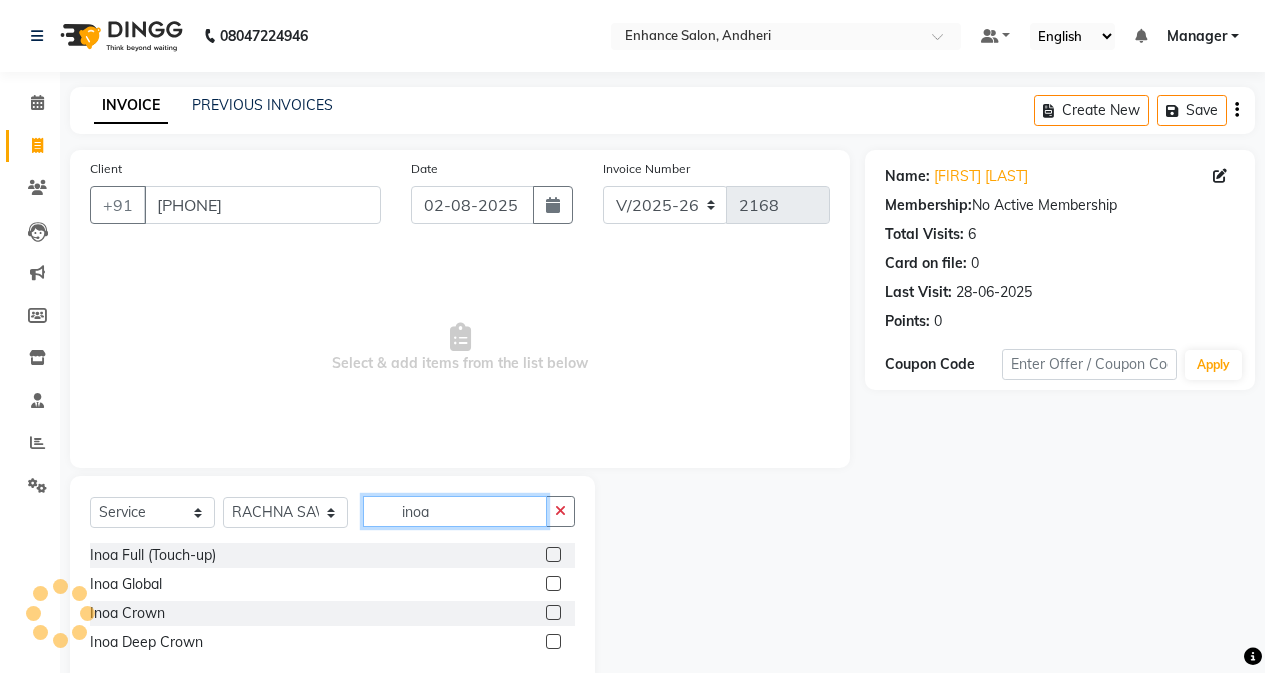 type on "inoa" 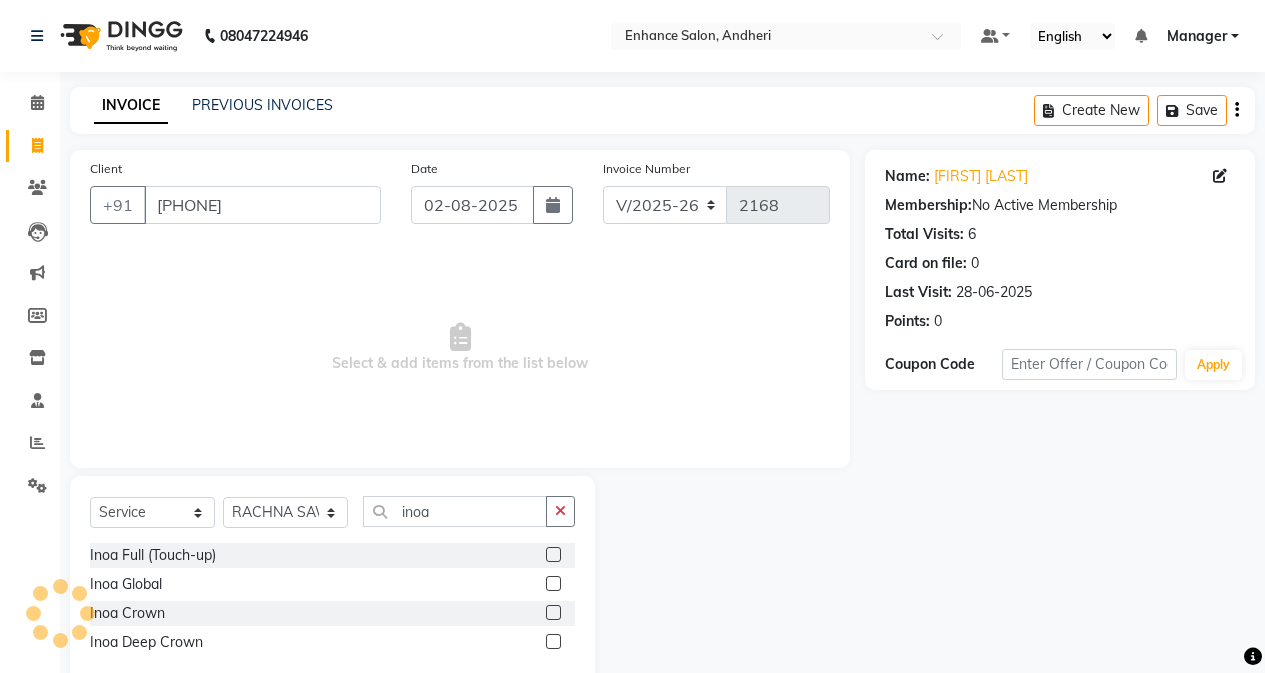 click 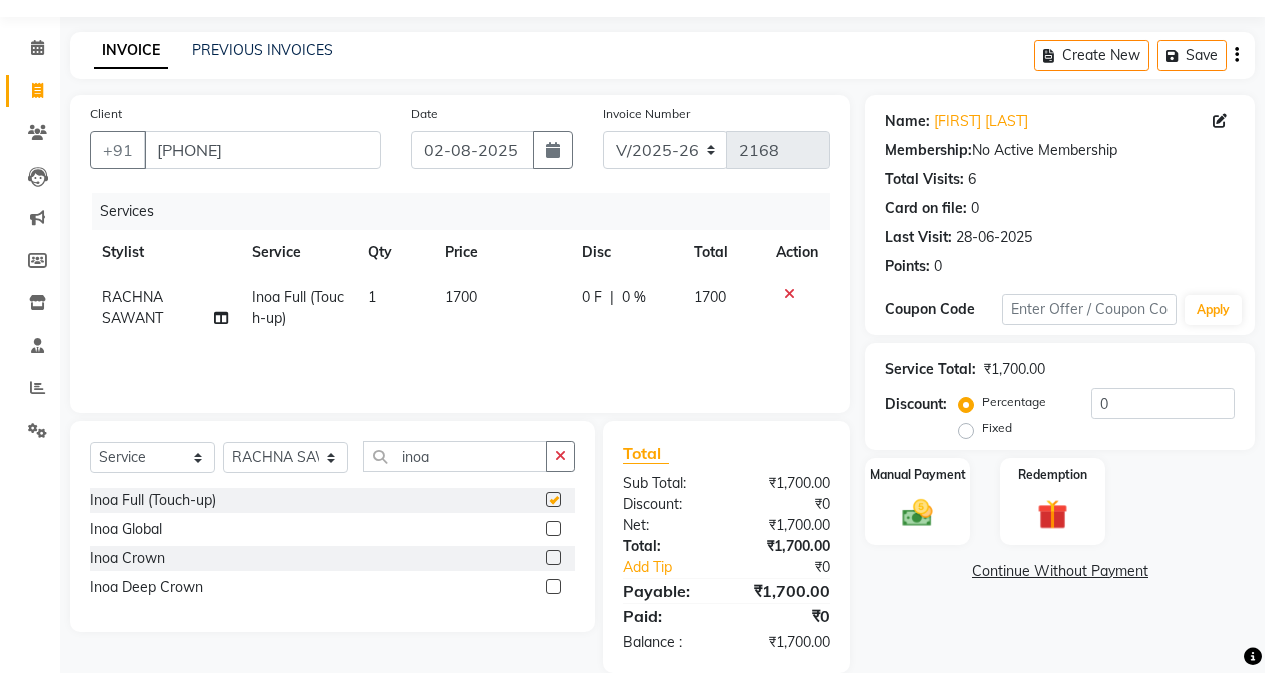 scroll, scrollTop: 85, scrollLeft: 0, axis: vertical 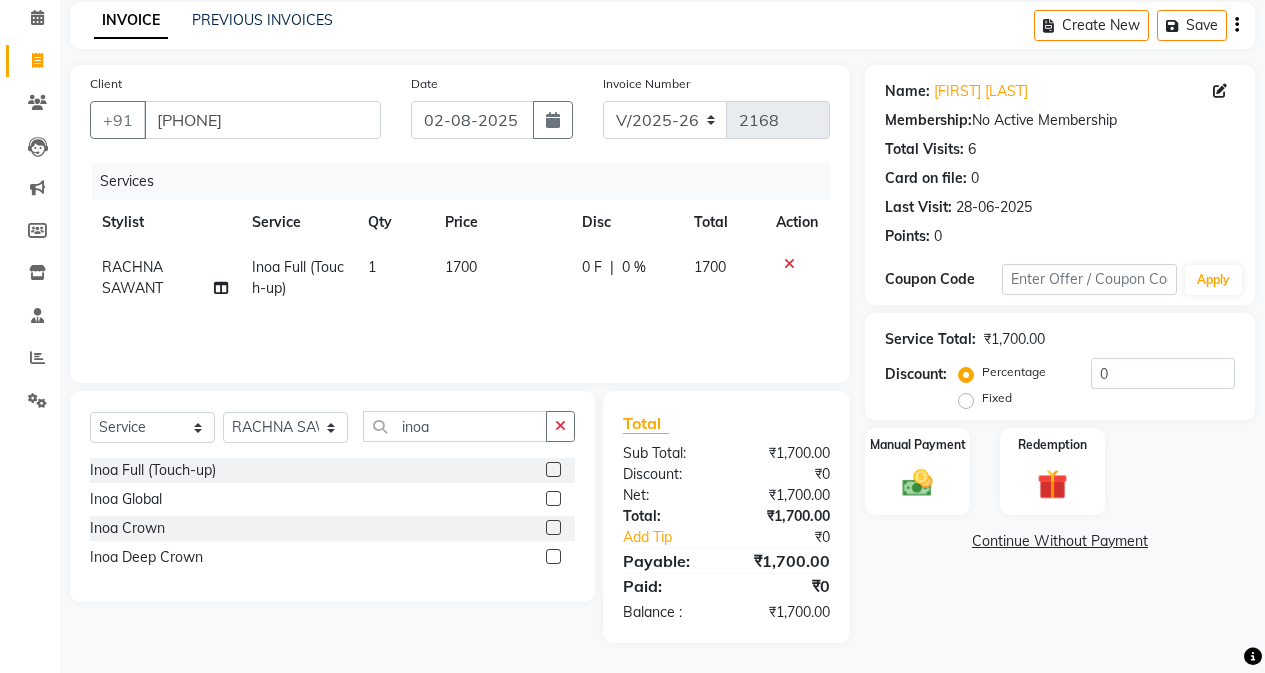 checkbox on "false" 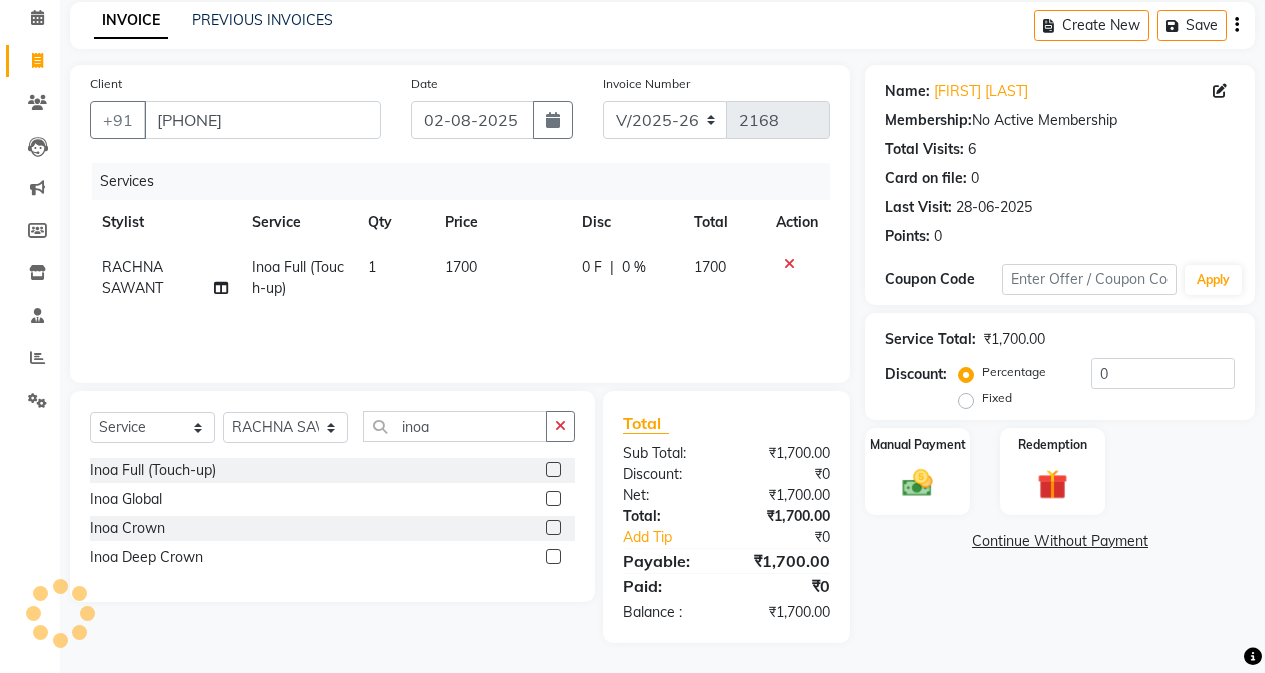 click on "Percentage   Fixed" 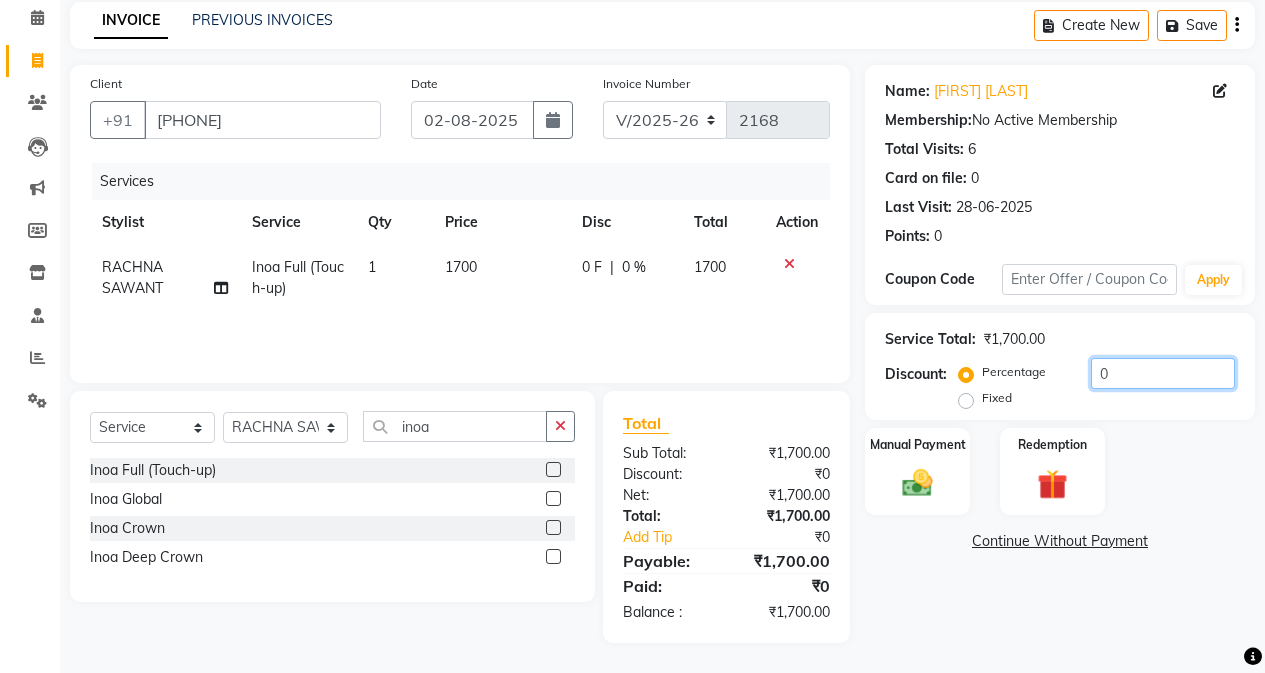 click on "0" 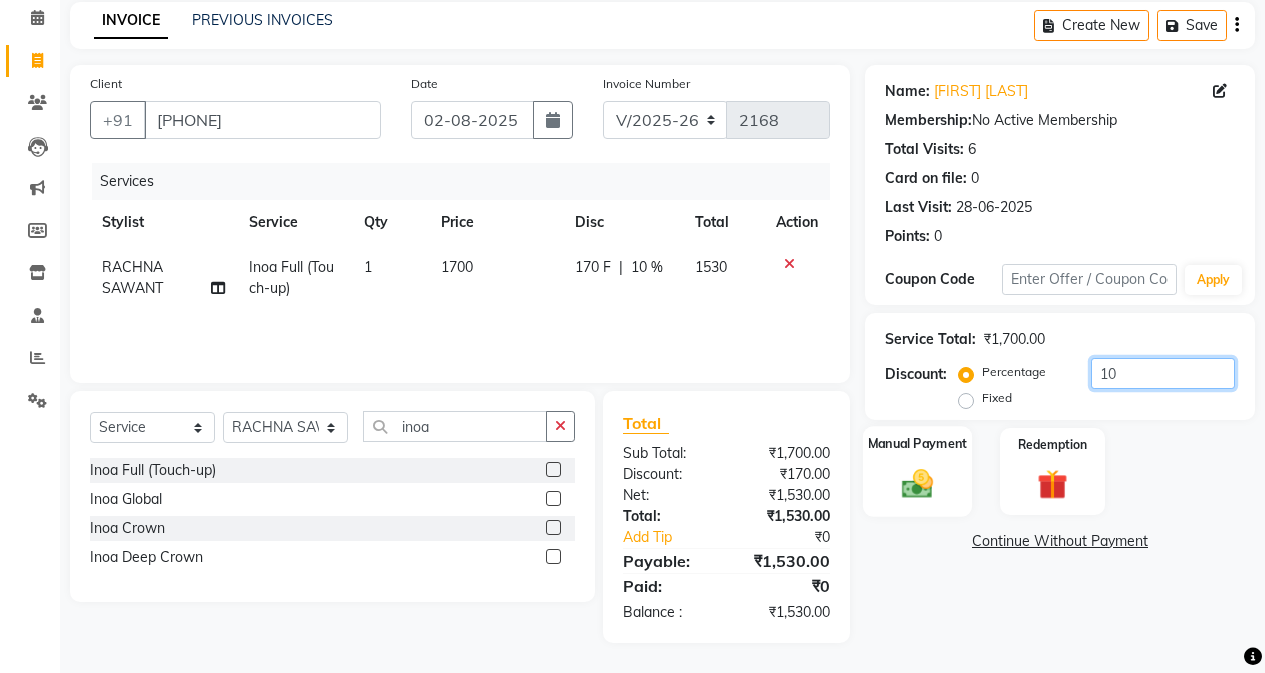 type on "10" 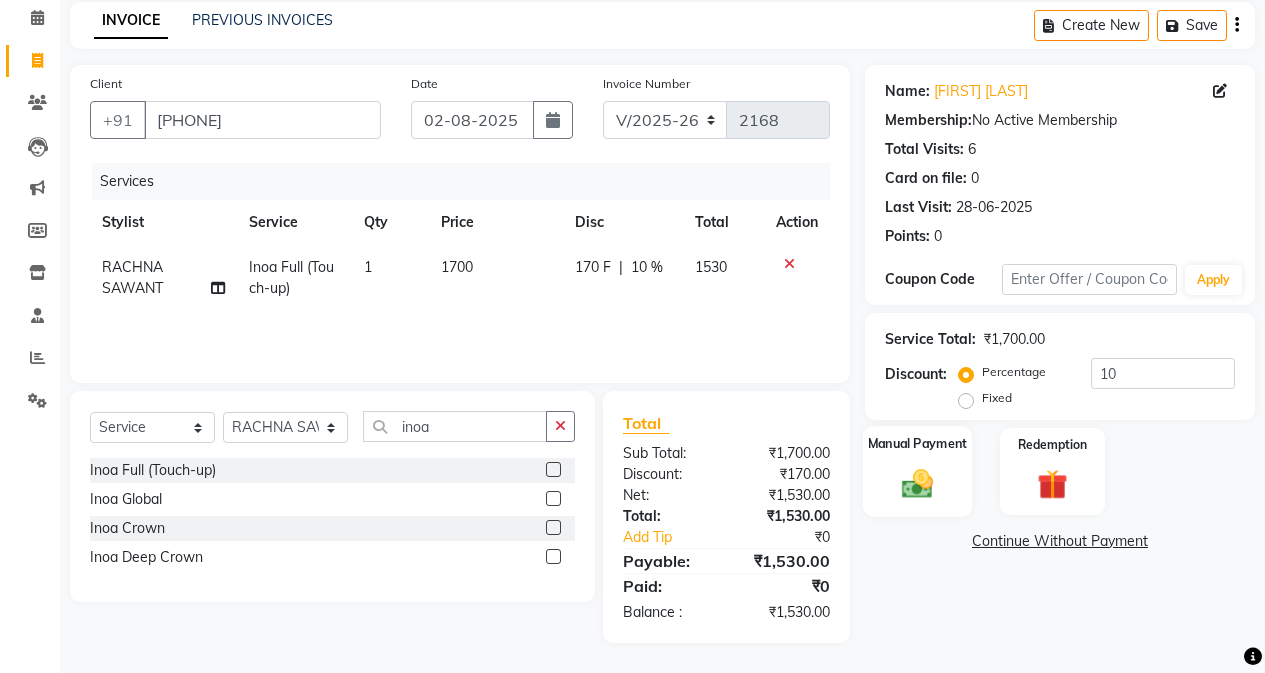 click on "Manual Payment" 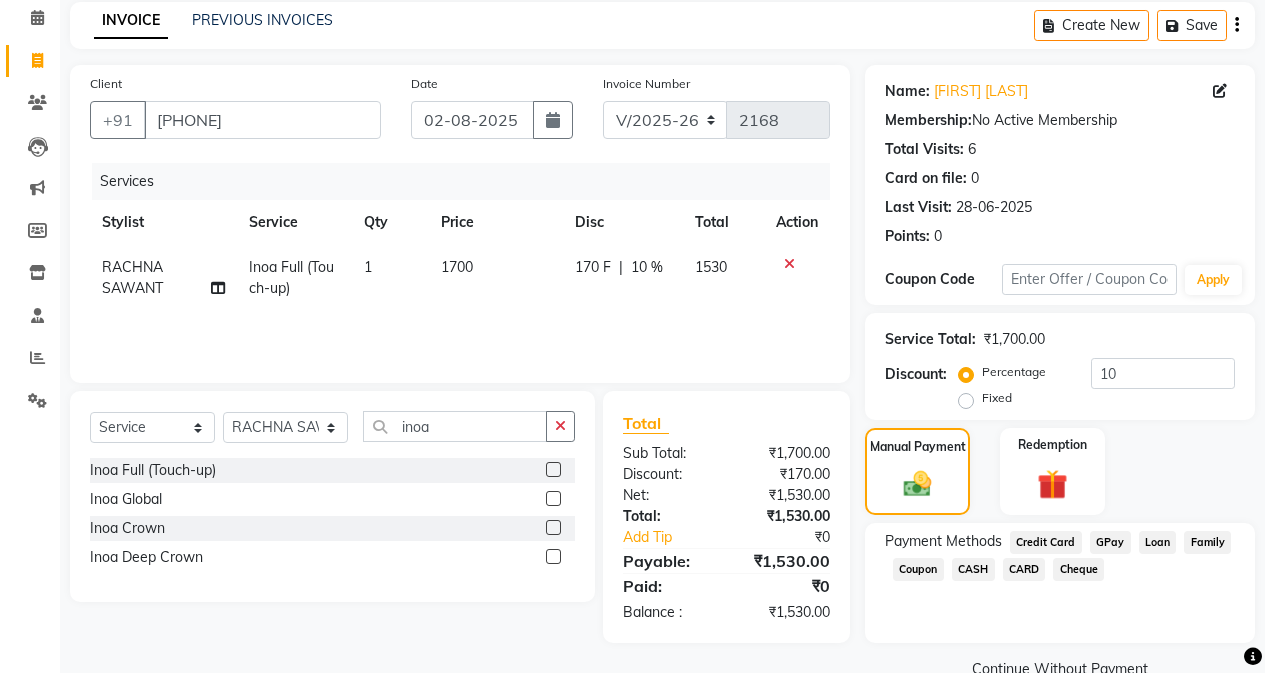 click on "GPay" 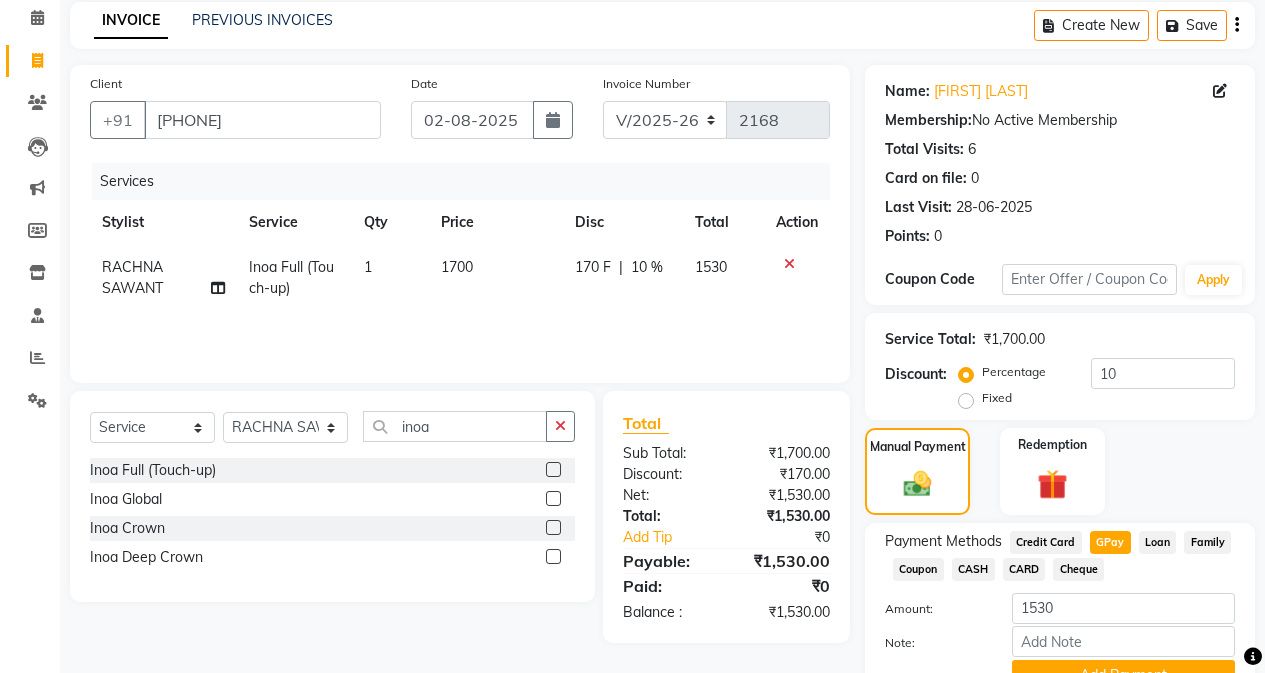 scroll, scrollTop: 182, scrollLeft: 0, axis: vertical 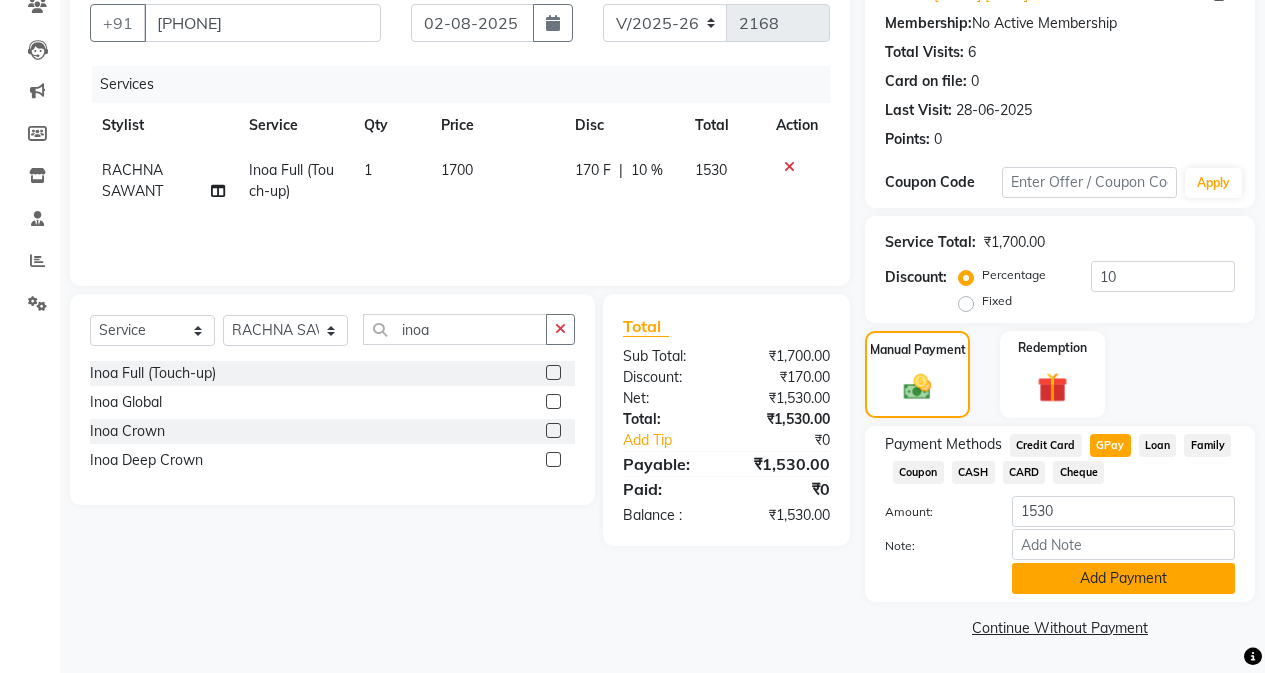click on "Add Payment" 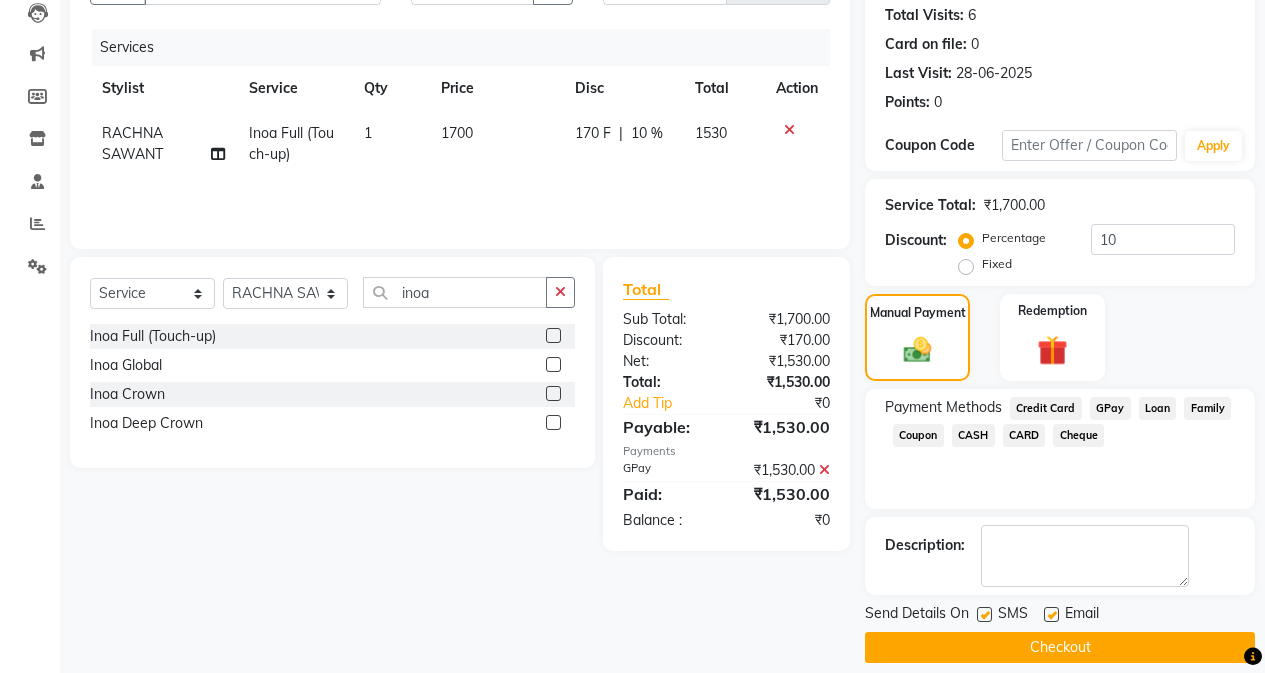 scroll, scrollTop: 239, scrollLeft: 0, axis: vertical 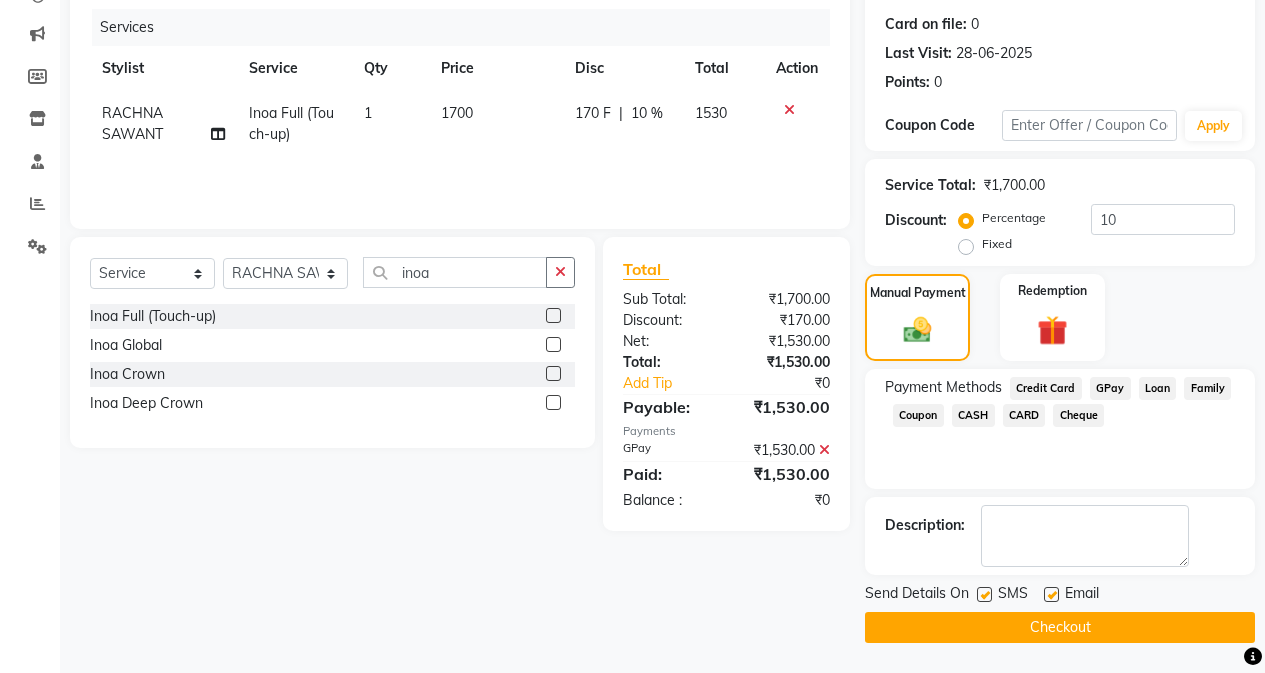 click on "Checkout" 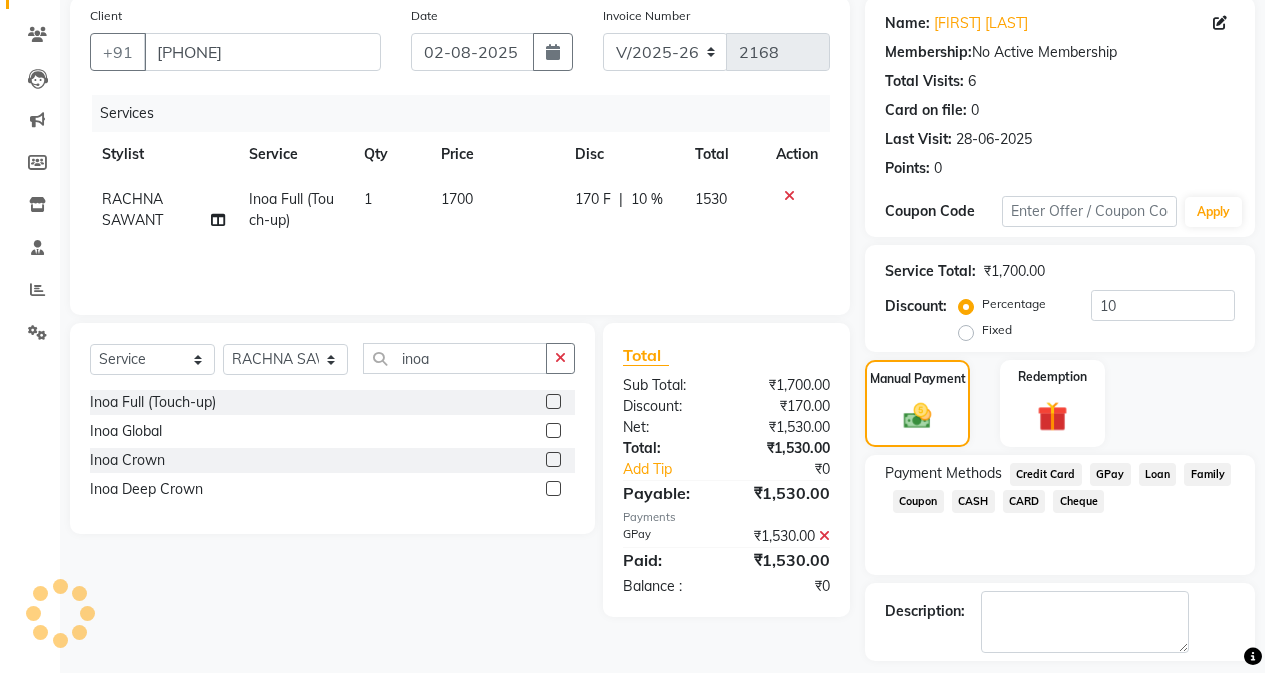 scroll, scrollTop: 0, scrollLeft: 0, axis: both 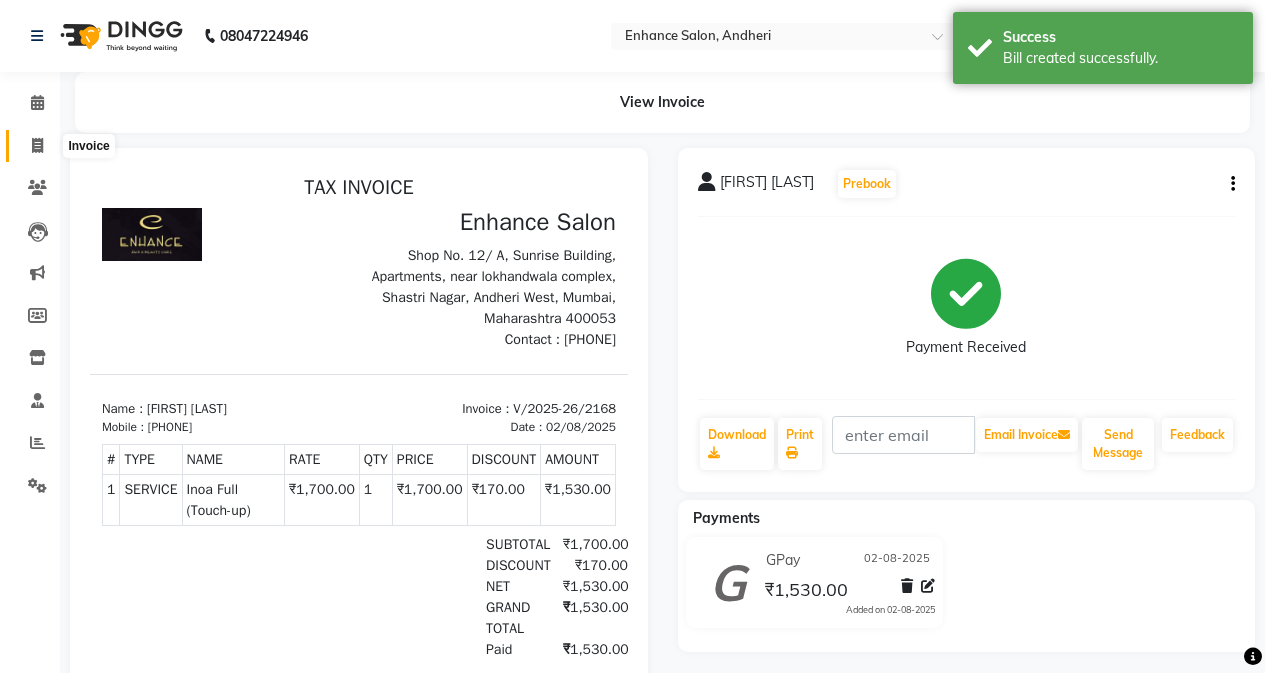 click 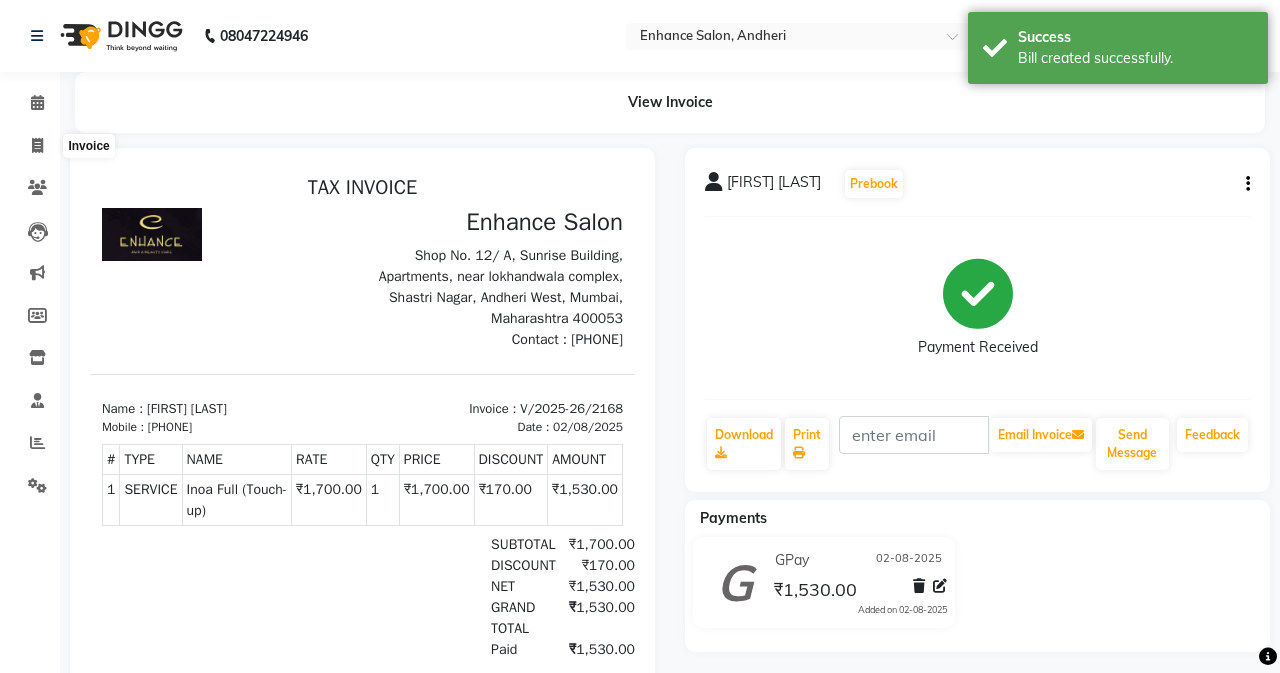select on "7236" 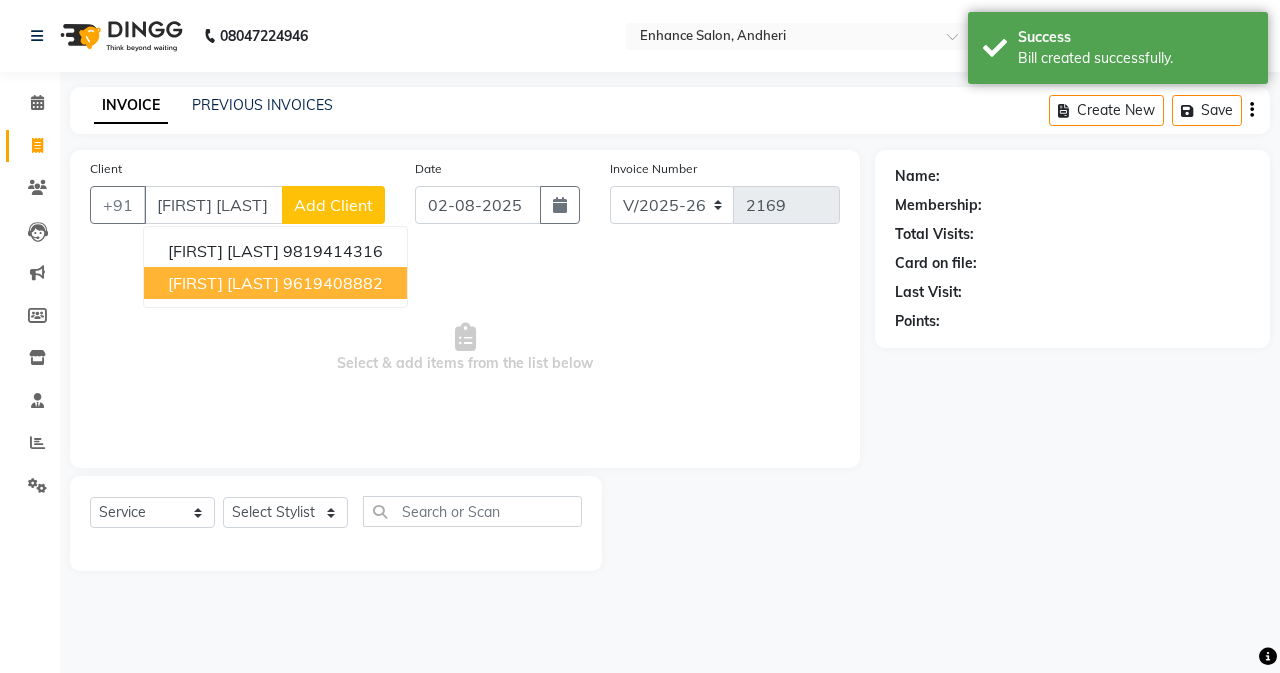 click on "Radhika Shivsangat" at bounding box center [223, 283] 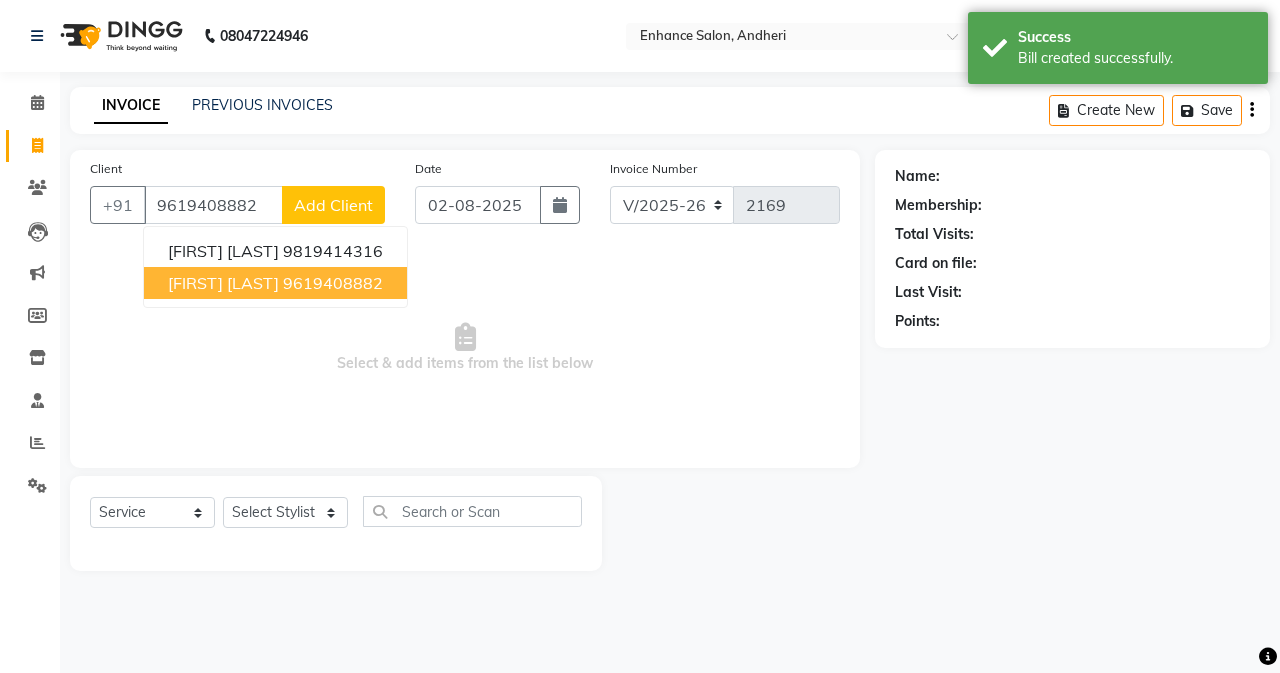 type on "9619408882" 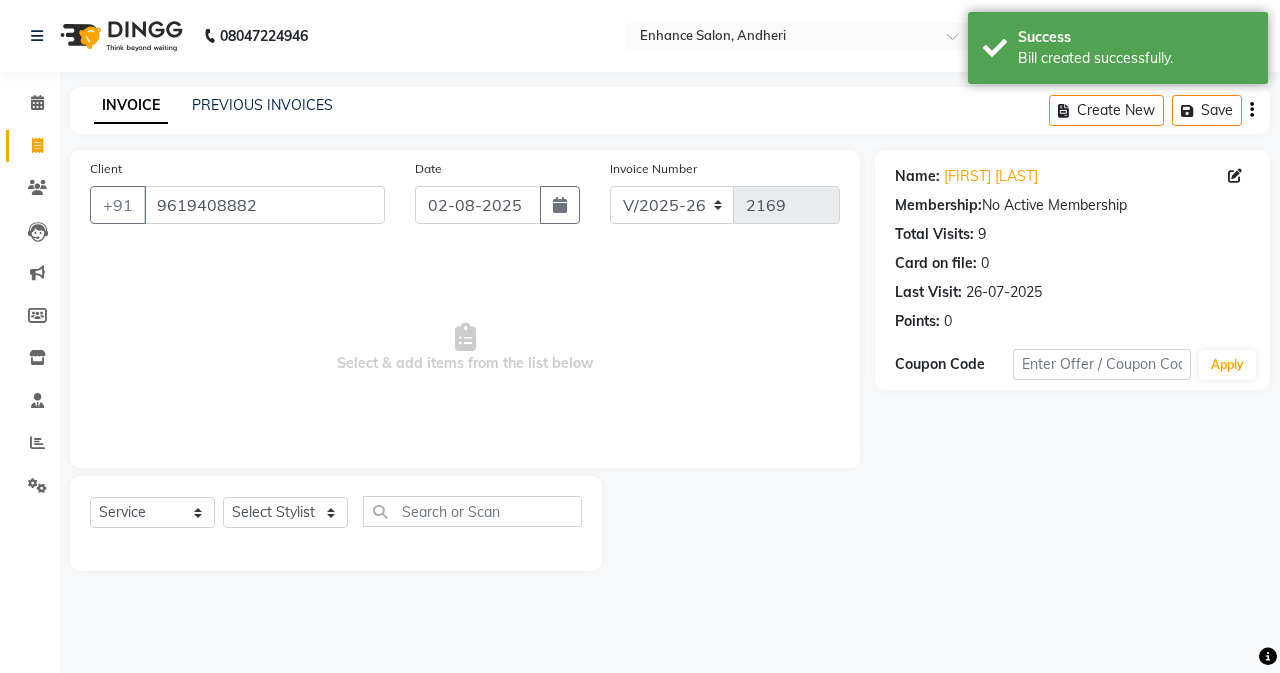 click on "Select Service Product Membership Package Voucher Prepaid Gift Card Select Stylist Admin [FIRST] [LAST] [LAST] [LAST] [LAST] [LAST] [LAST] [LAST] [LAST] [LAST] [LAST] [LAST] [LAST] [LAST] [LAST] [LAST]" 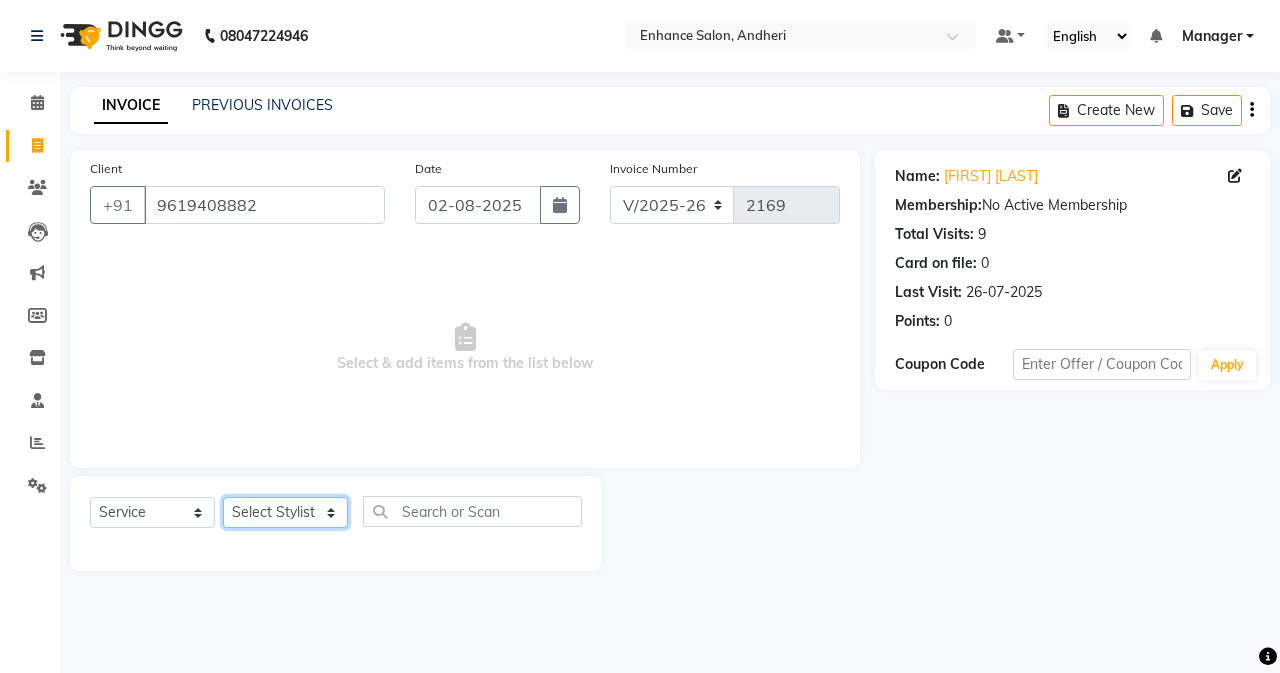drag, startPoint x: 301, startPoint y: 523, endPoint x: 303, endPoint y: 508, distance: 15.132746 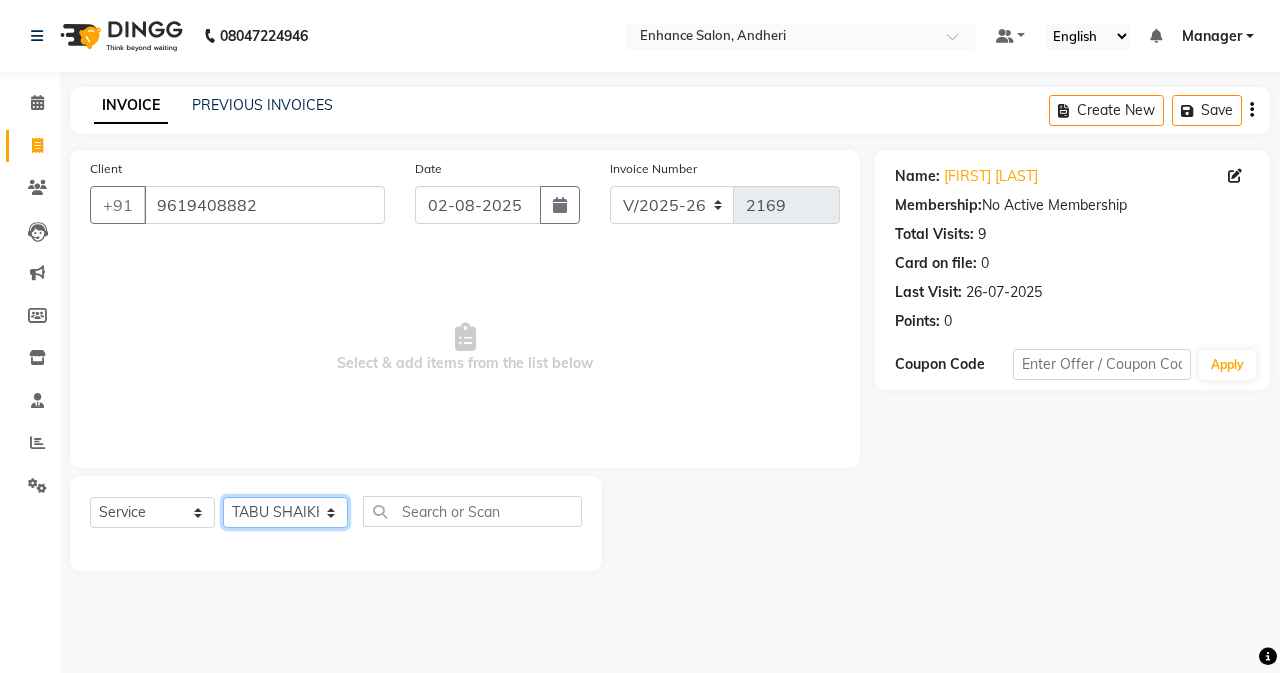 click on "Select Stylist Admin [FIRST] [LAST] [LAST] [LAST] [LAST] [LAST] [LAST] [LAST] [LAST] [LAST] [LAST] [LAST] [LAST] [LAST] [LAST] [LAST]" 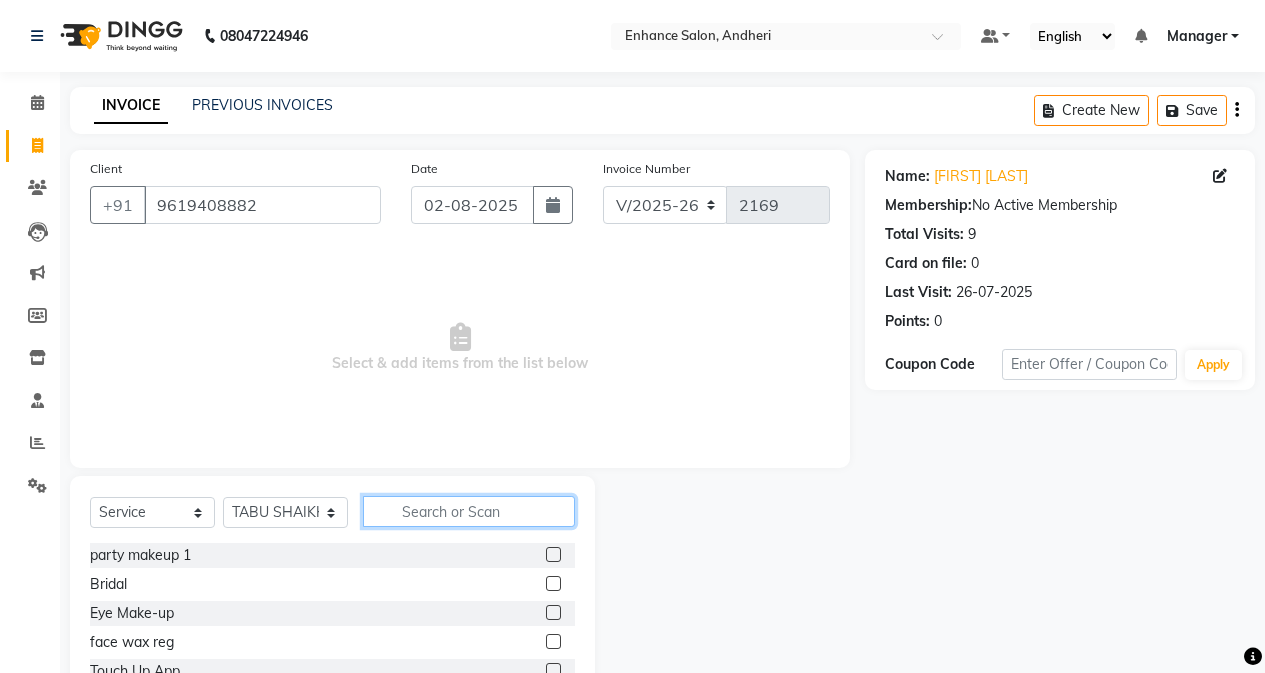 click 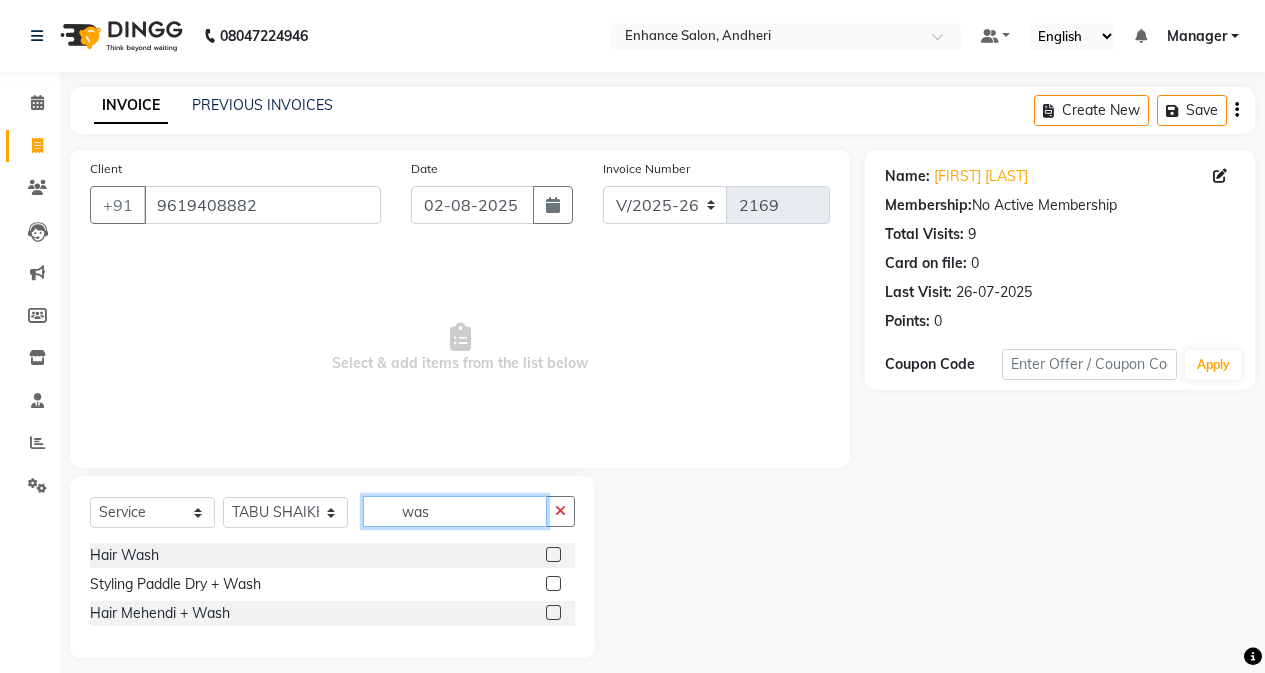 type on "was" 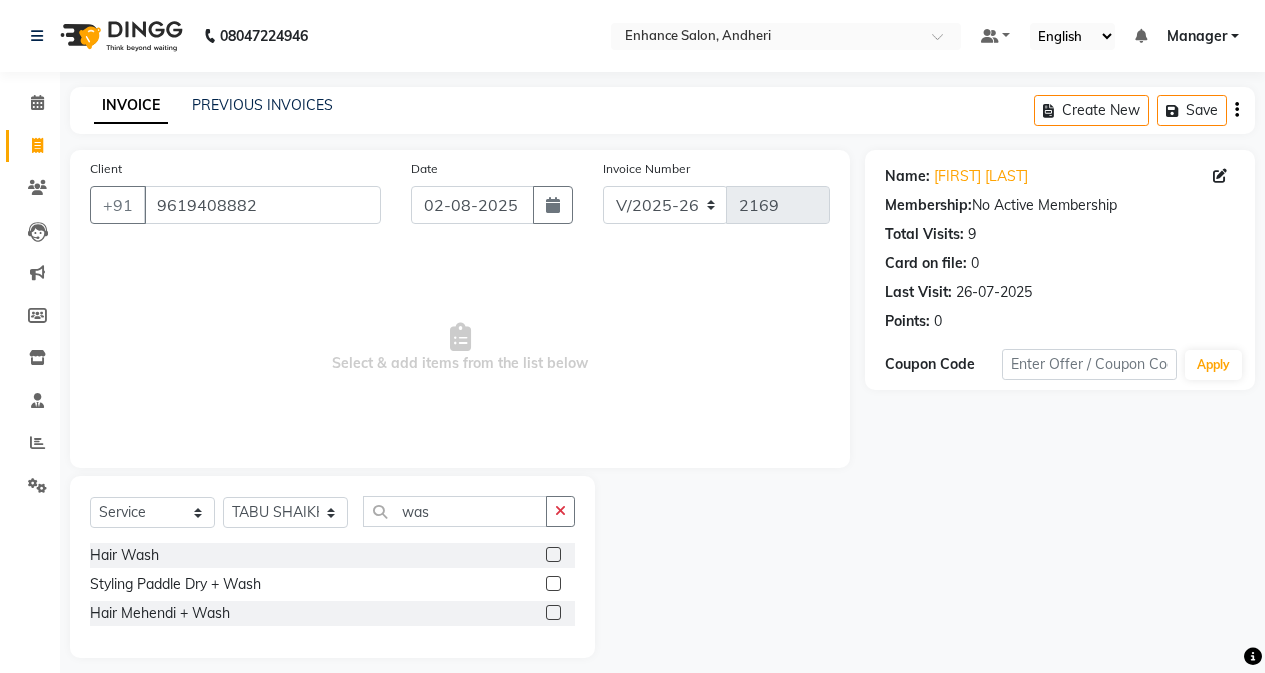 click 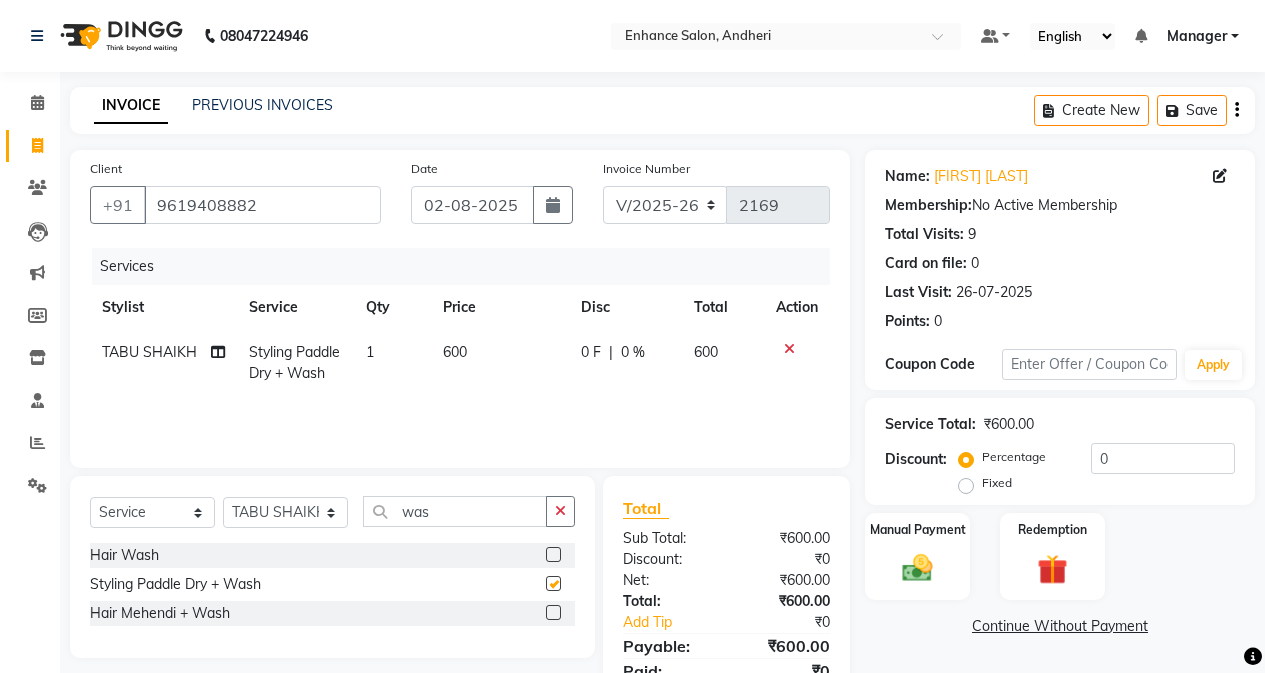 checkbox on "false" 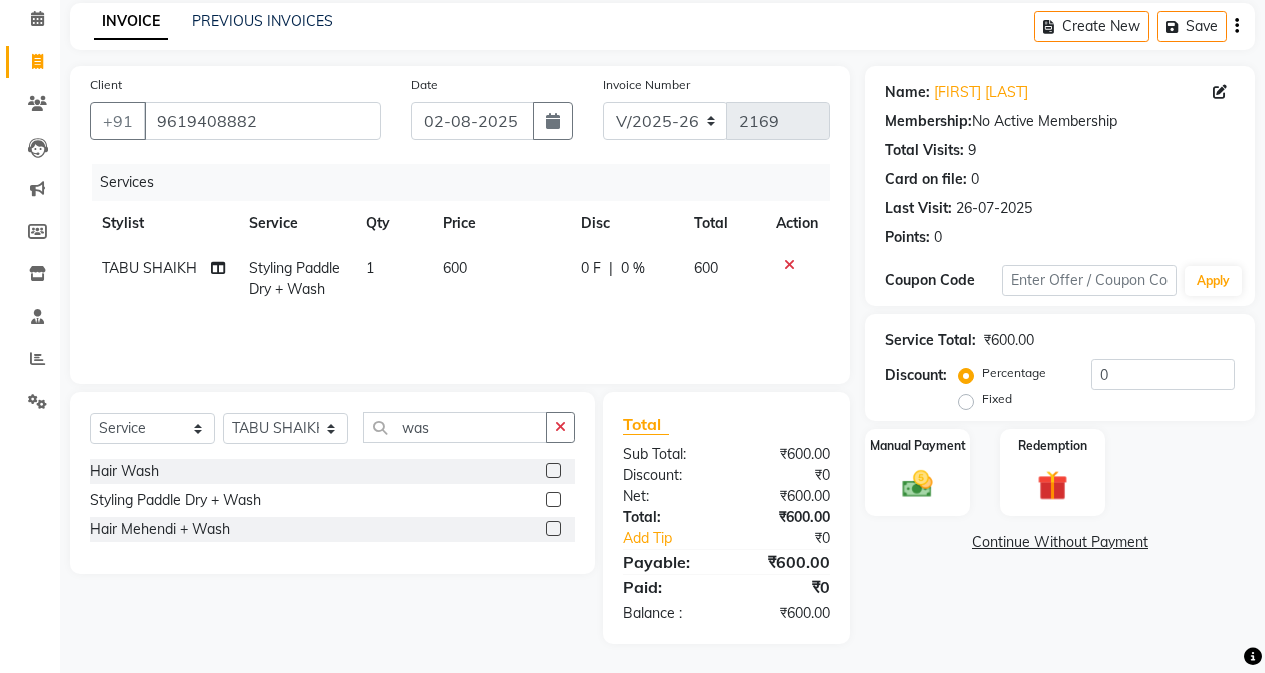scroll, scrollTop: 85, scrollLeft: 0, axis: vertical 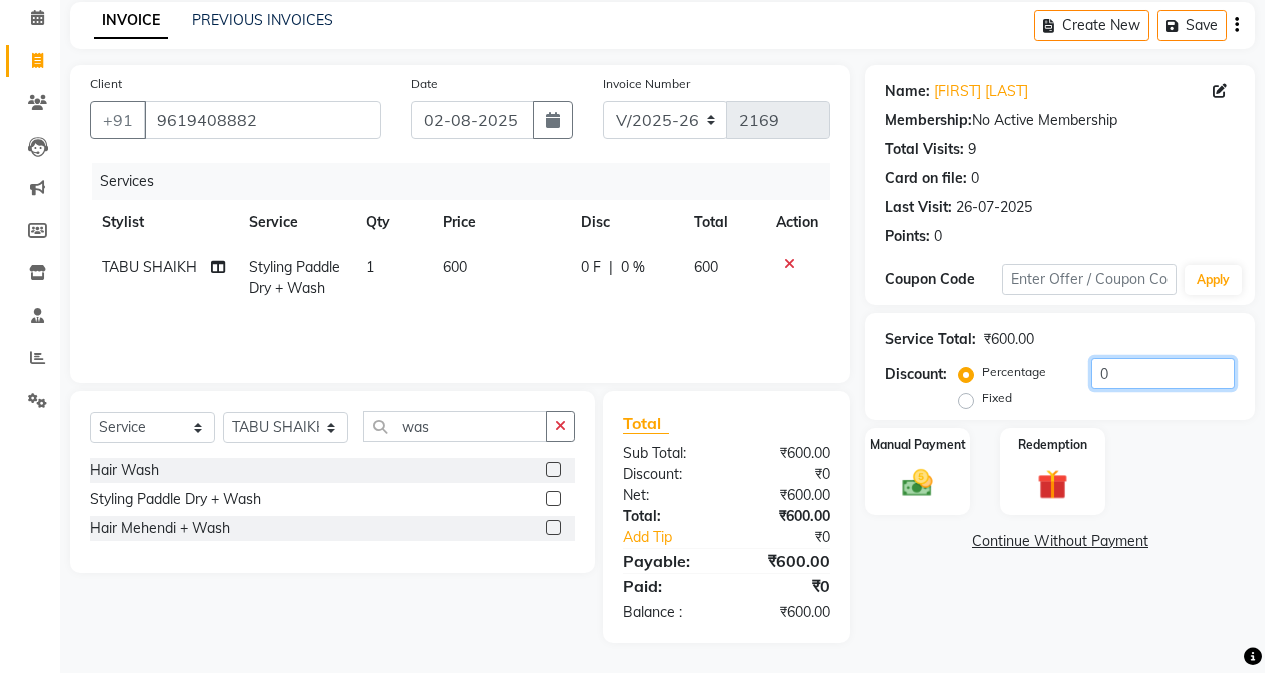 click on "0" 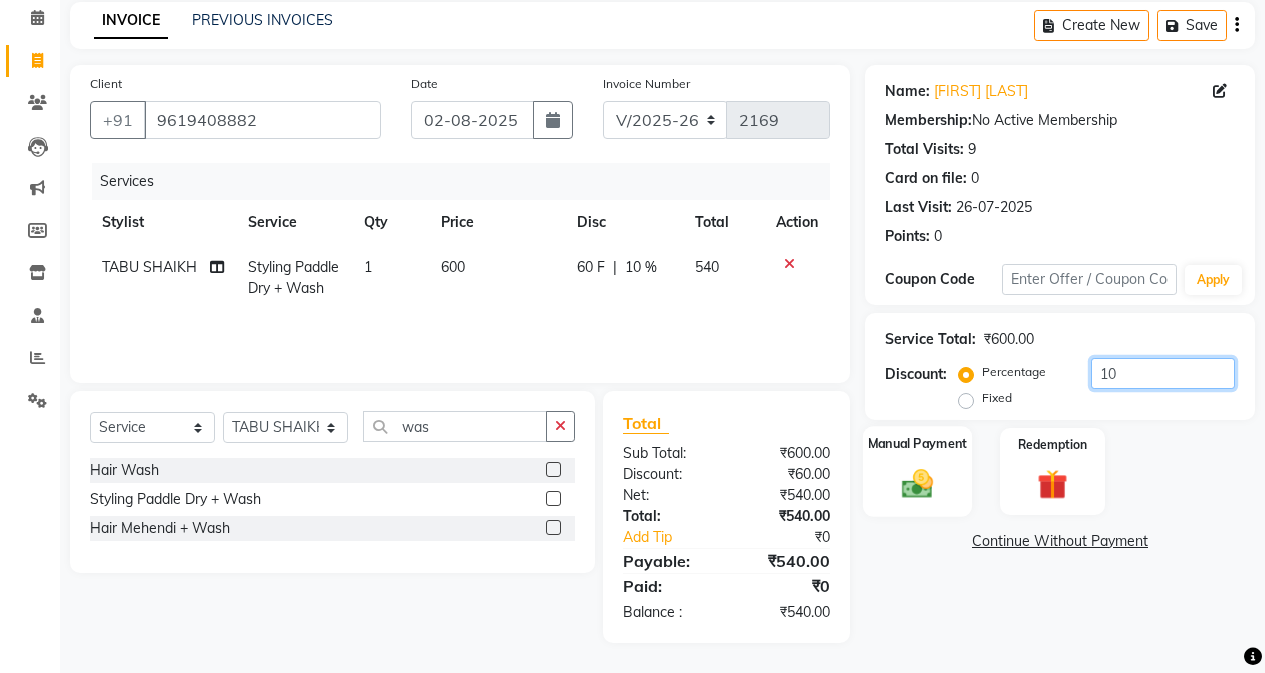 type on "10" 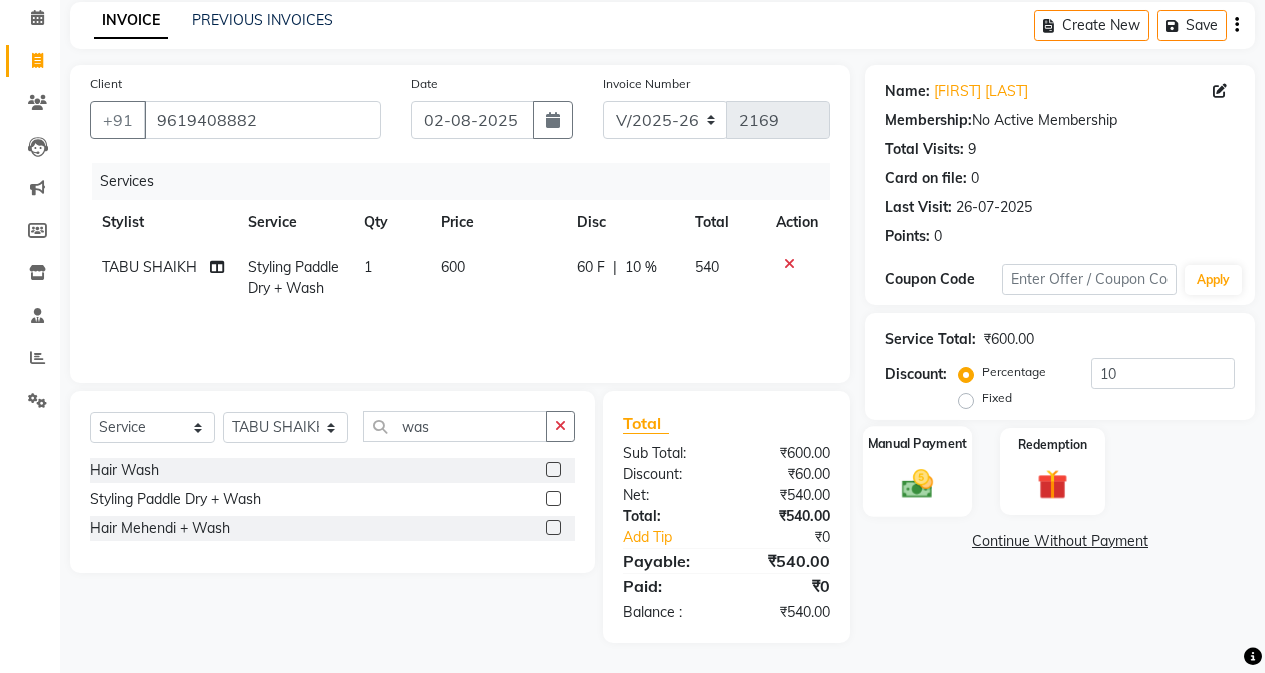 click 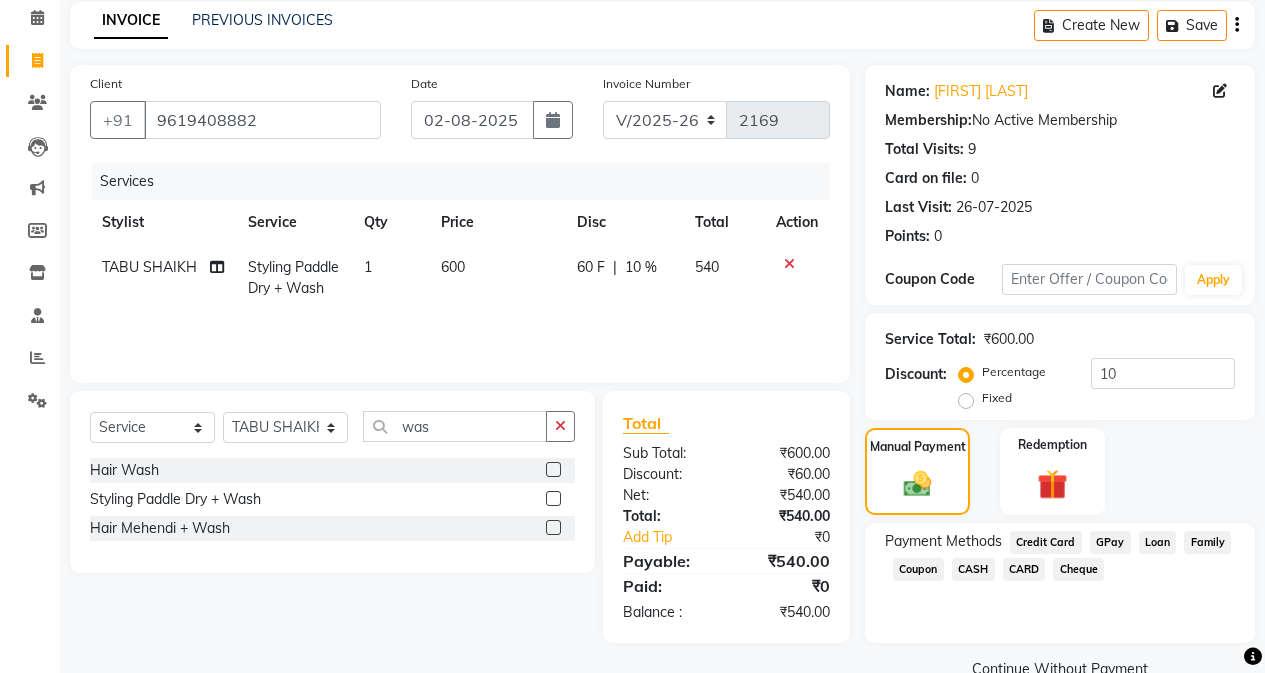 click on "GPay" 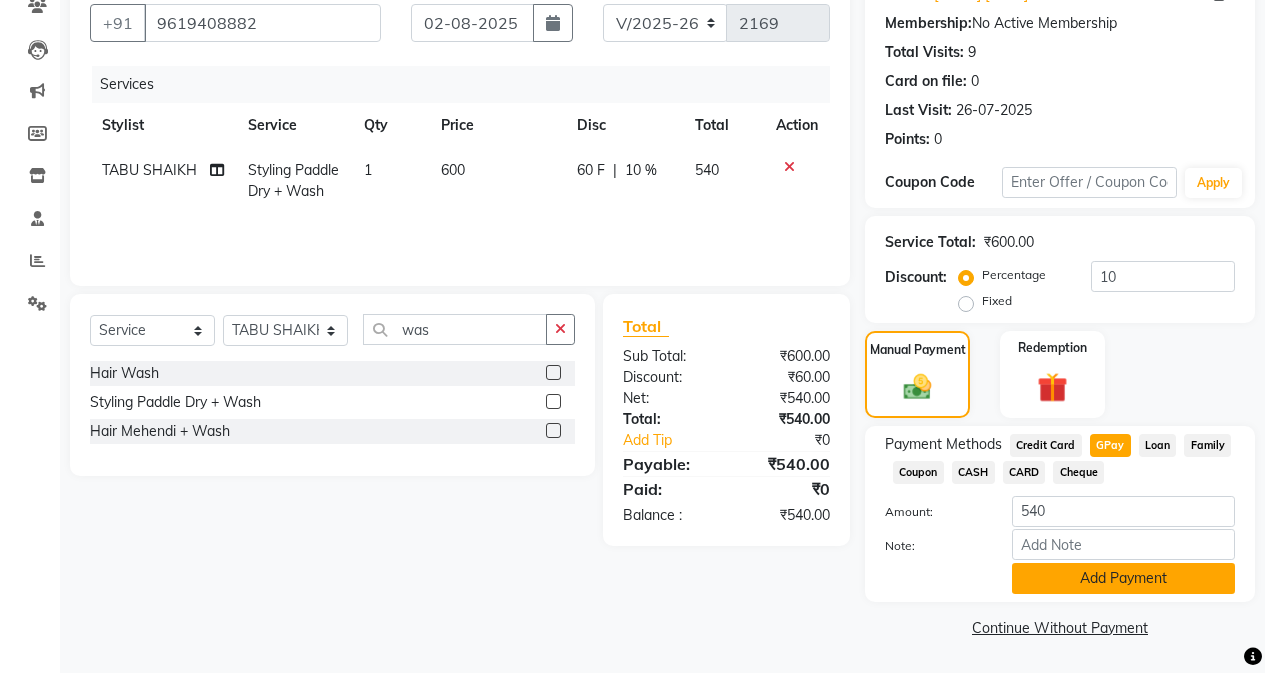 click on "Add Payment" 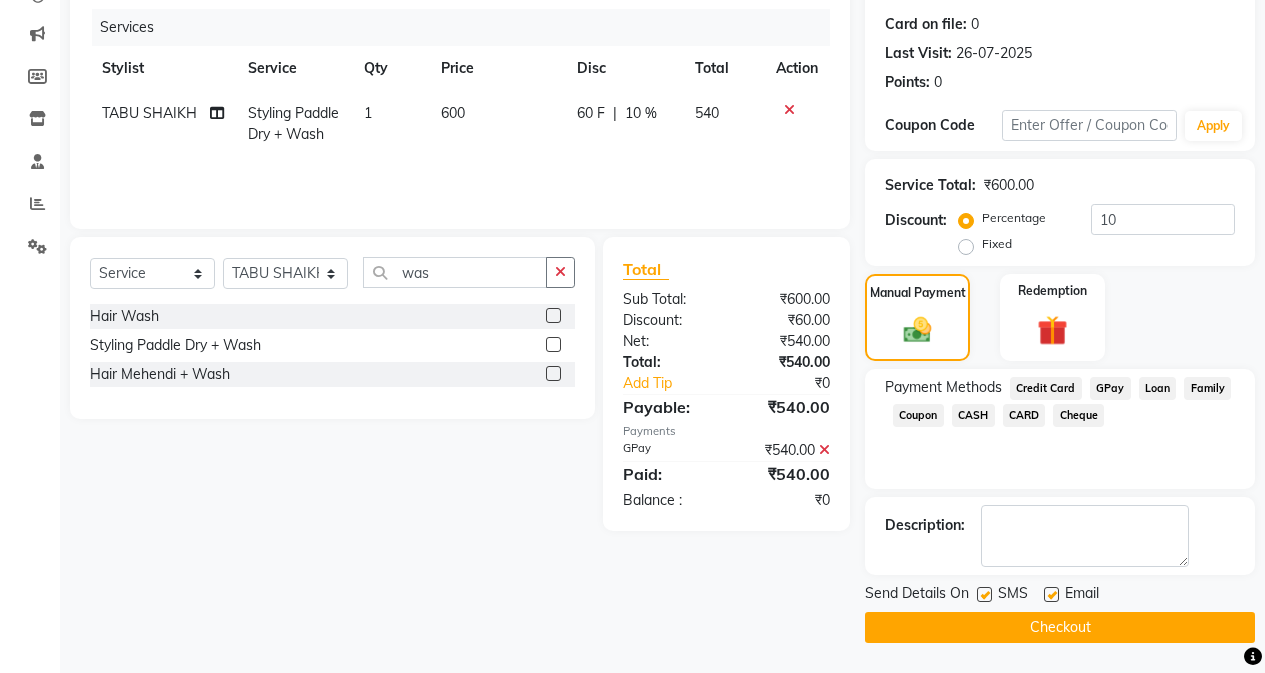 click on "Checkout" 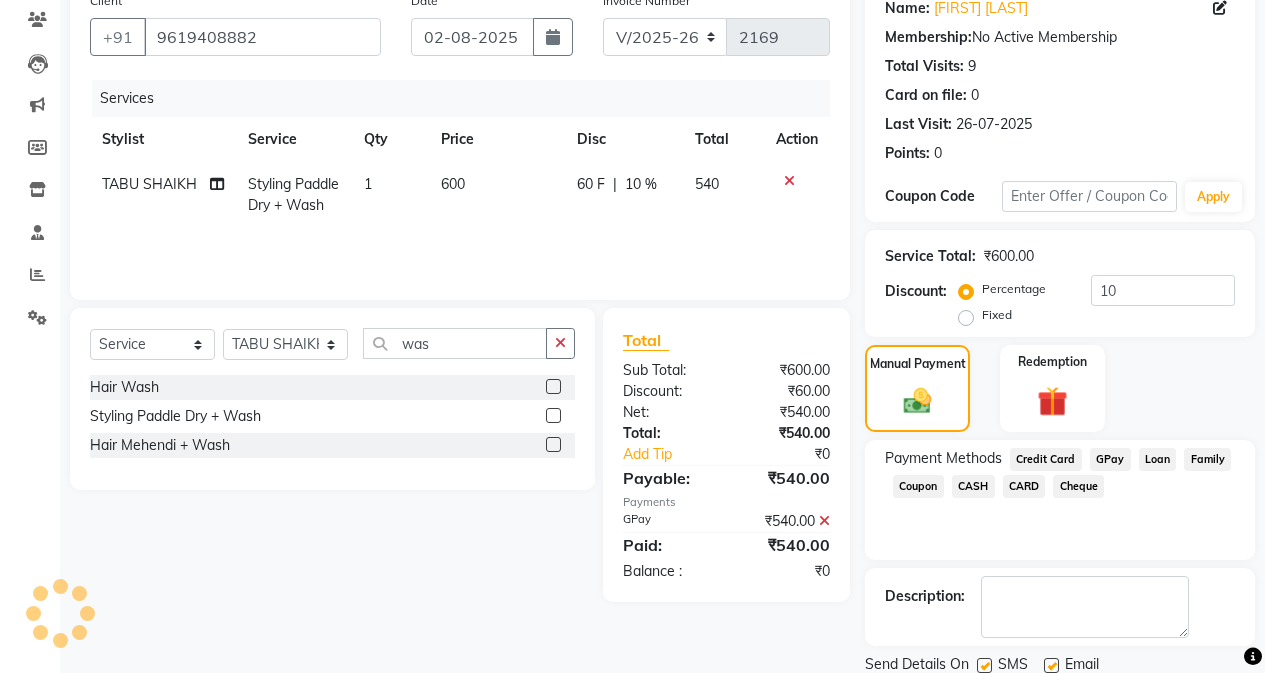 scroll, scrollTop: 0, scrollLeft: 0, axis: both 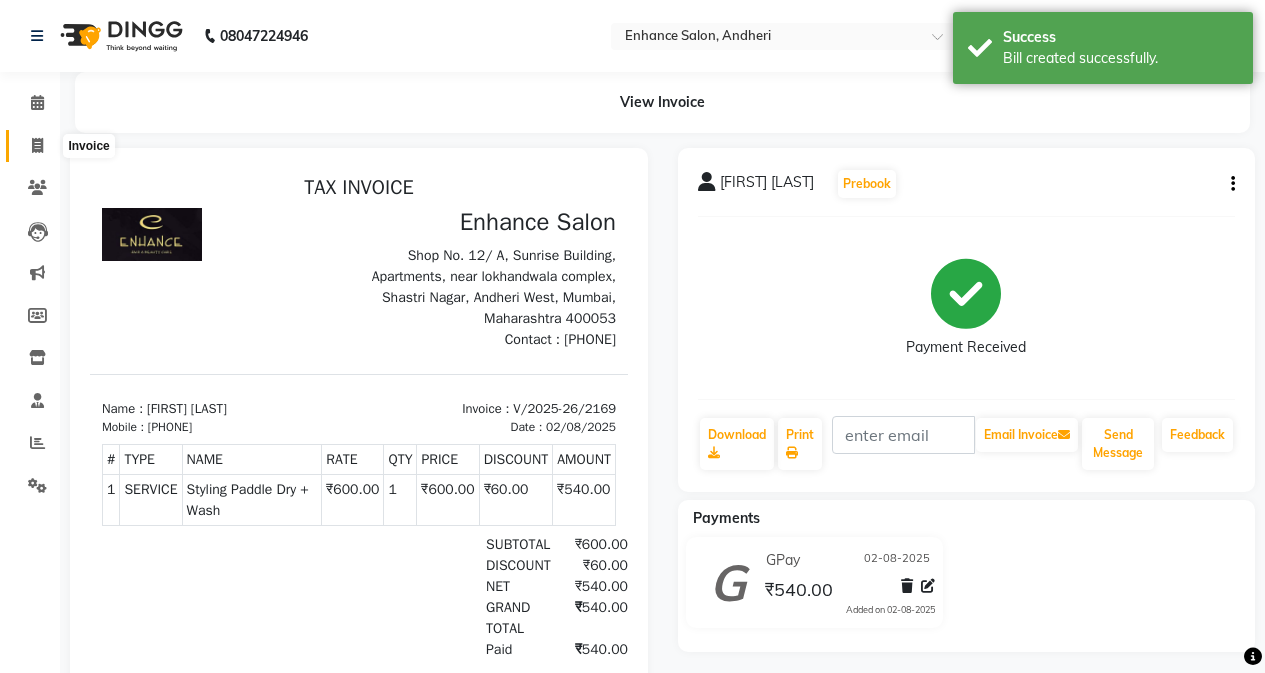 click 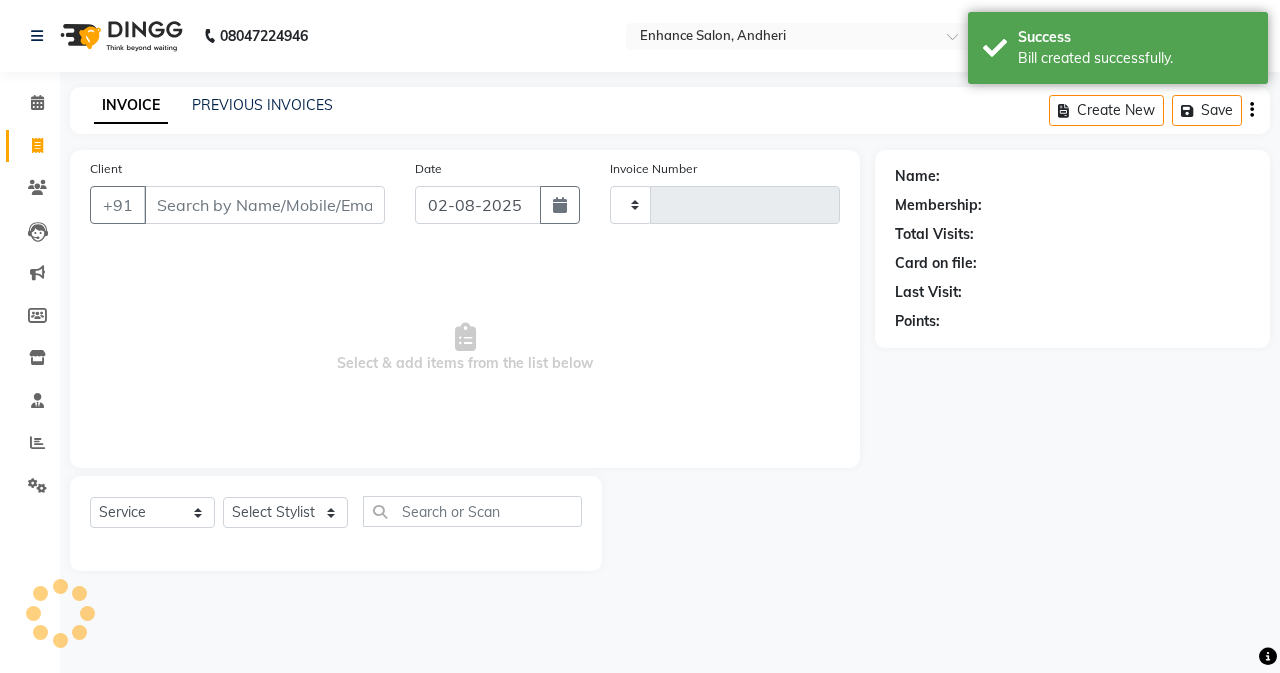 type on "2170" 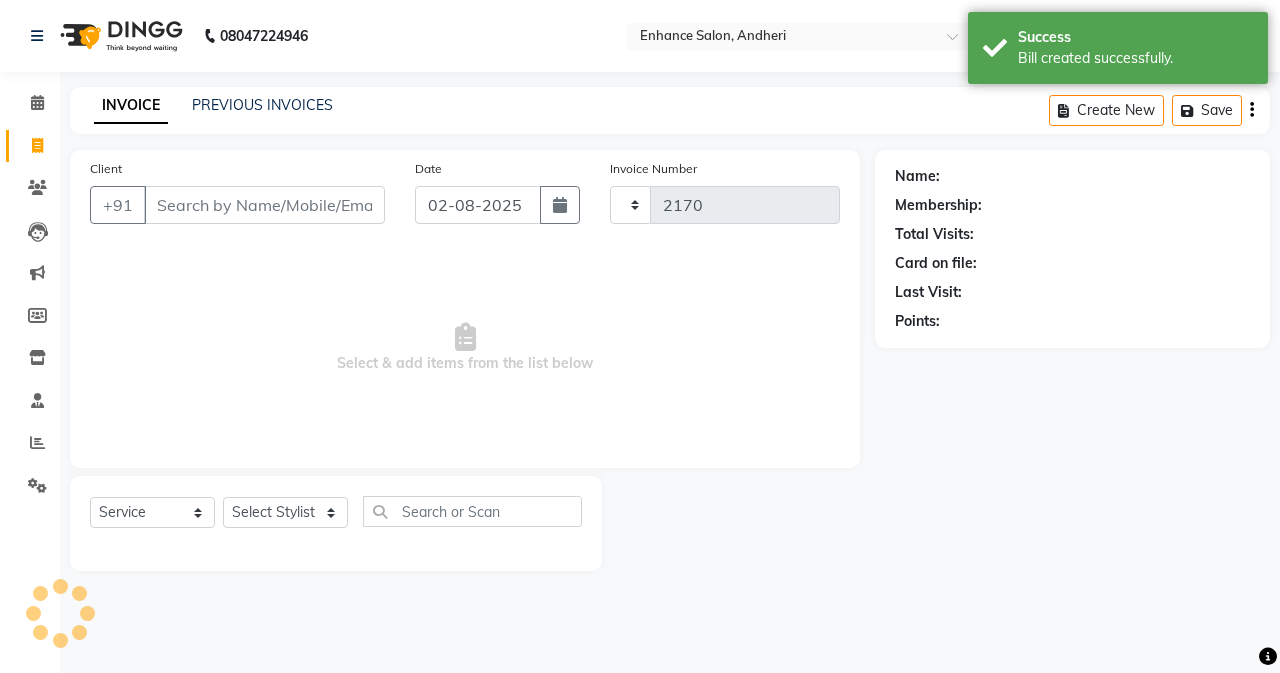 select on "7236" 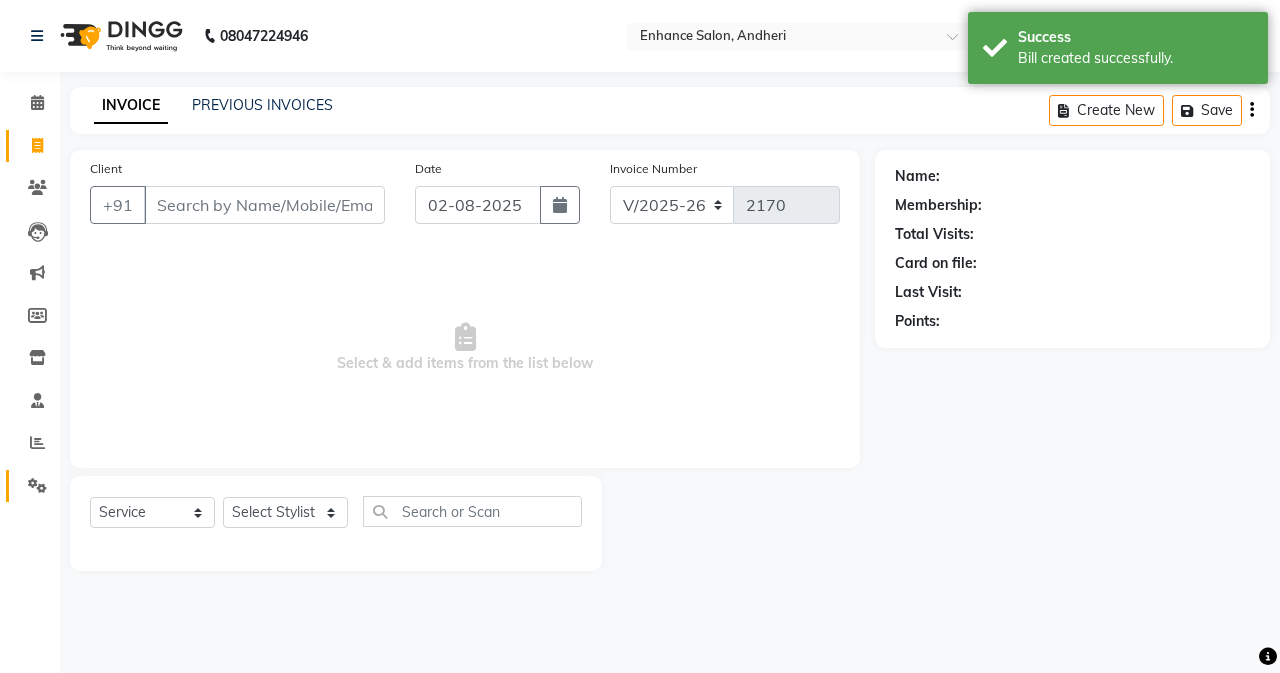 click on "Settings" 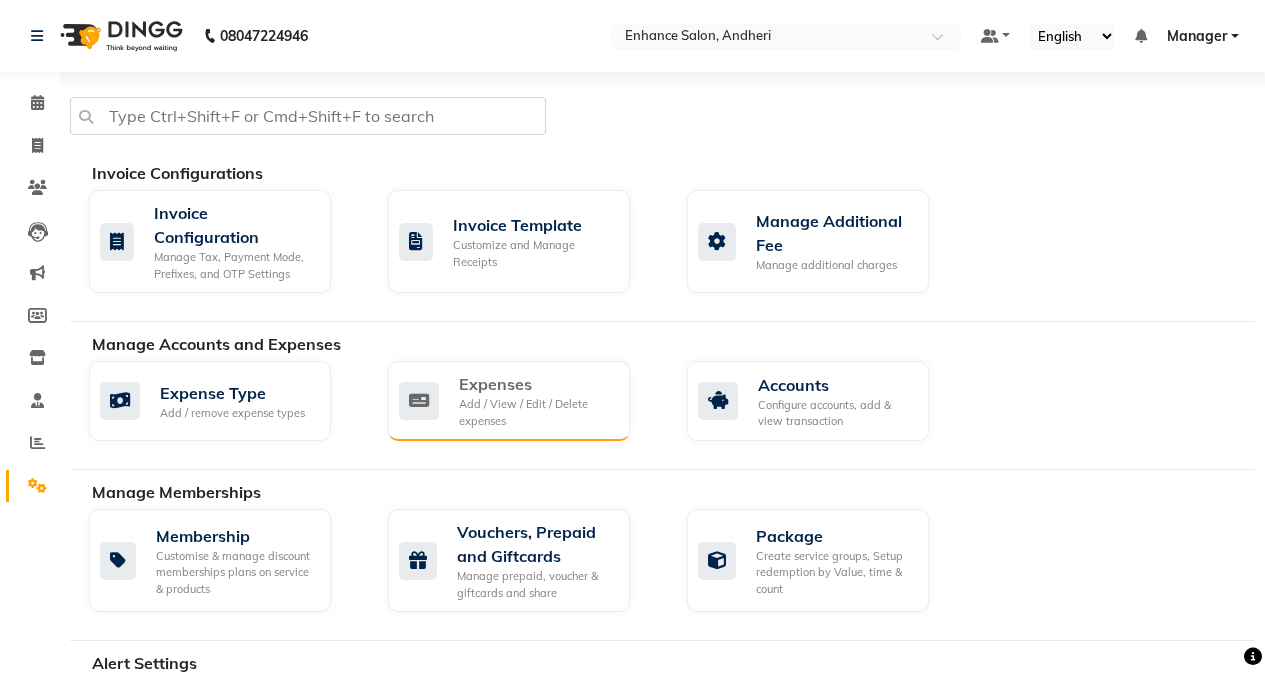 click on "Expenses" 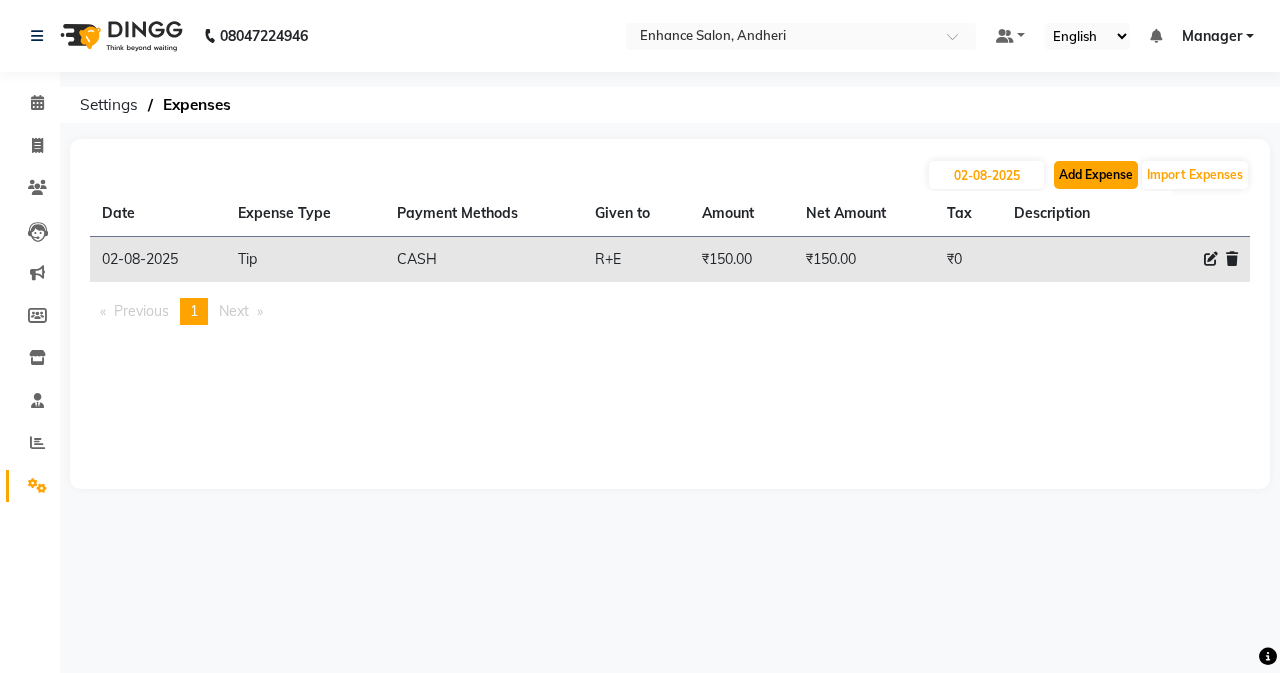 click on "Add Expense" 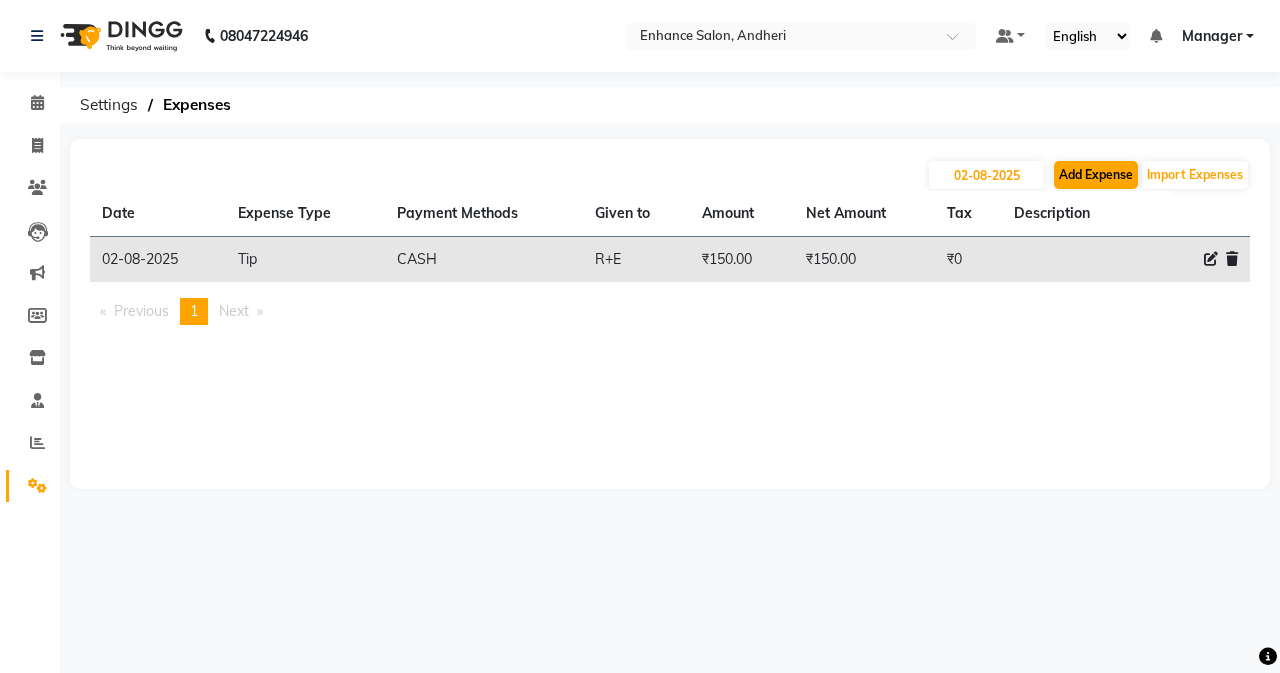 select on "1" 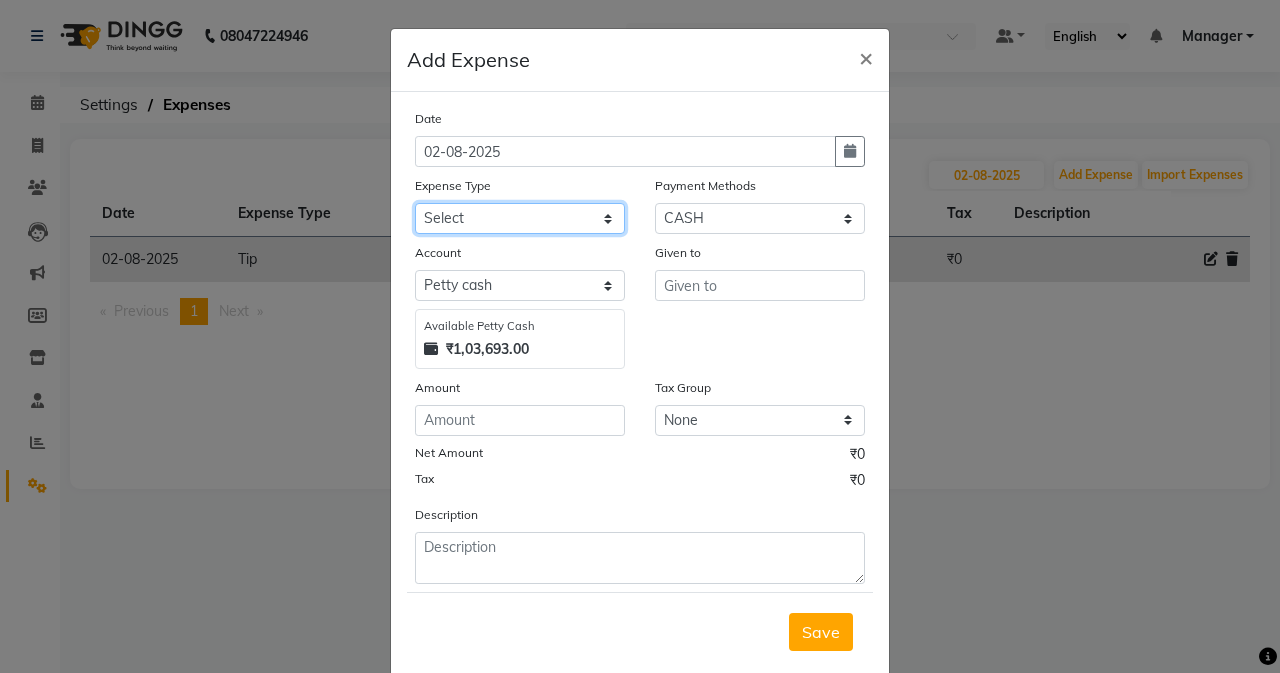 click on "Select Advance Salary Air Condition Rouf Aroma auto money Beauty Bazaar Beauty Palace Beauty Zone Blue sky bombino Botox cell phone Client Snack dejado nails deja returned Dhobi Dione Dmart electrician Electricity Equipment Eyelash Floractive Fragnace general store getwell medical GST Laundry Loreal Maintenance Mali Mayur Milk Shake Miscellaneous Other overtime Pantry Product Ranu Nails Raza computer Rent restaurant Return money Salary Satnique serenite shefali shivshankar Soaked Social Media Staff Snacks stationary sweeper Tata power Tax Tea Manoj Tea & Refreshment Tip toiletry Utilities Water Bill wax we fast" 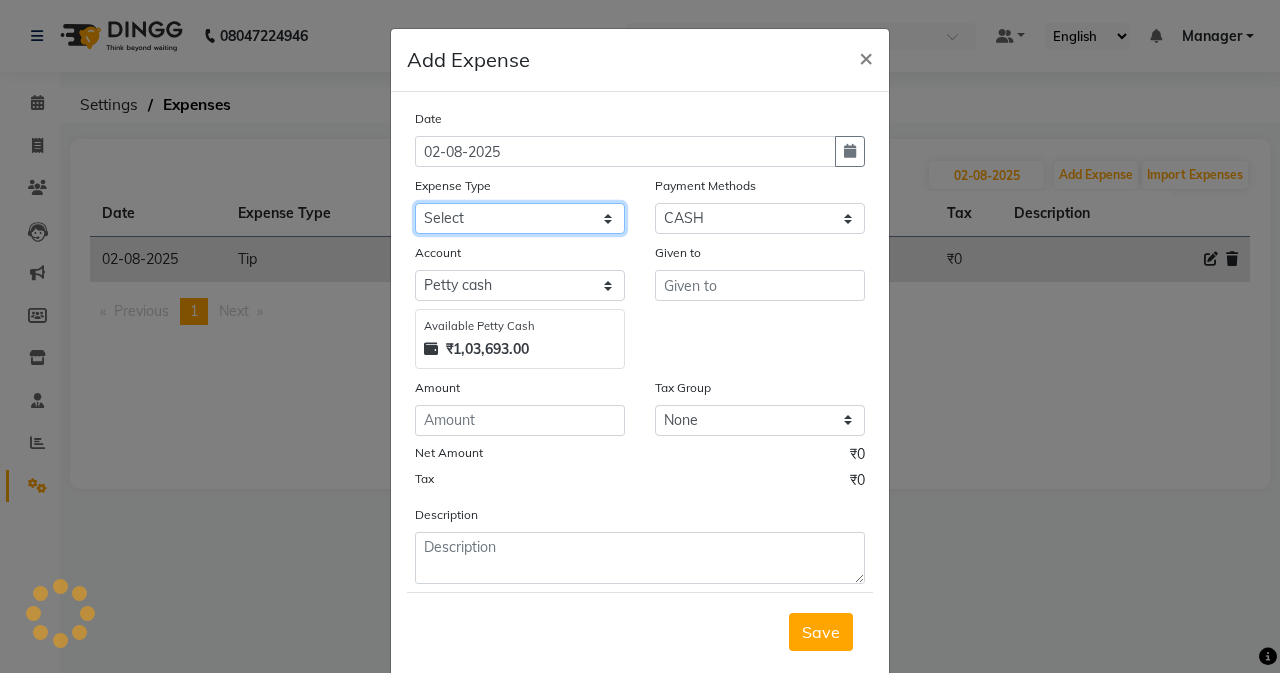 select on "18783" 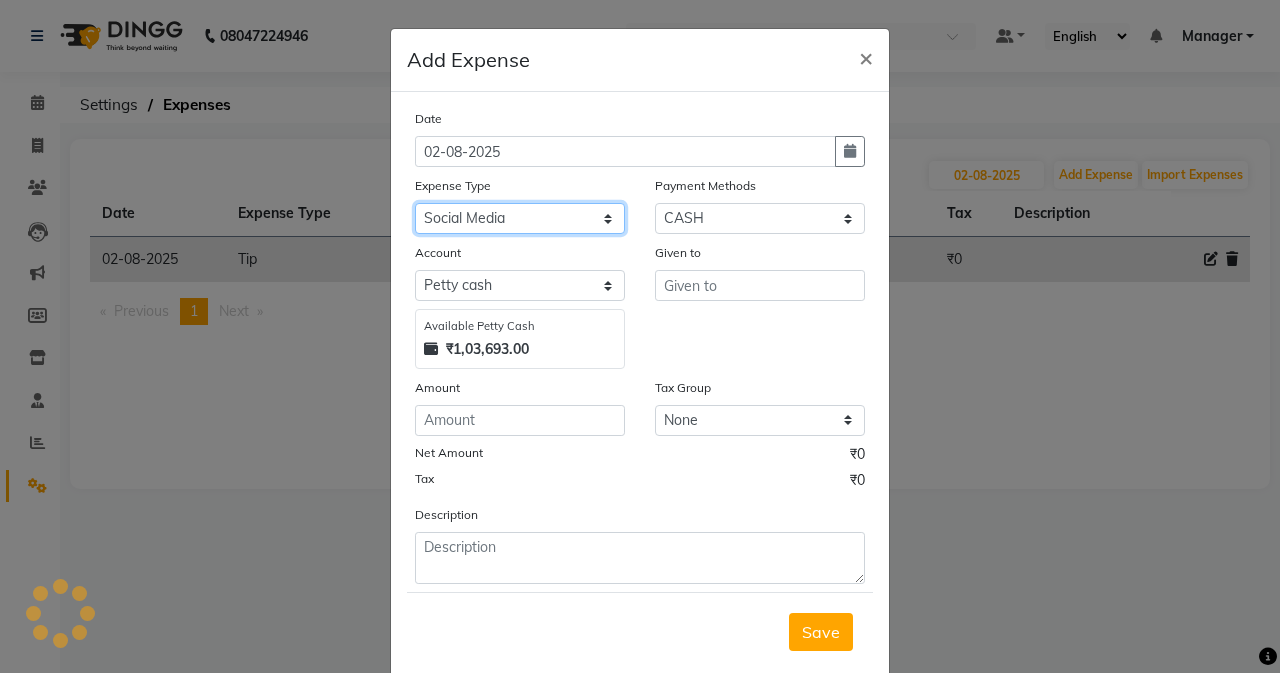 click on "Select Advance Salary Air Condition Rouf Aroma auto money Beauty Bazaar Beauty Palace Beauty Zone Blue sky bombino Botox cell phone Client Snack dejado nails deja returned Dhobi Dione Dmart electrician Electricity Equipment Eyelash Floractive Fragnace general store getwell medical GST Laundry Loreal Maintenance Mali Mayur Milk Shake Miscellaneous Other overtime Pantry Product Ranu Nails Raza computer Rent restaurant Return money Salary Satnique serenite shefali shivshankar Soaked Social Media Staff Snacks stationary sweeper Tata power Tax Tea Manoj Tea & Refreshment Tip toiletry Utilities Water Bill wax we fast" 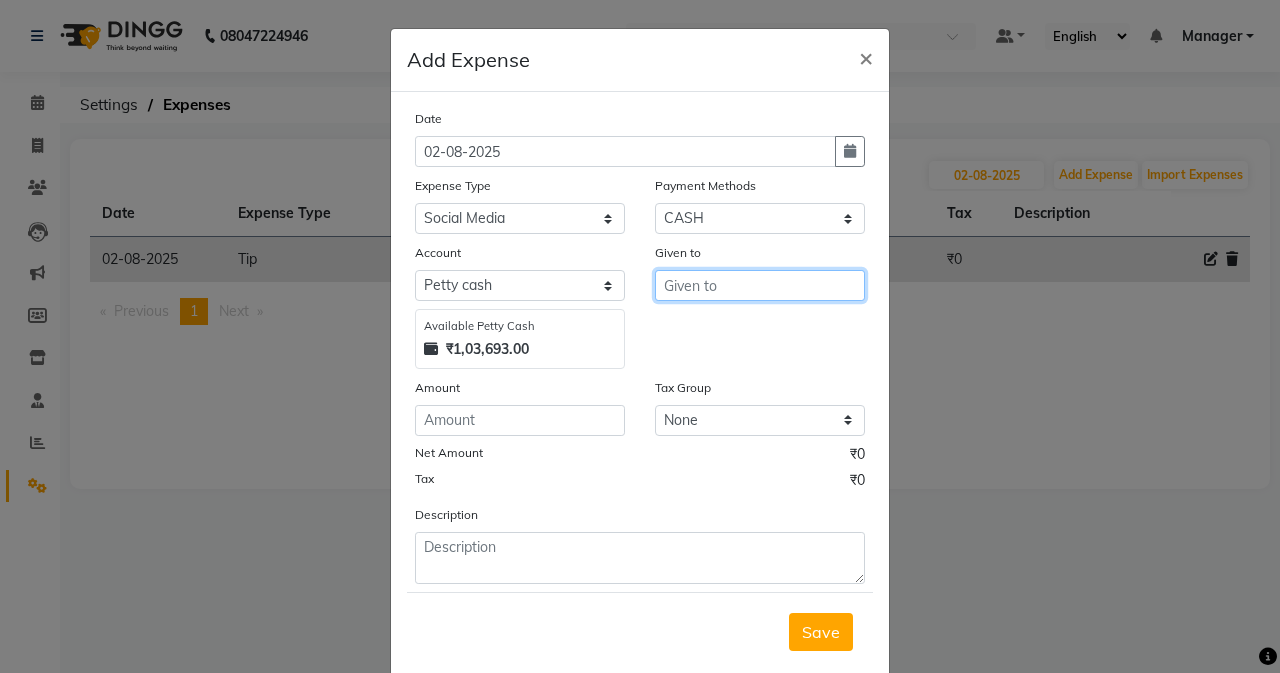 click at bounding box center [760, 285] 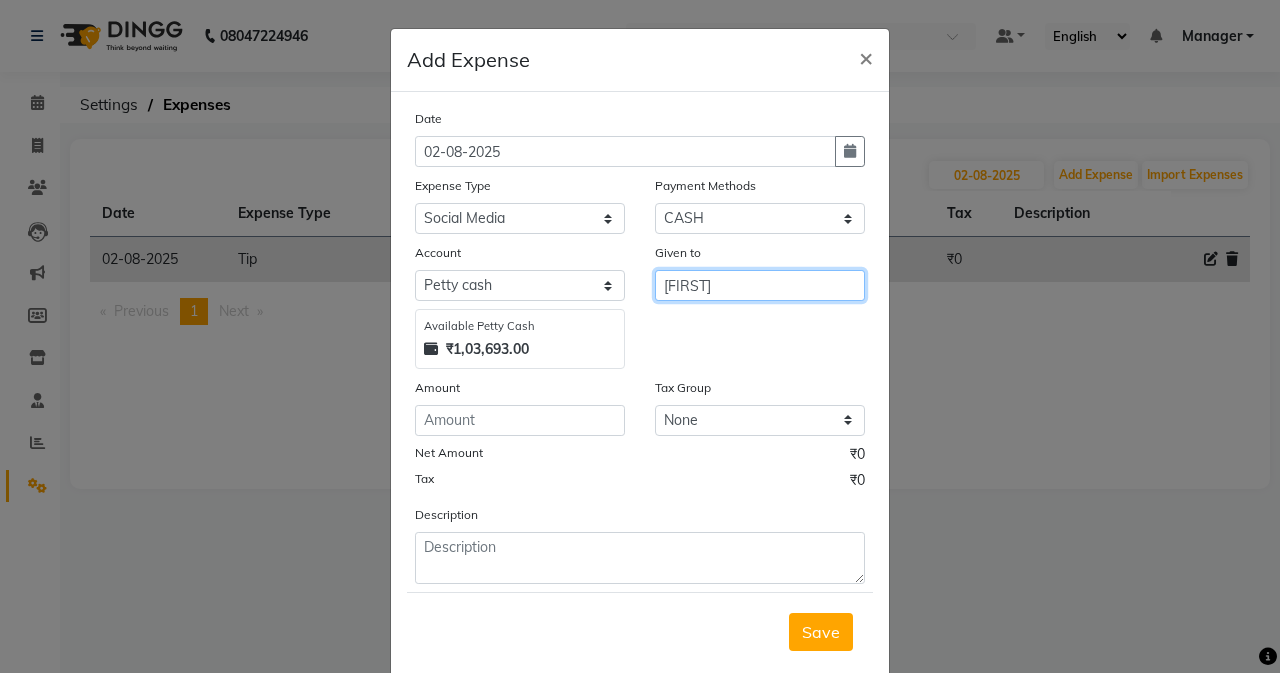 type on "loveleen" 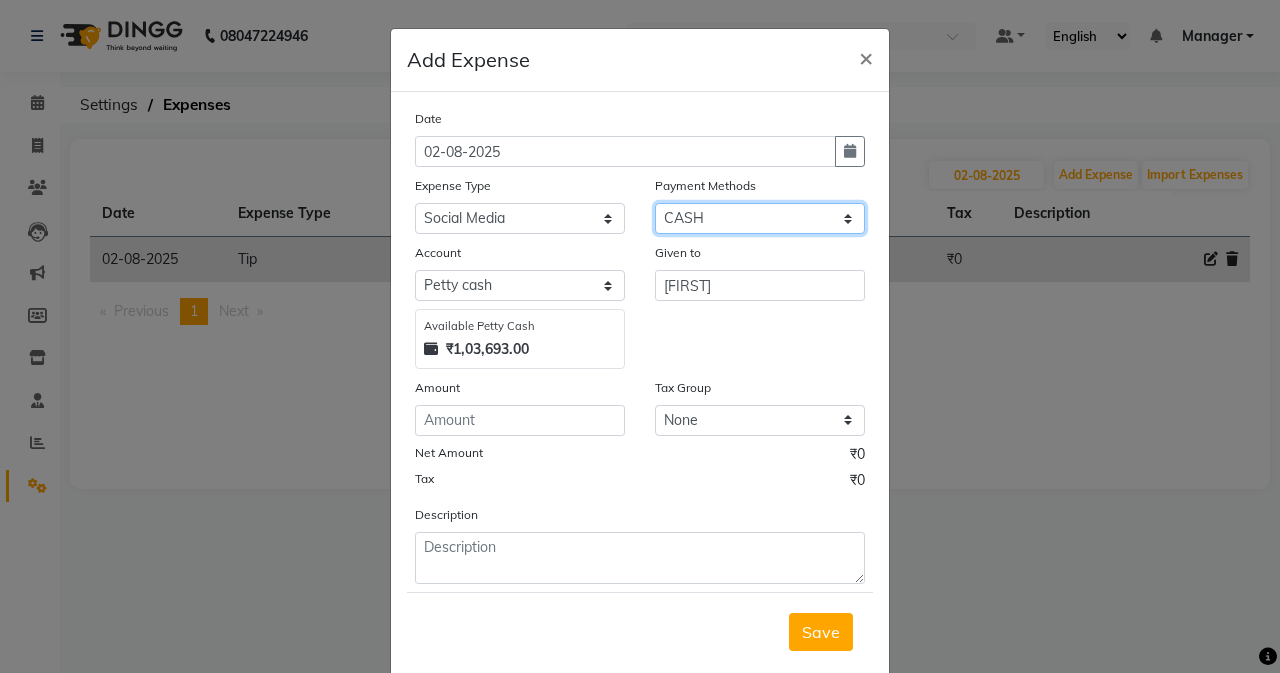 click on "Select Credit Card Wallet GPay Prepaid Loan Points Family Gift Card Coupon Voucher Package CASH CARD Cheque" 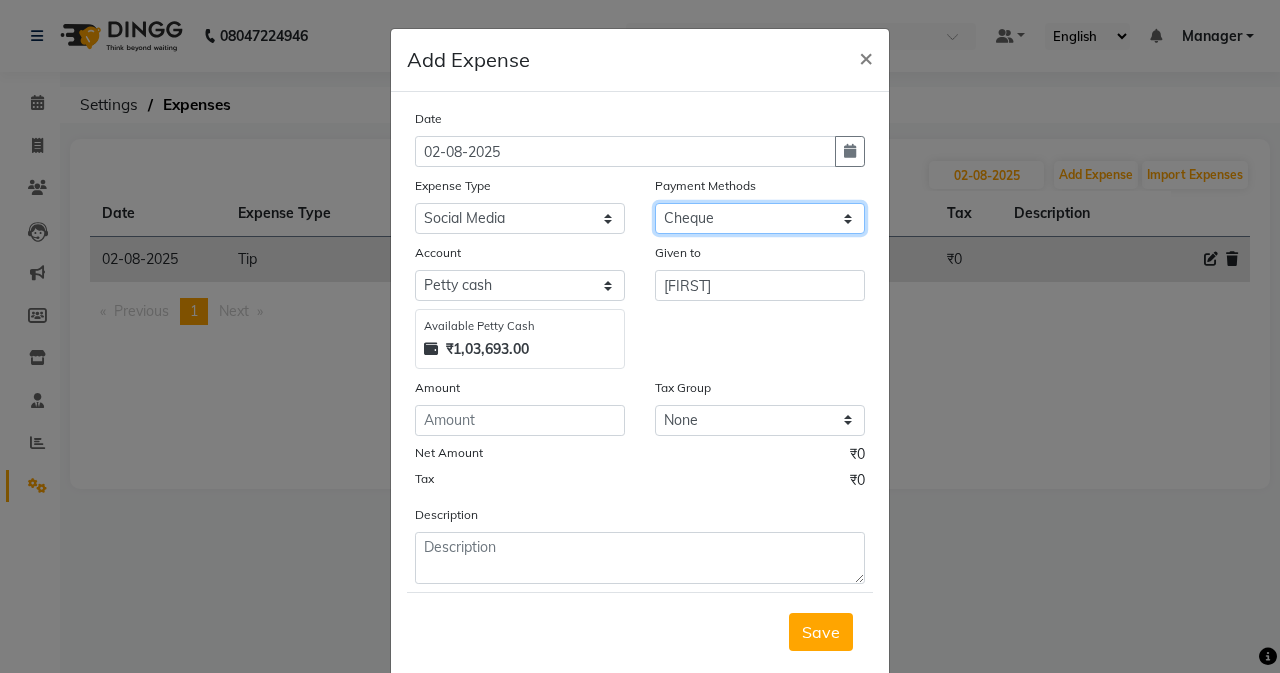 click on "Select Credit Card Wallet GPay Prepaid Loan Points Family Gift Card Coupon Voucher Package CASH CARD Cheque" 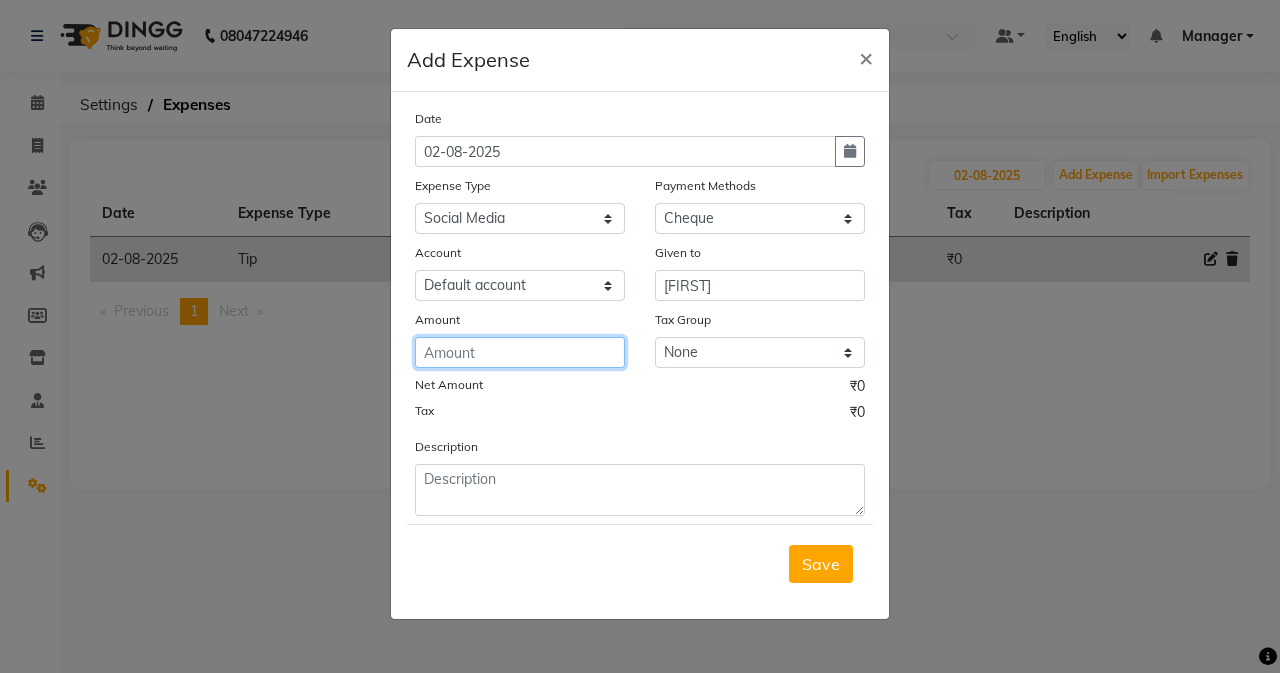 click 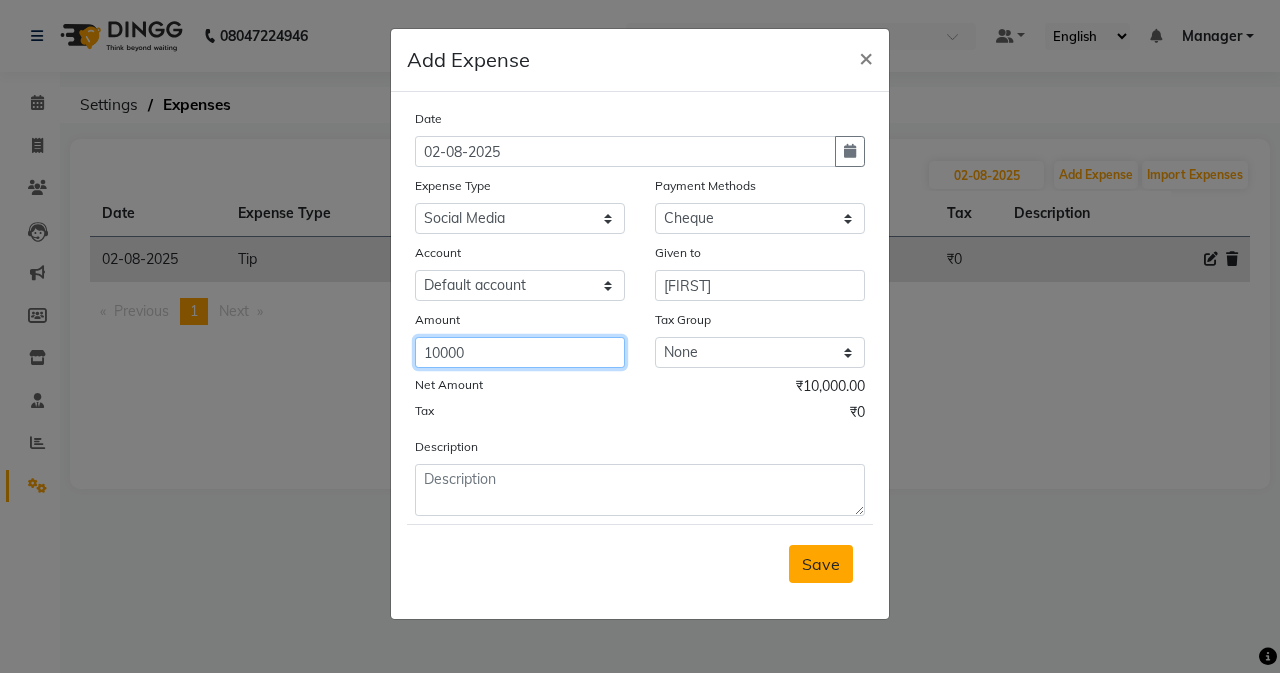 type on "10000" 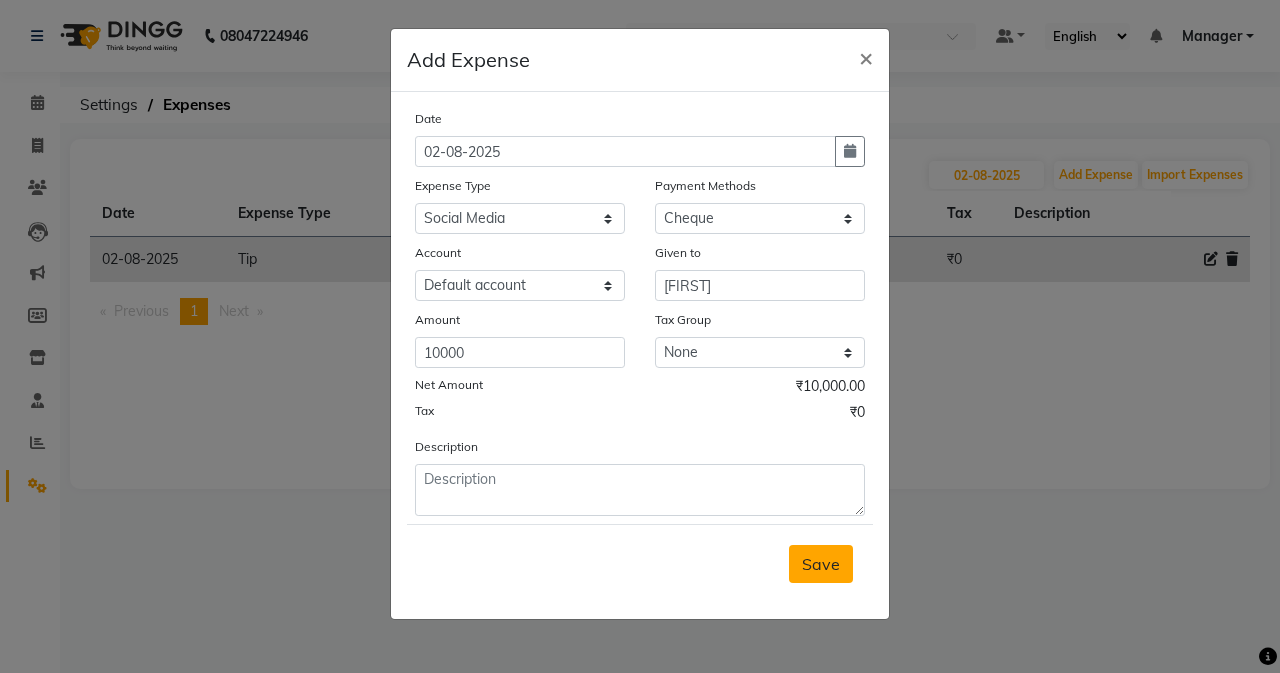 click on "Save" at bounding box center [821, 564] 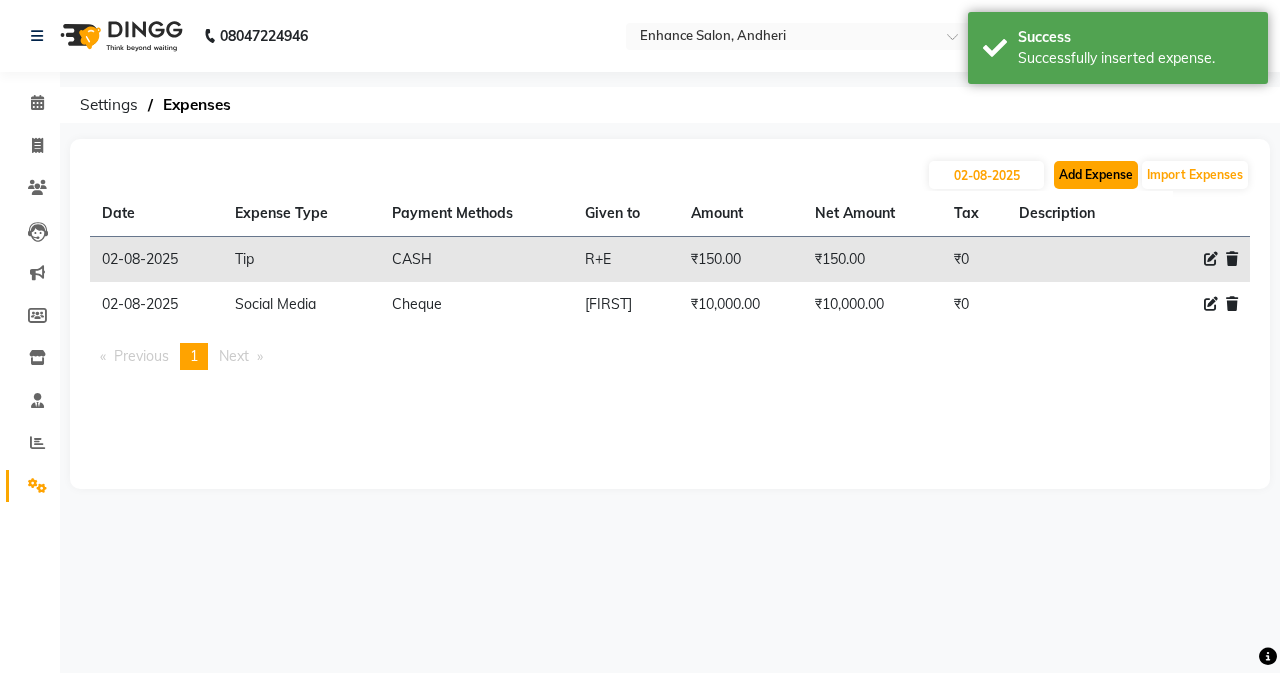 click on "Add Expense" 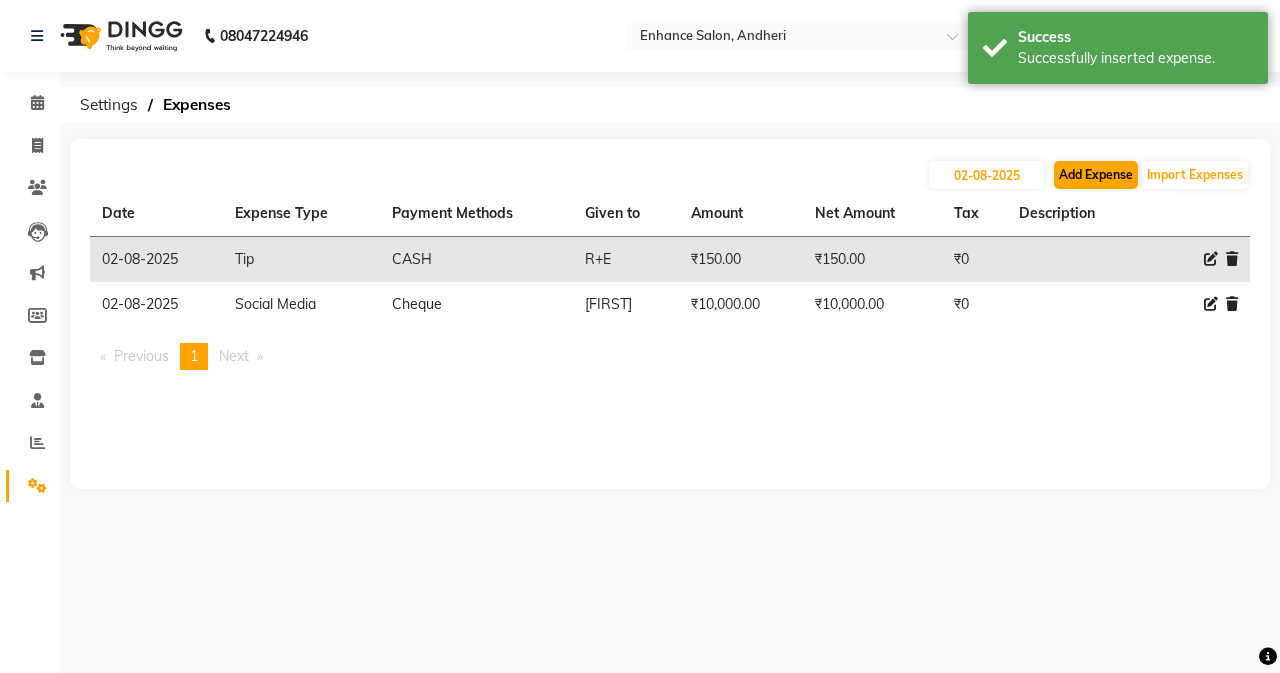select on "1" 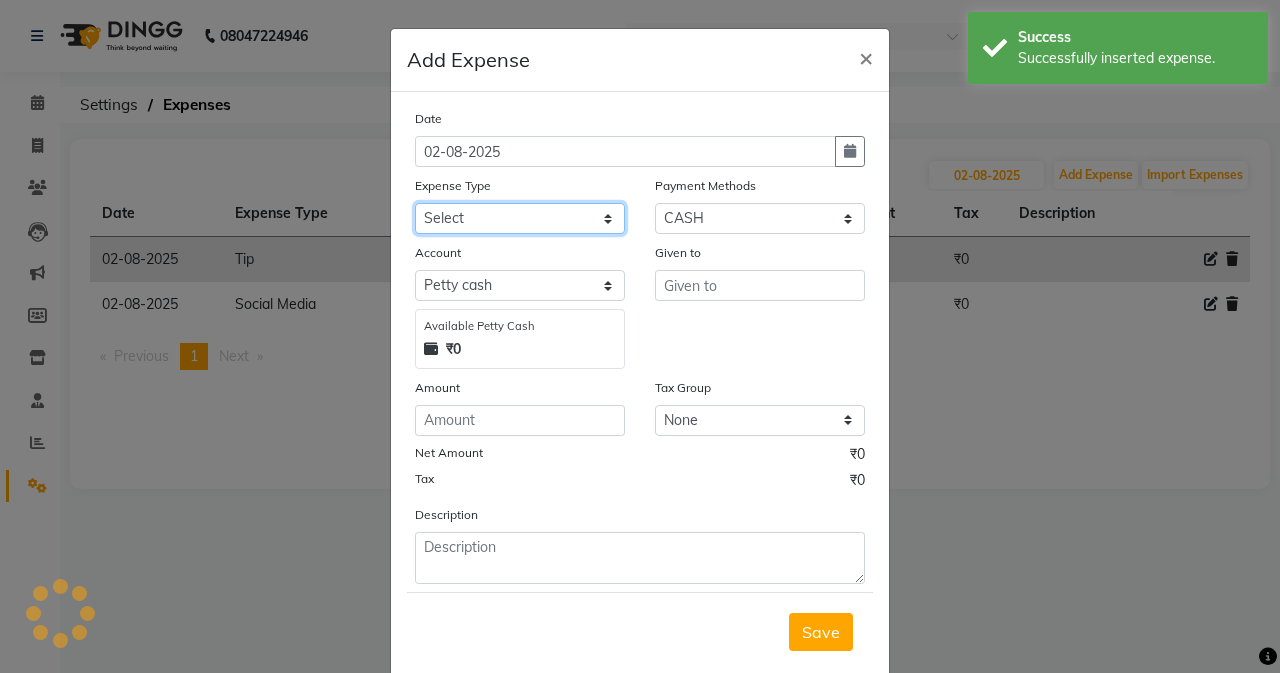 click on "Select Advance Salary Air Condition Rouf Aroma auto money Beauty Bazaar Beauty Palace Beauty Zone Blue sky bombino Botox cell phone Client Snack dejado nails deja returned Dhobi Dione Dmart electrician Electricity Equipment Eyelash Floractive Fragnace general store getwell medical GST Laundry Loreal Maintenance Mali Mayur Milk Shake Miscellaneous Other overtime Pantry Product Ranu Nails Raza computer Rent restaurant Return money Salary Satnique serenite shefali shivshankar Soaked Social Media Staff Snacks stationary sweeper Tata power Tax Tea Manoj Tea & Refreshment Tip toiletry Utilities Water Bill wax we fast" 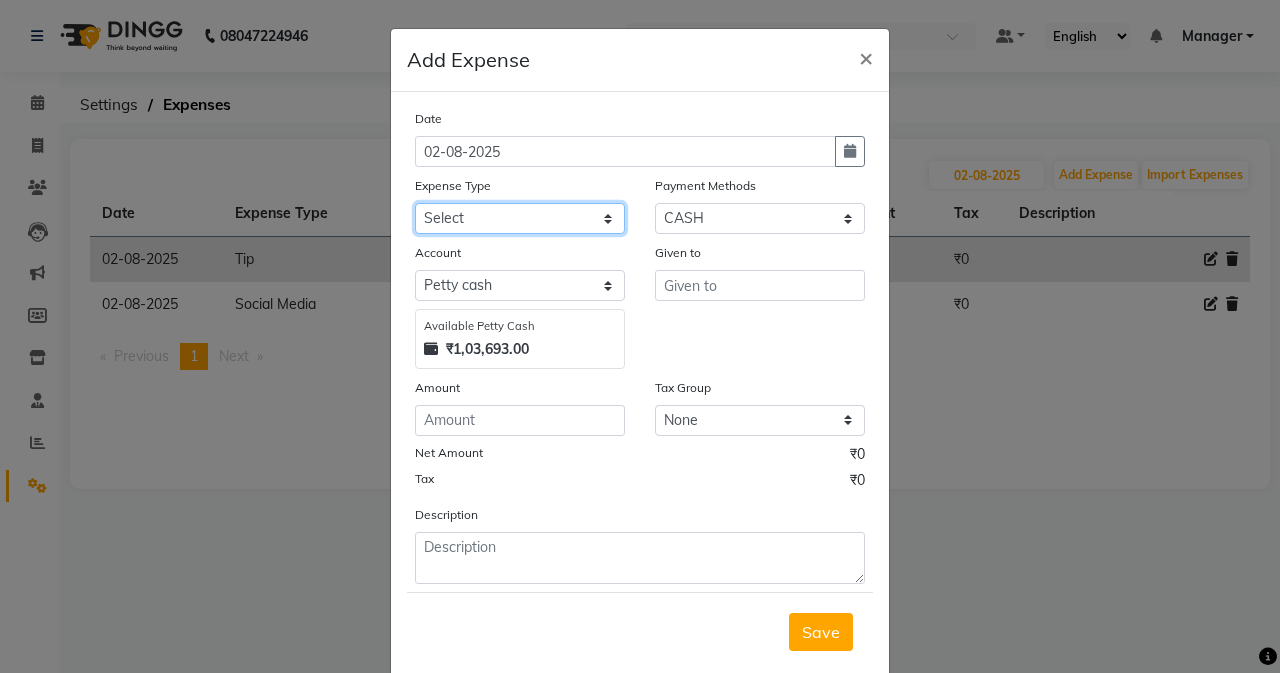 select on "18712" 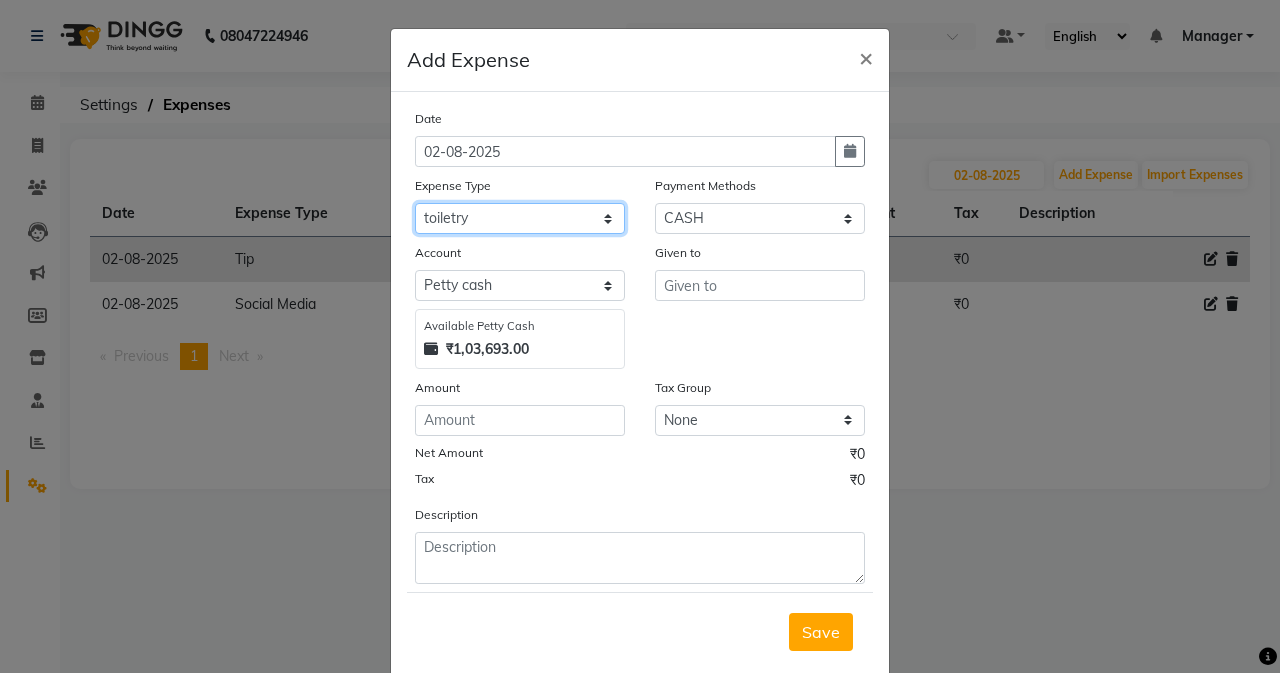 click on "Select Advance Salary Air Condition Rouf Aroma auto money Beauty Bazaar Beauty Palace Beauty Zone Blue sky bombino Botox cell phone Client Snack dejado nails deja returned Dhobi Dione Dmart electrician Electricity Equipment Eyelash Floractive Fragnace general store getwell medical GST Laundry Loreal Maintenance Mali Mayur Milk Shake Miscellaneous Other overtime Pantry Product Ranu Nails Raza computer Rent restaurant Return money Salary Satnique serenite shefali shivshankar Soaked Social Media Staff Snacks stationary sweeper Tata power Tax Tea Manoj Tea & Refreshment Tip toiletry Utilities Water Bill wax we fast" 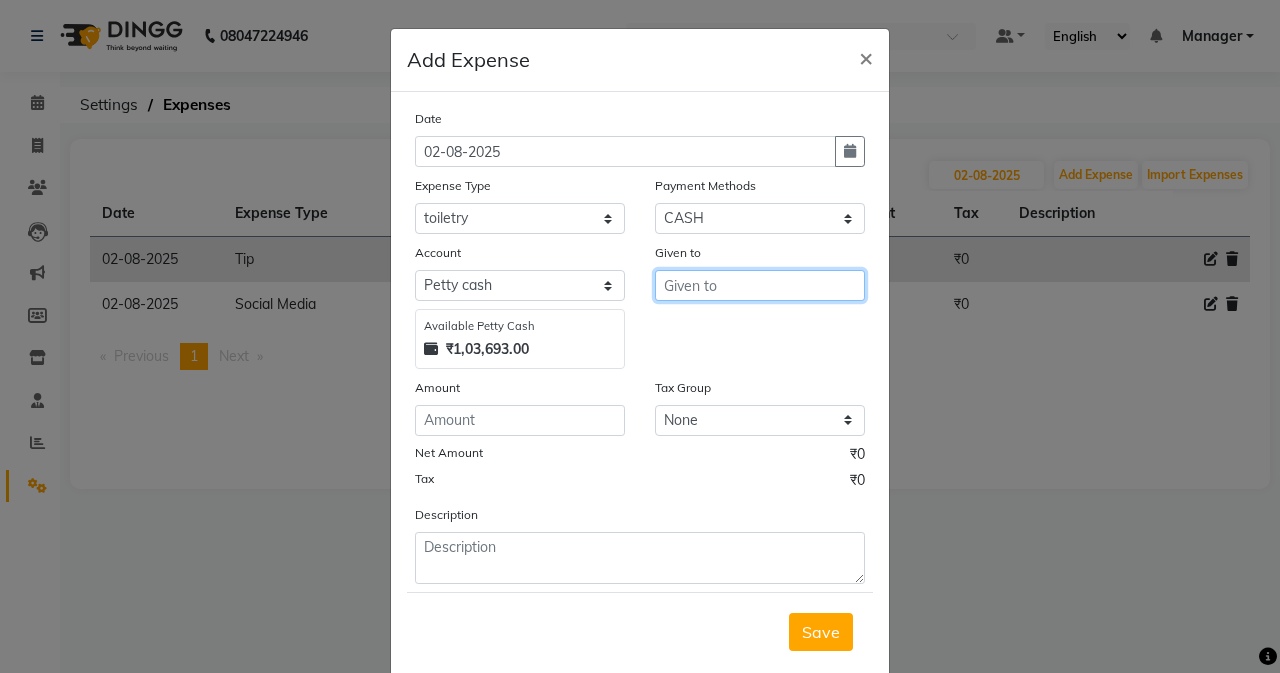 click at bounding box center [760, 285] 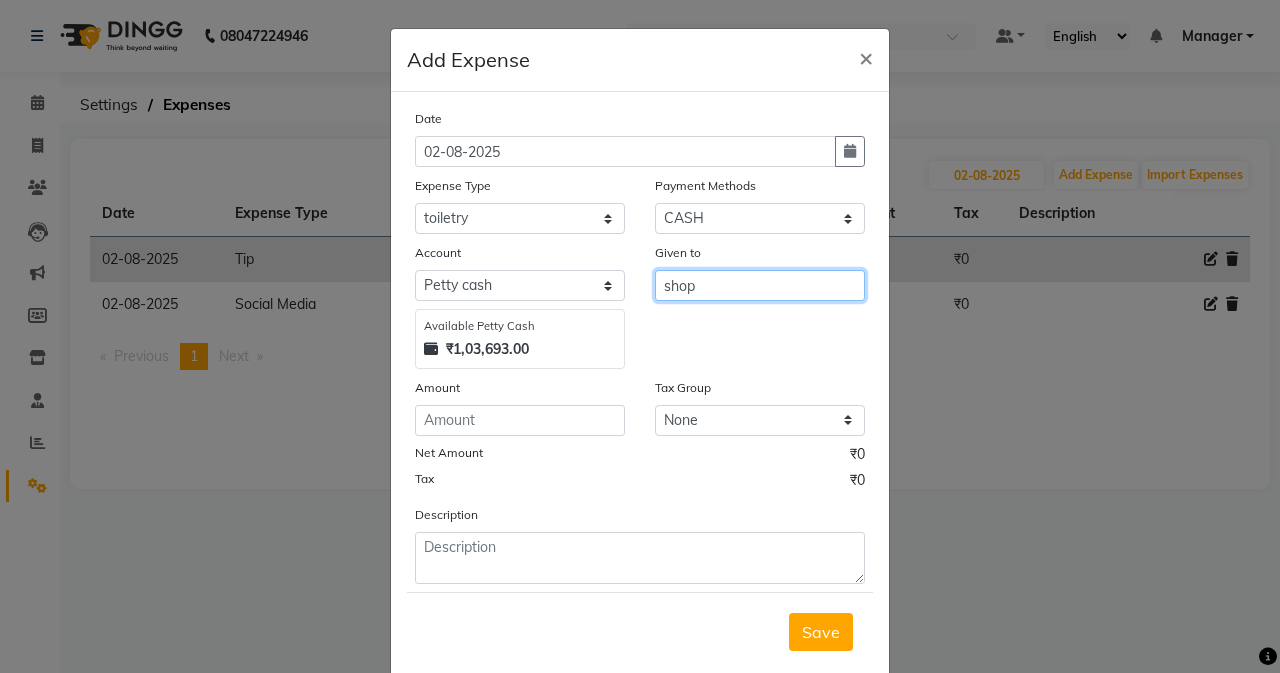 type on "shop" 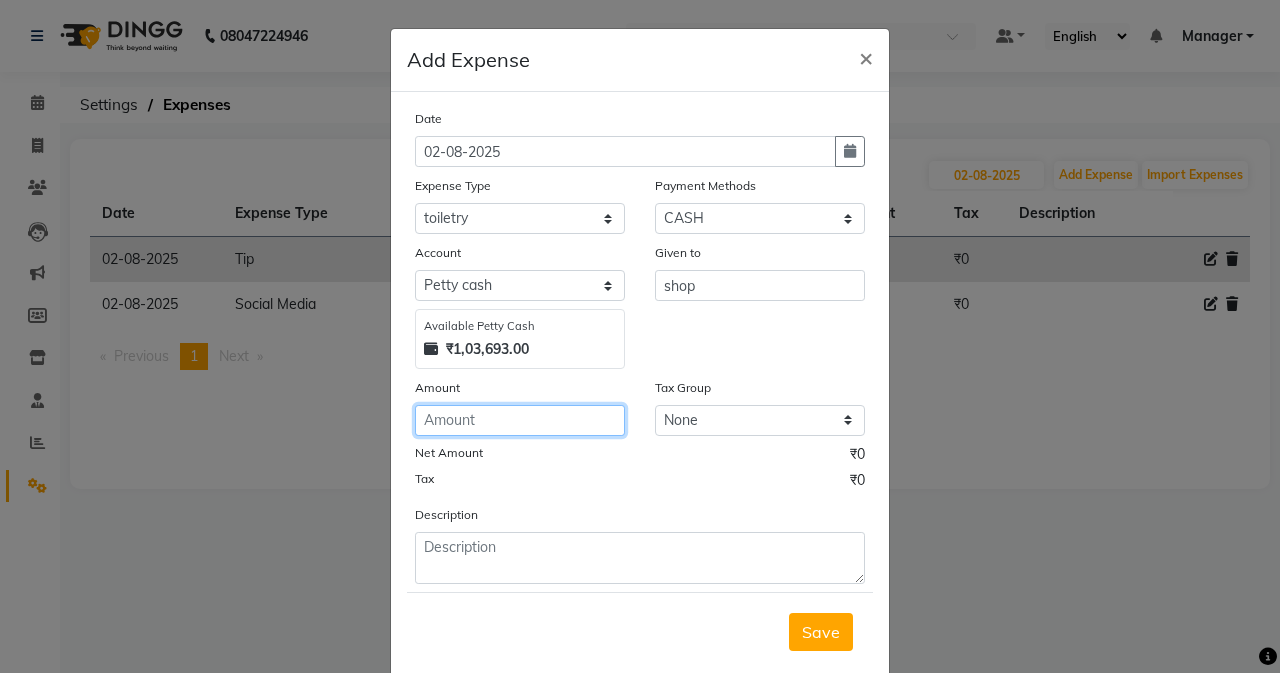 click 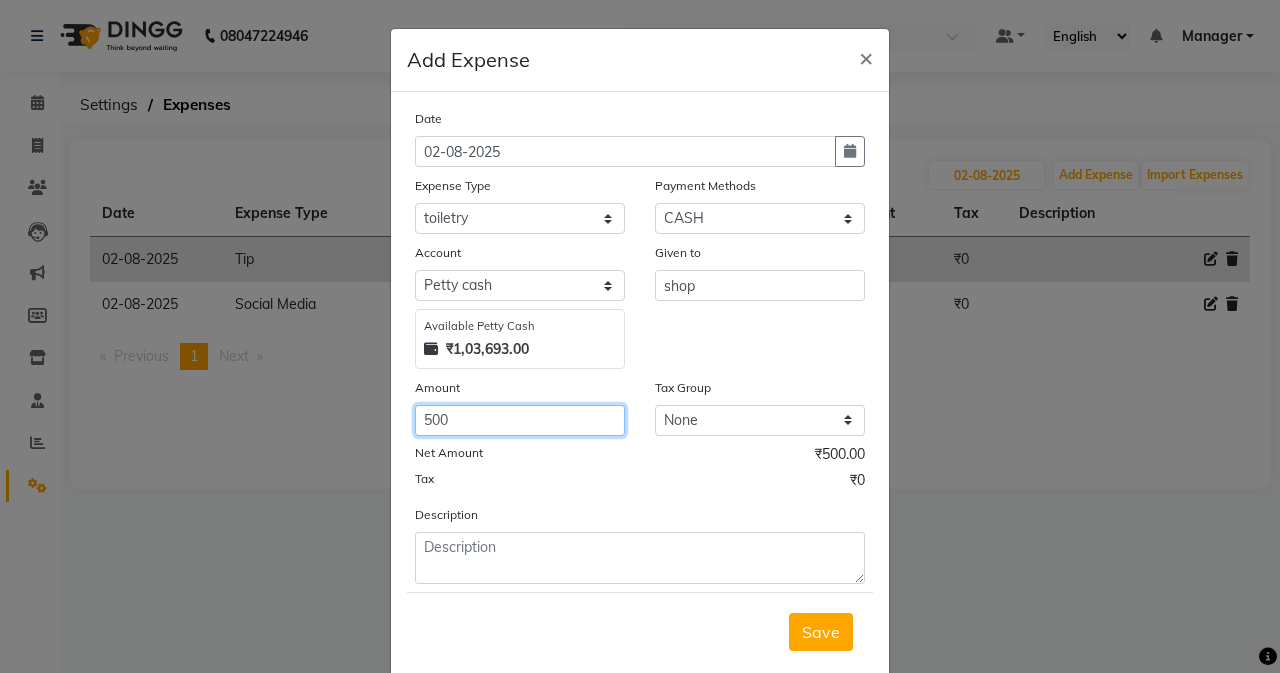 type on "500" 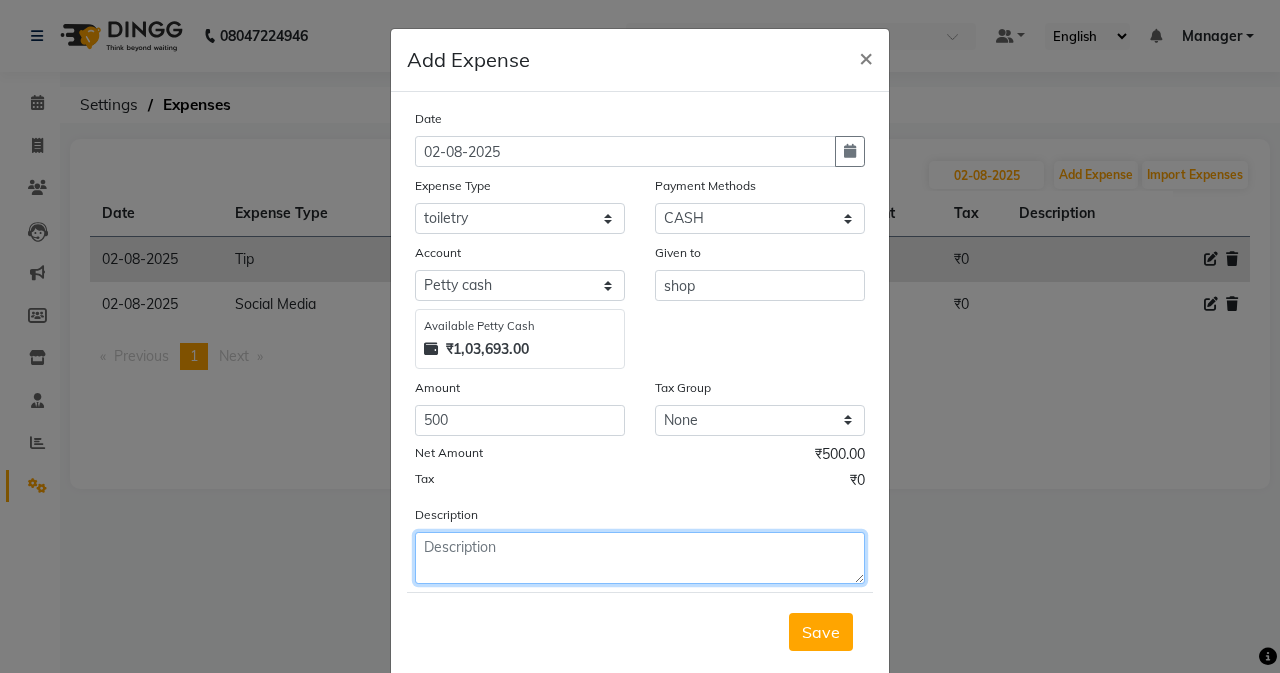 click 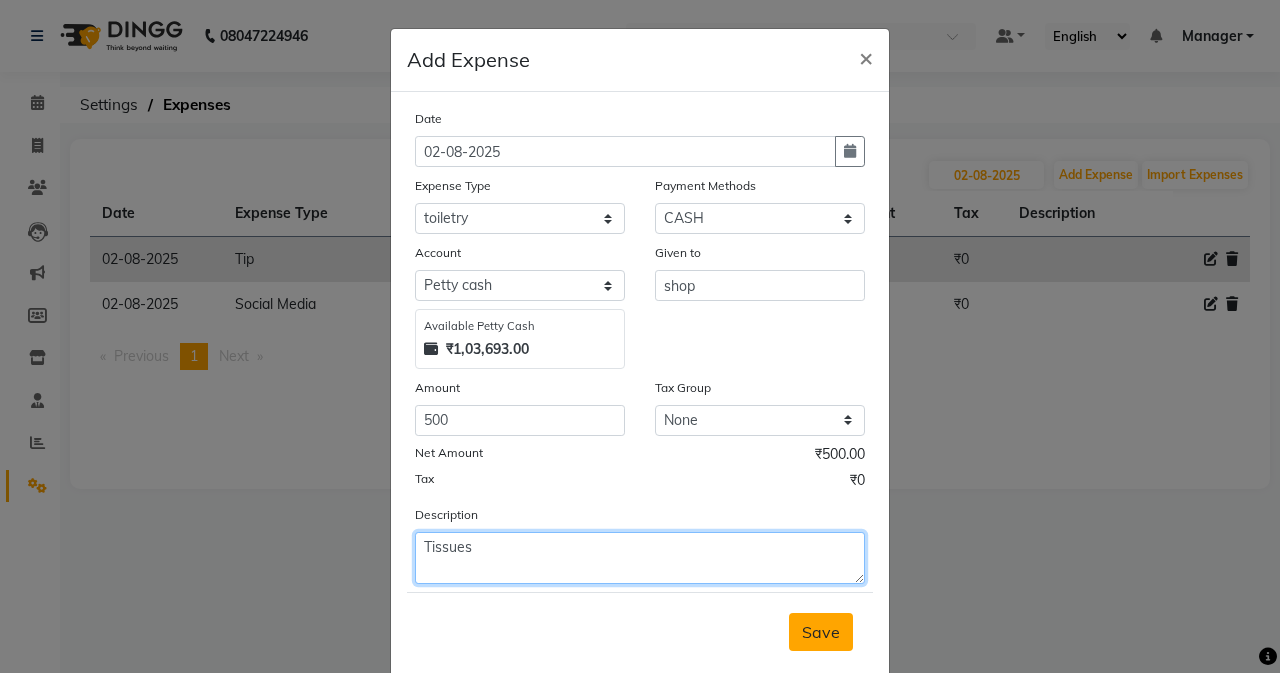 type on "Tissues" 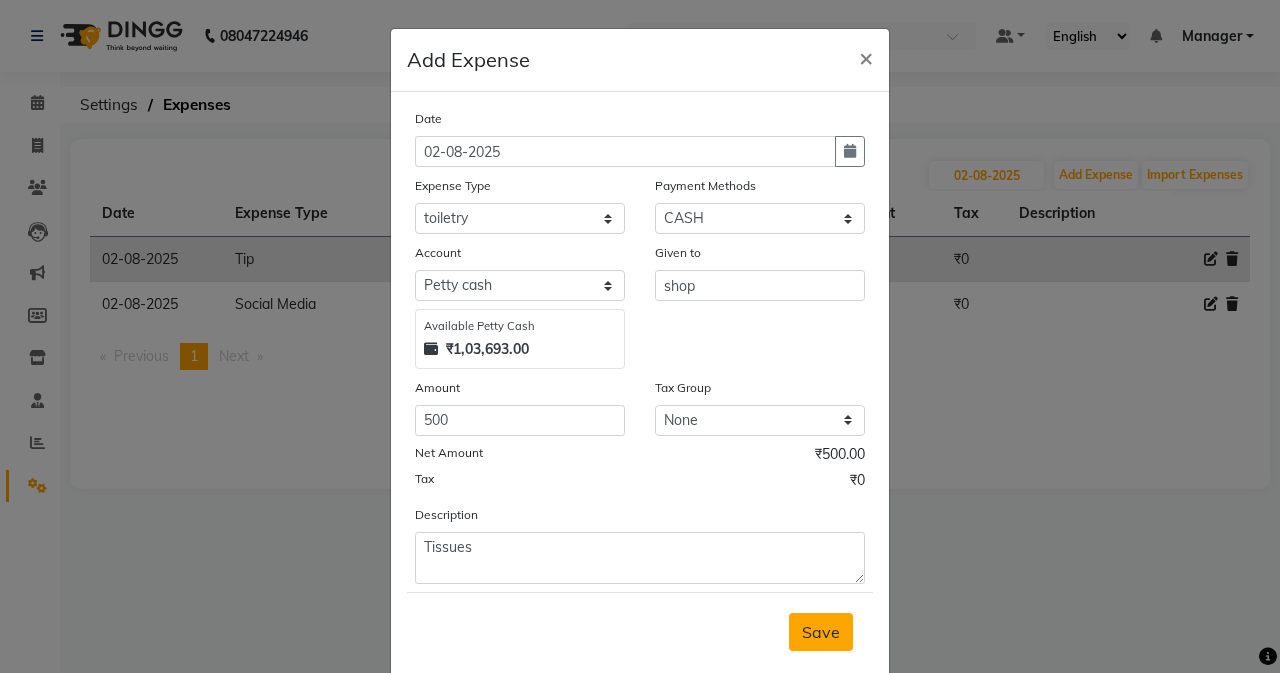 click on "Save" at bounding box center (821, 632) 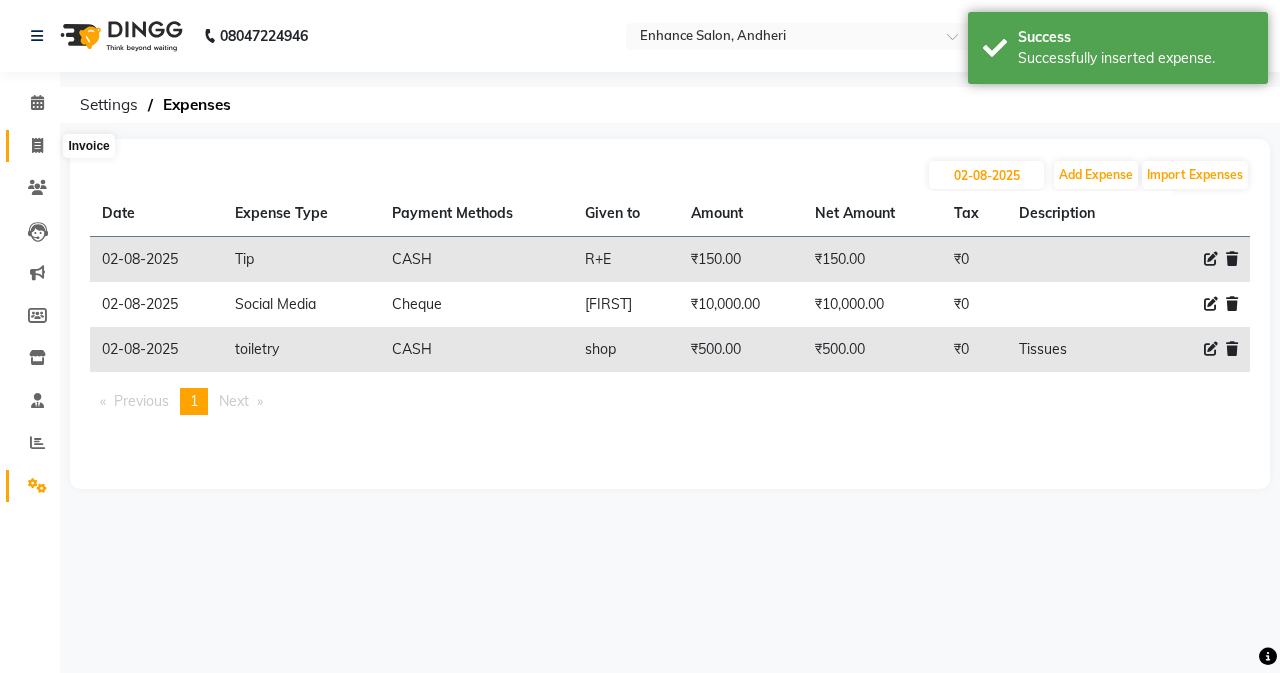 click 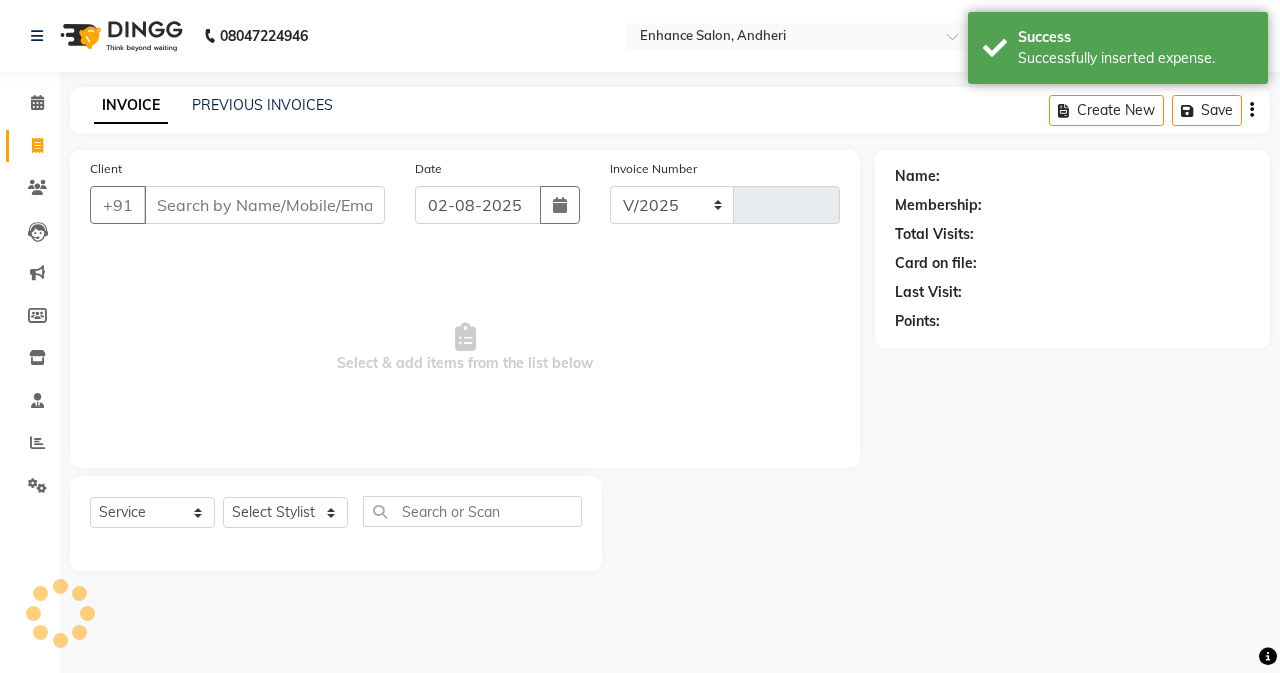 select on "7236" 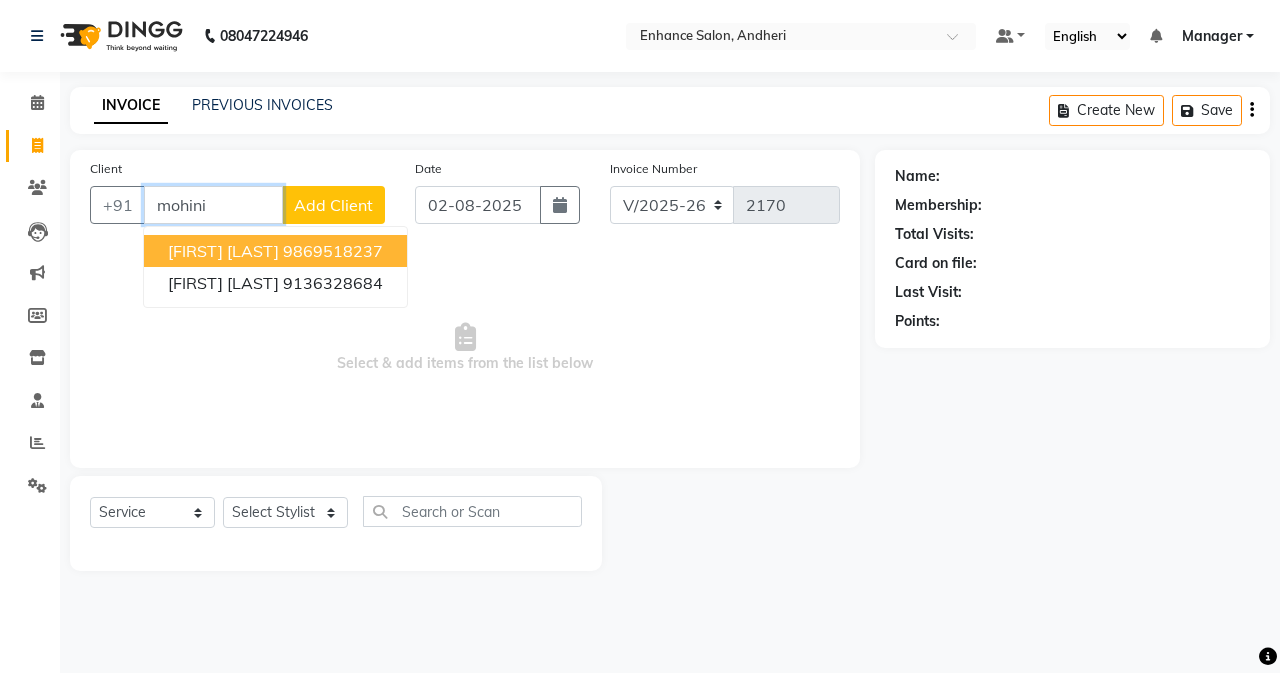 click on "9869518237" at bounding box center (333, 251) 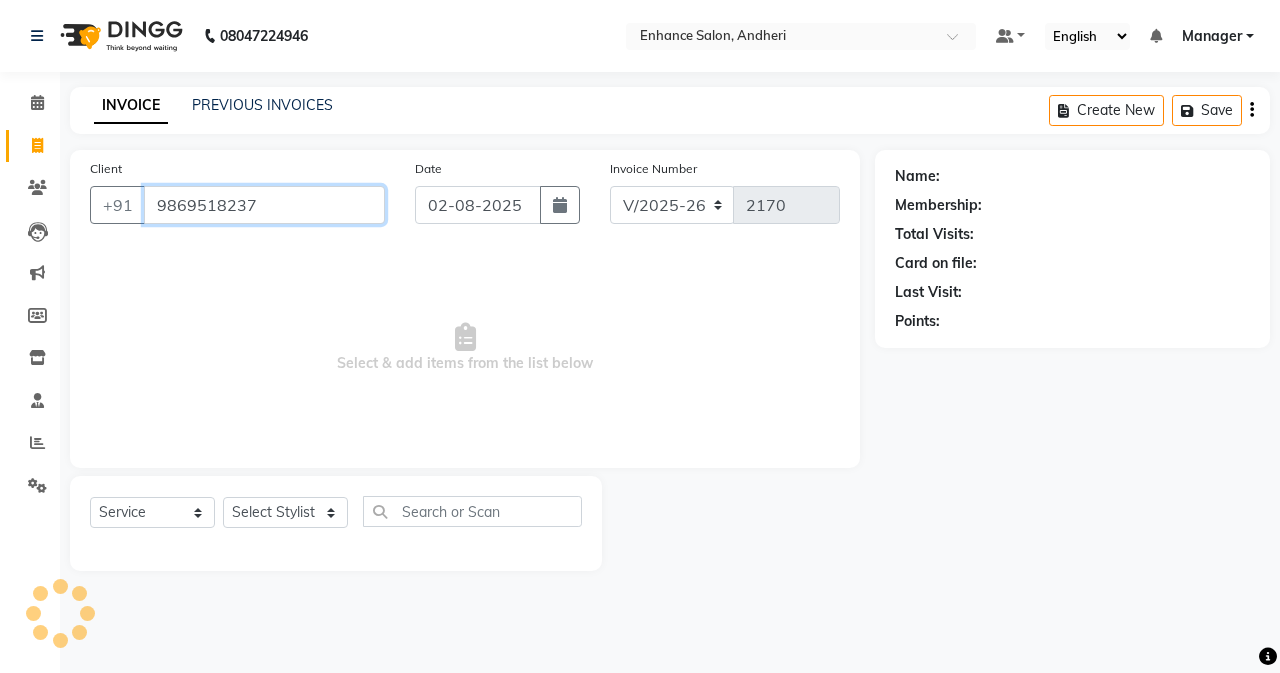 type on "9869518237" 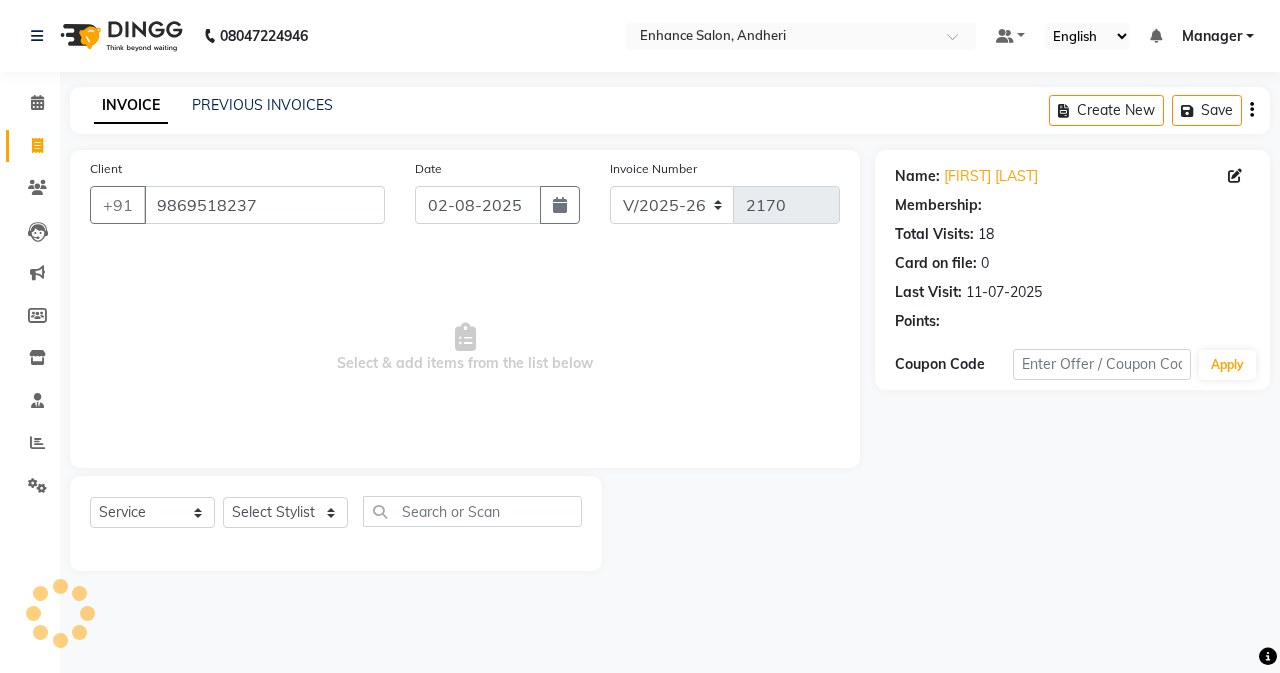 select on "1: Object" 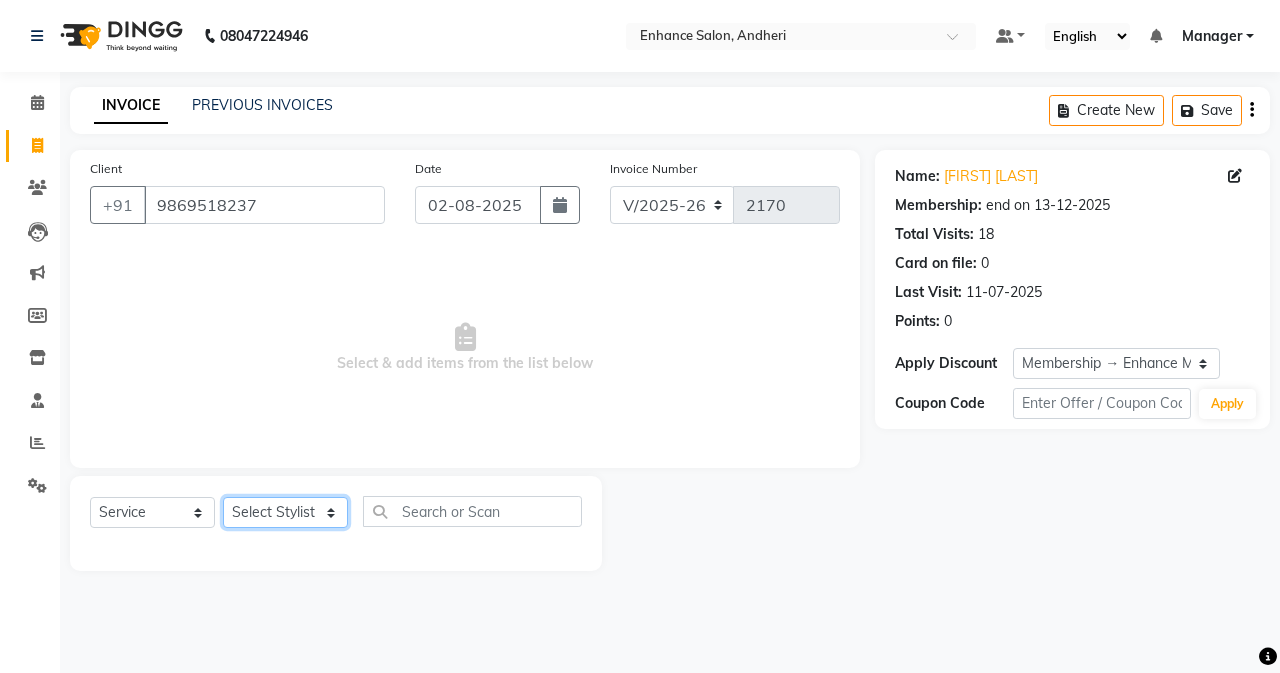 click on "Select Stylist Admin [FIRST] [LAST] [LAST] [LAST] [LAST] [LAST] [LAST] [LAST] [LAST] [LAST] [LAST] [LAST] [LAST] [LAST] [LAST] [LAST]" 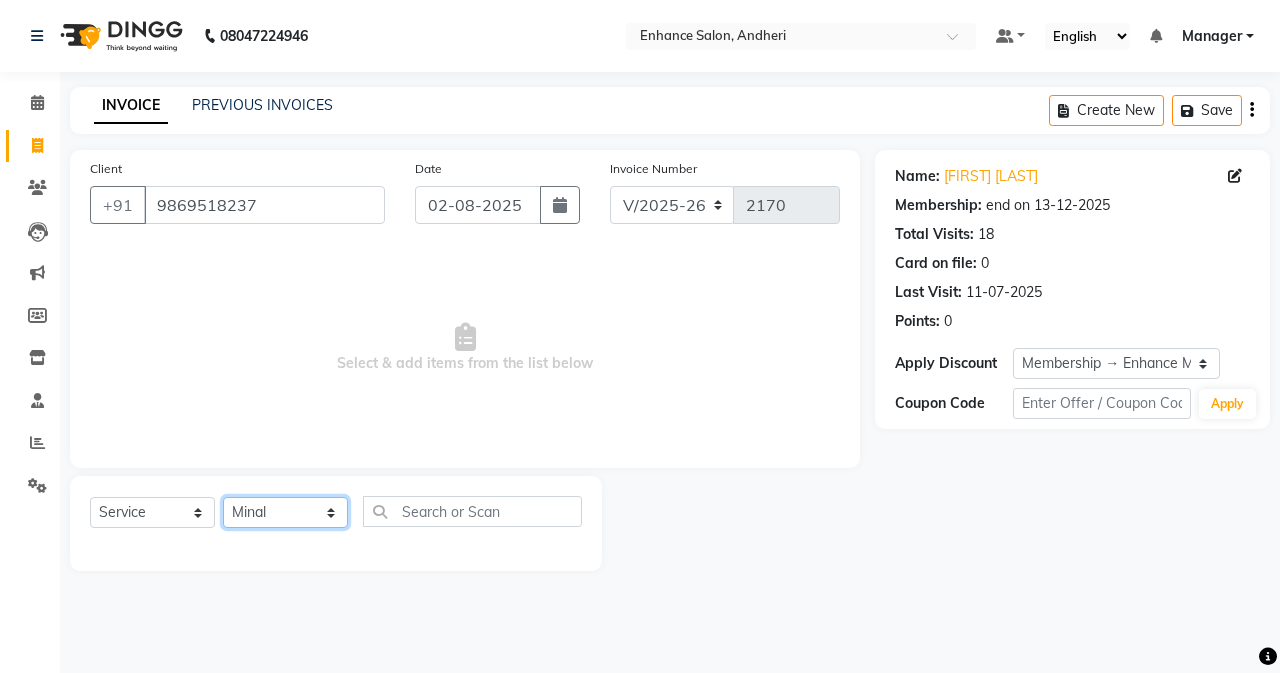 click on "Select Stylist Admin [FIRST] [LAST] [LAST] [LAST] [LAST] [LAST] [LAST] [LAST] [LAST] [LAST] [LAST] [LAST] [LAST] [LAST] [LAST] [LAST]" 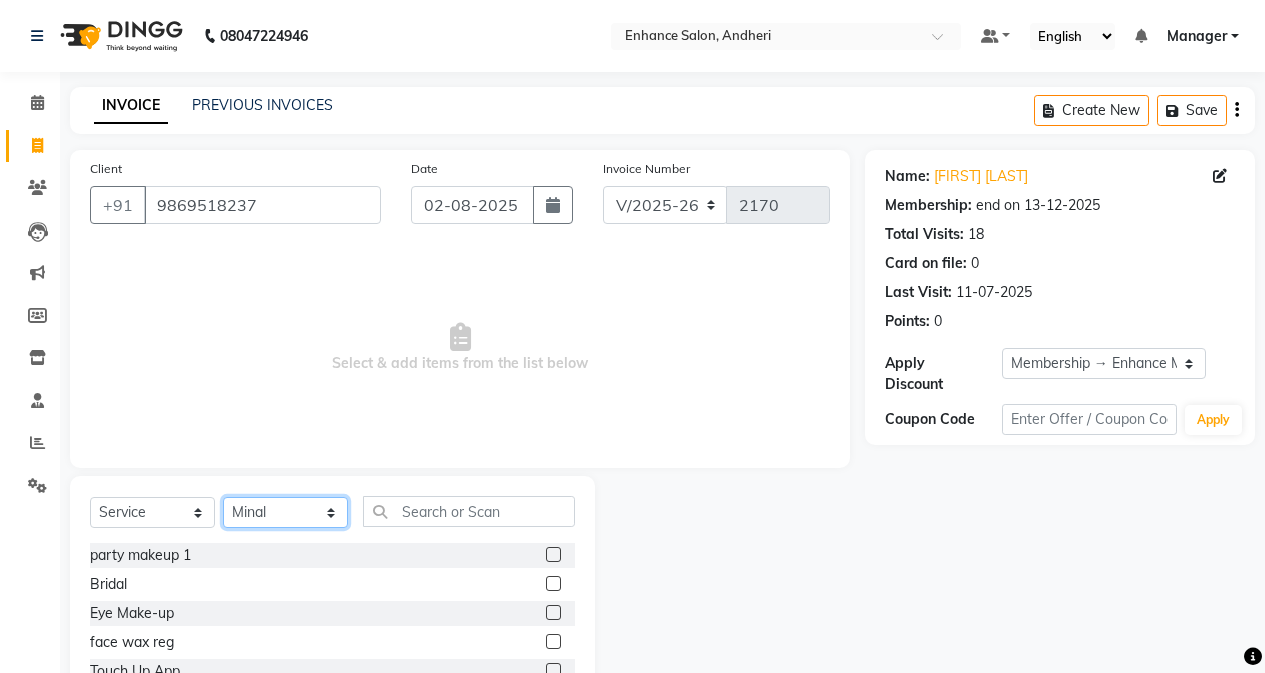 drag, startPoint x: 312, startPoint y: 521, endPoint x: 312, endPoint y: 500, distance: 21 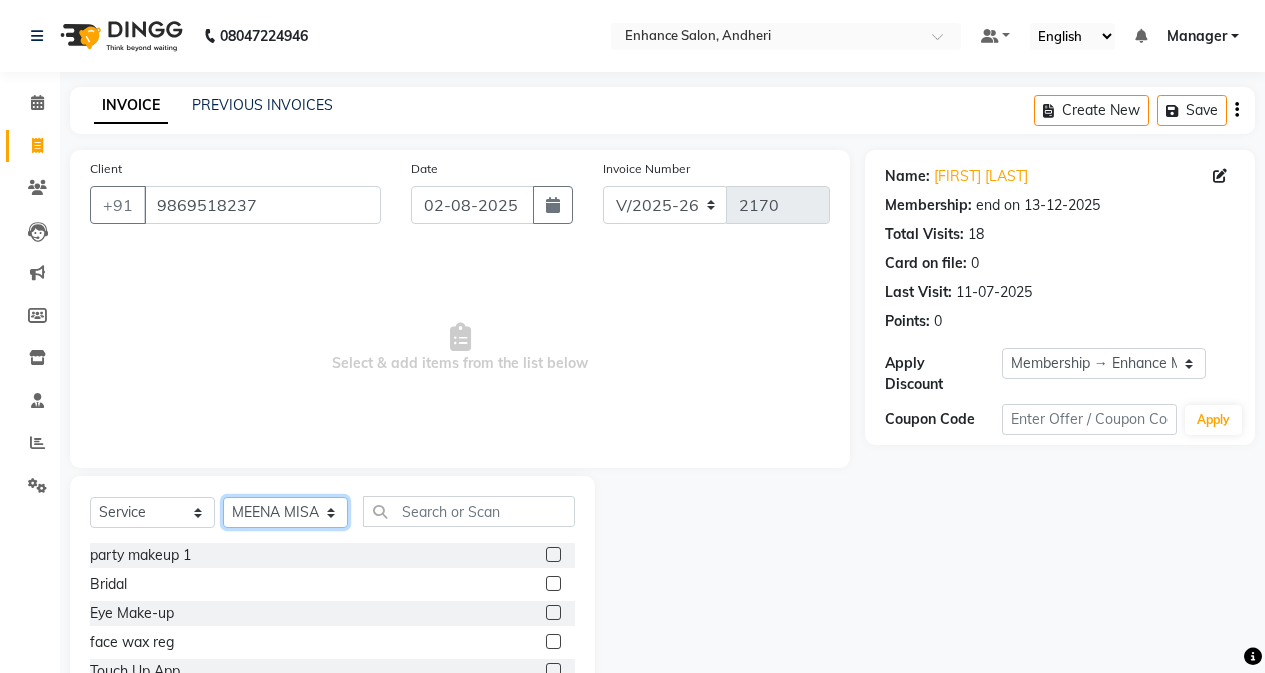 click on "Select Stylist Admin [FIRST] [LAST] [LAST] [LAST] [LAST] [LAST] [LAST] [LAST] [LAST] [LAST] [LAST] [LAST] [LAST] [LAST] [LAST] [LAST]" 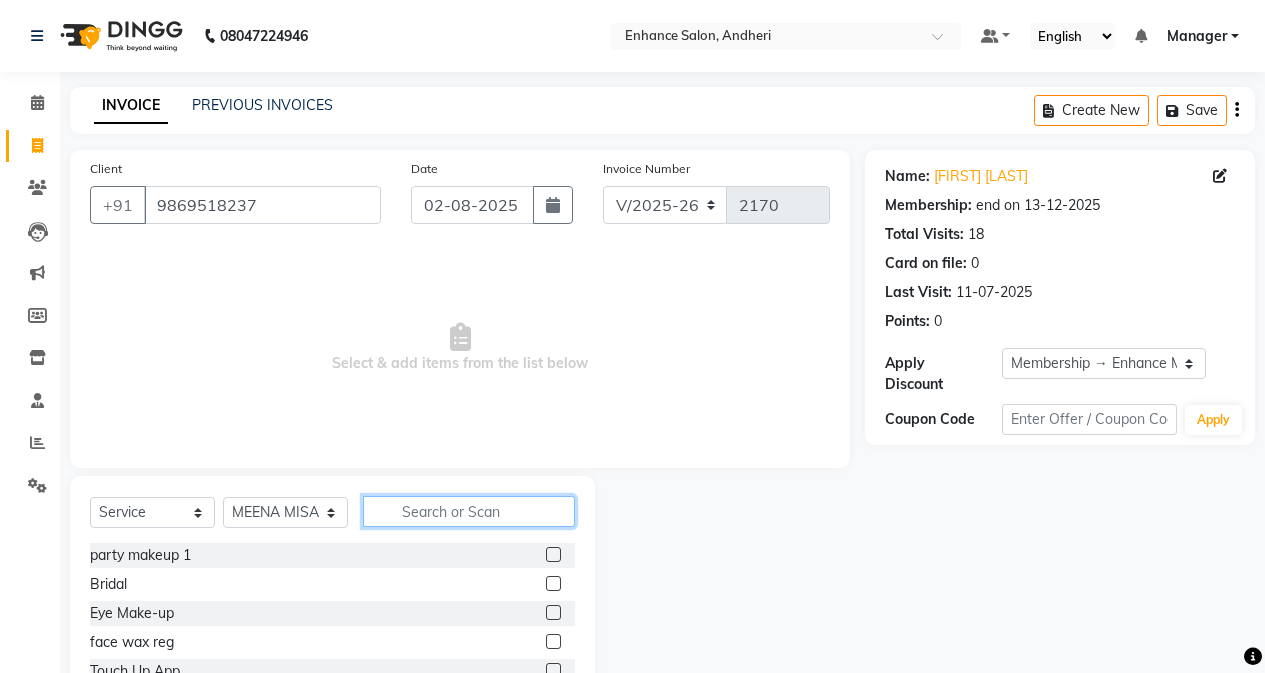 click 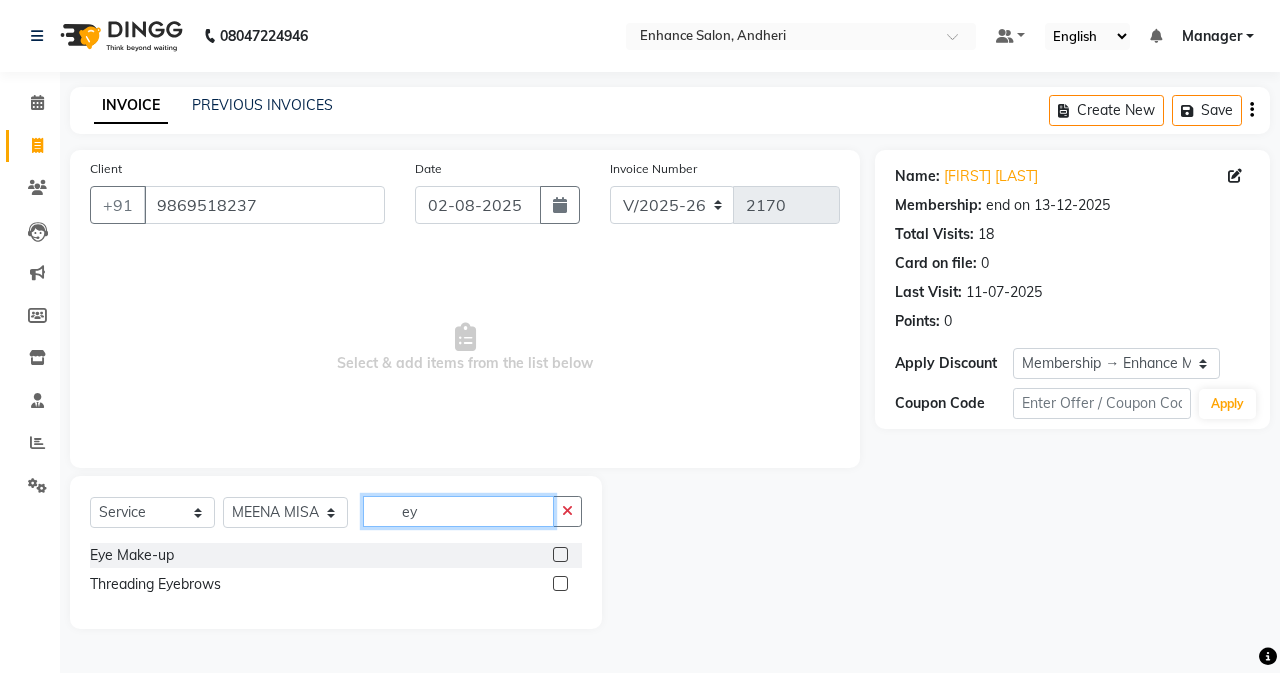 type on "e" 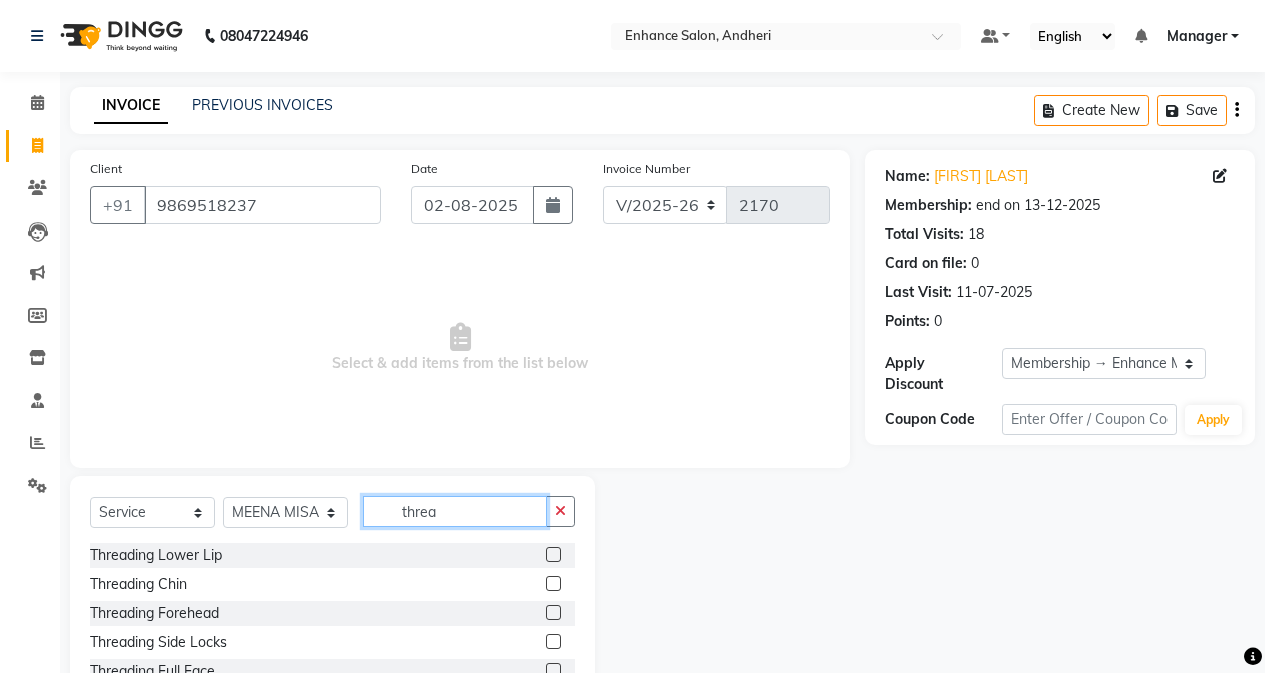 scroll, scrollTop: 3, scrollLeft: 0, axis: vertical 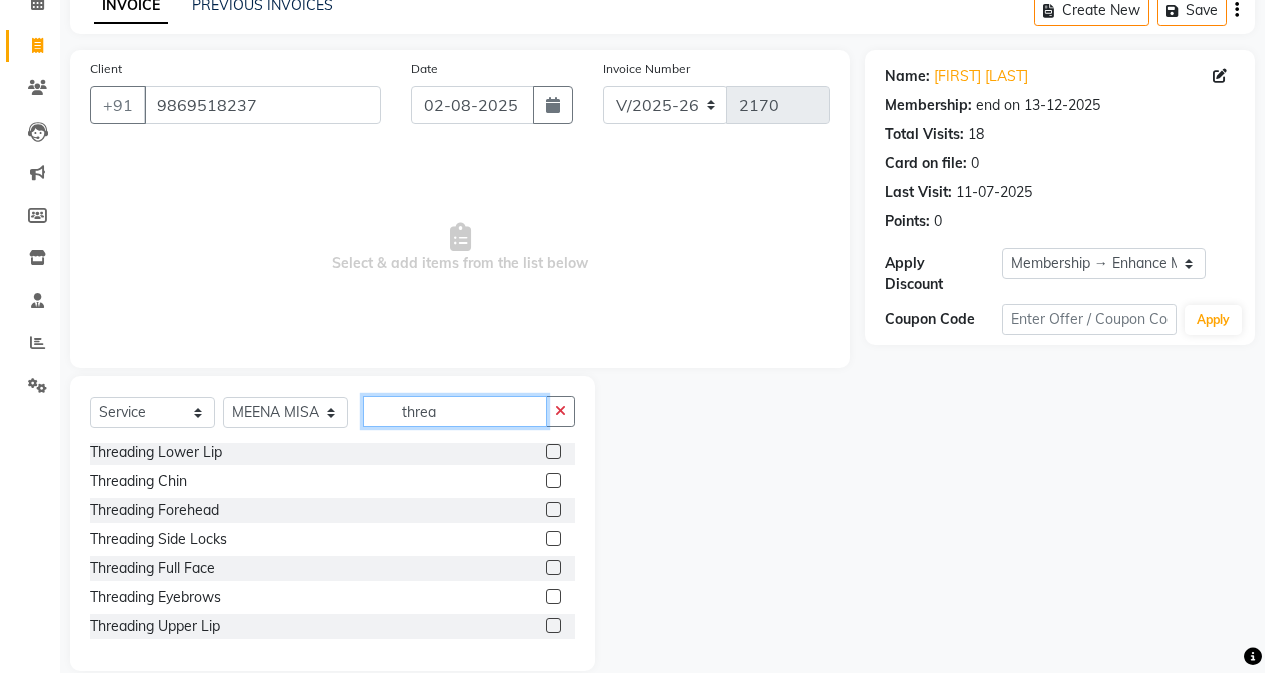 type on "threa" 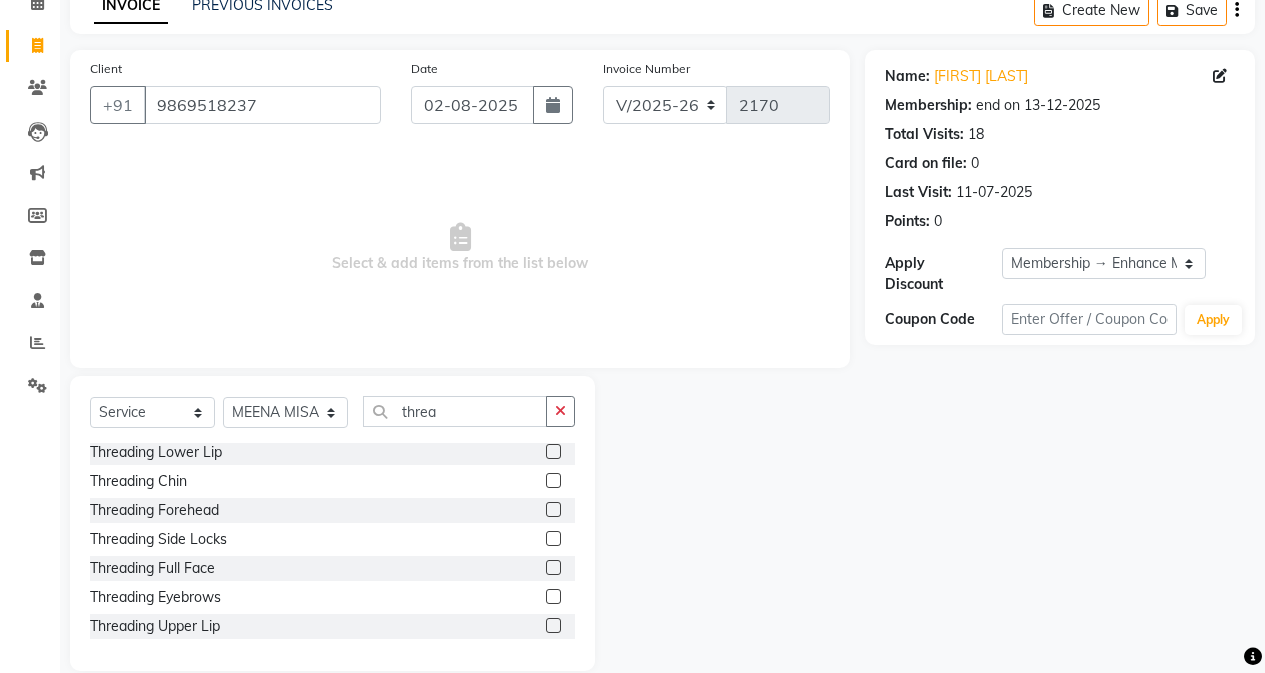 click 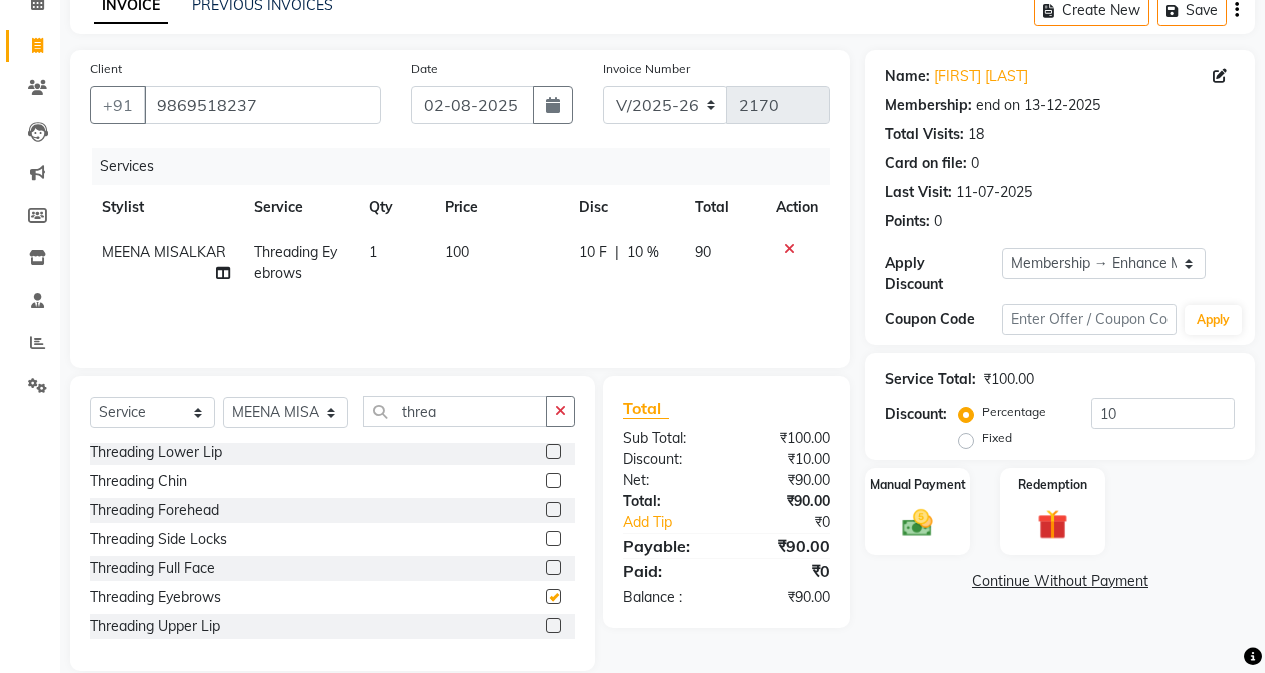 checkbox on "false" 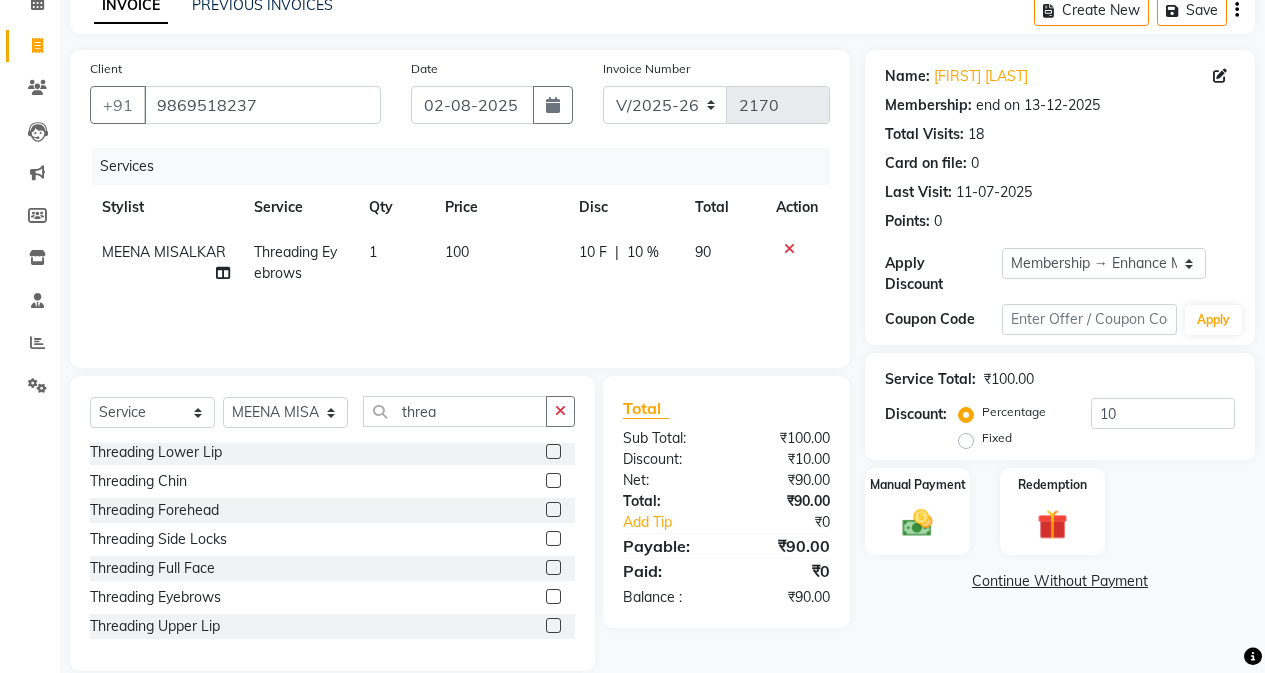 click 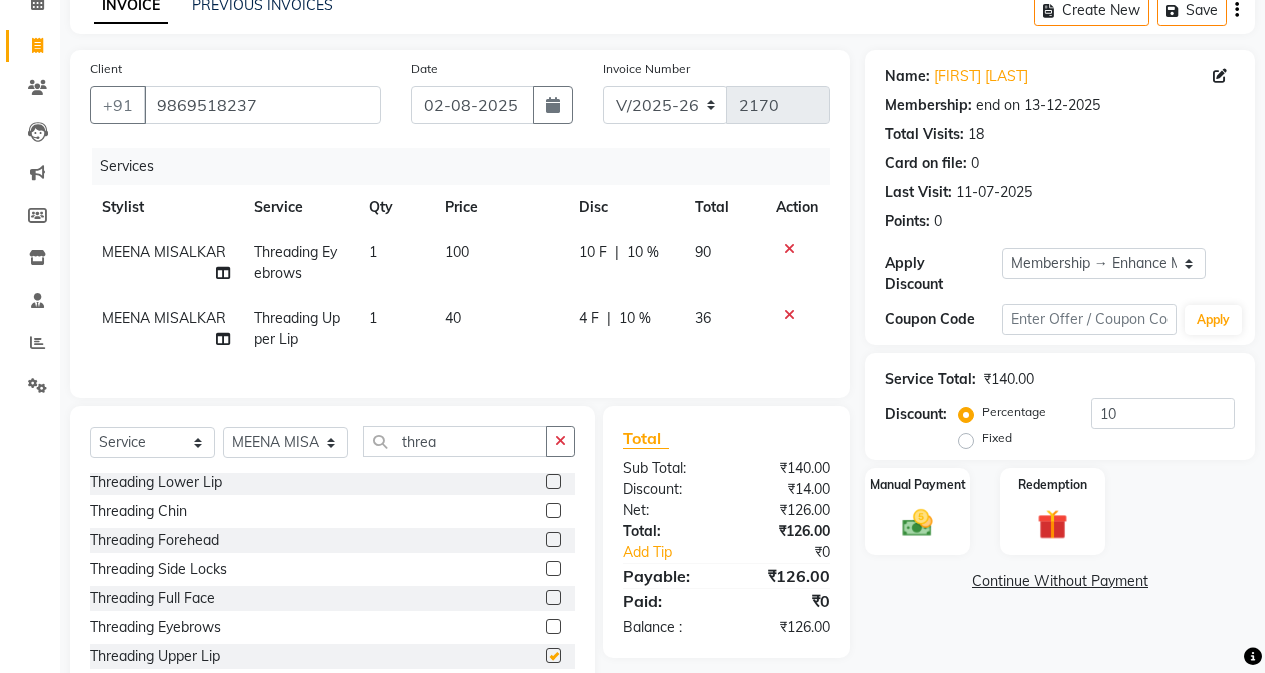 checkbox on "false" 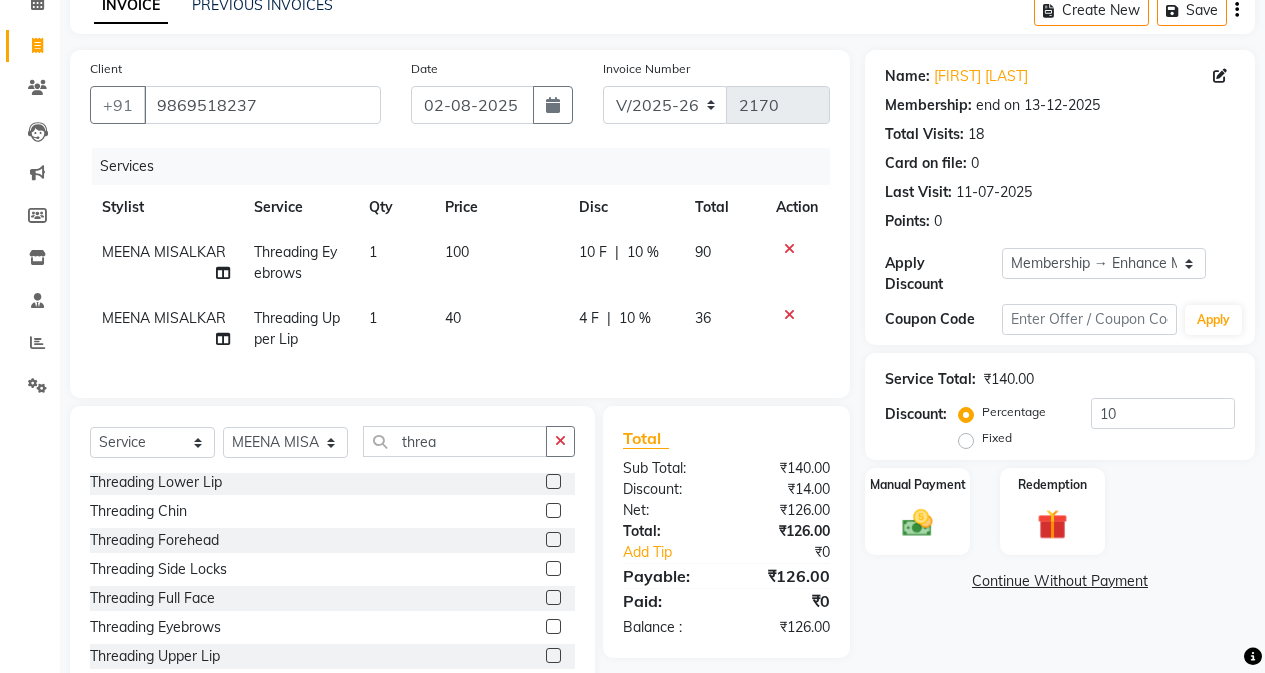 click 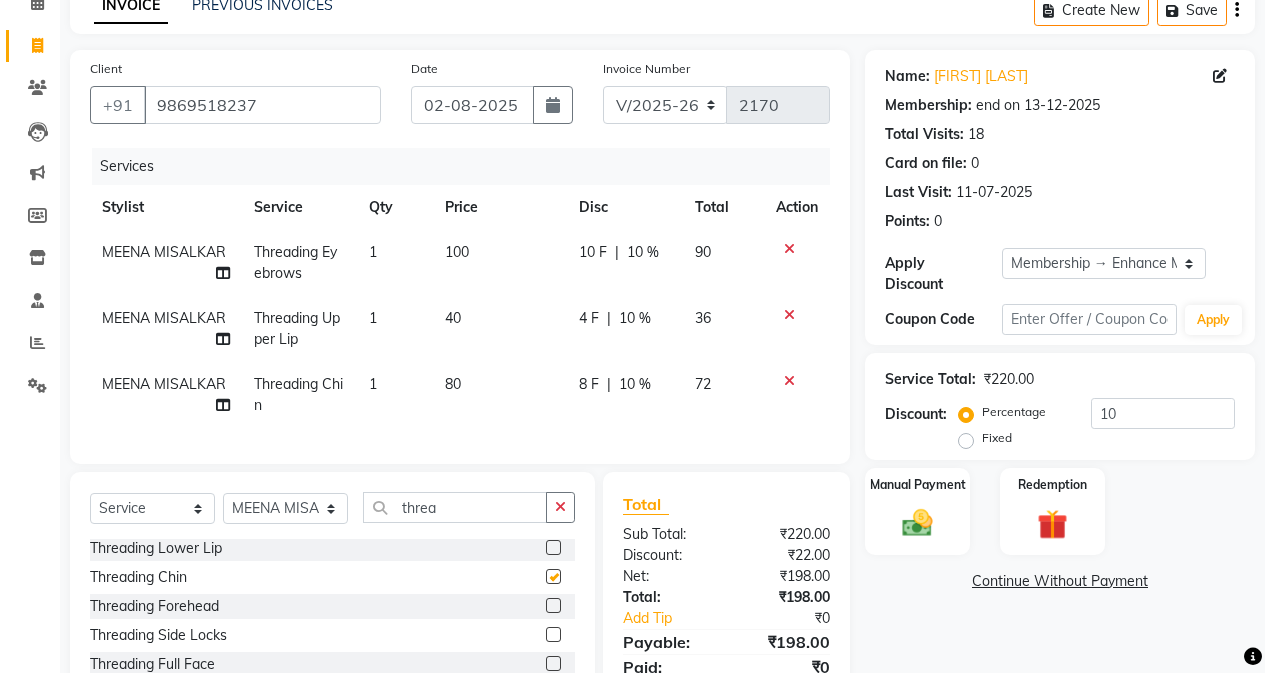 checkbox on "false" 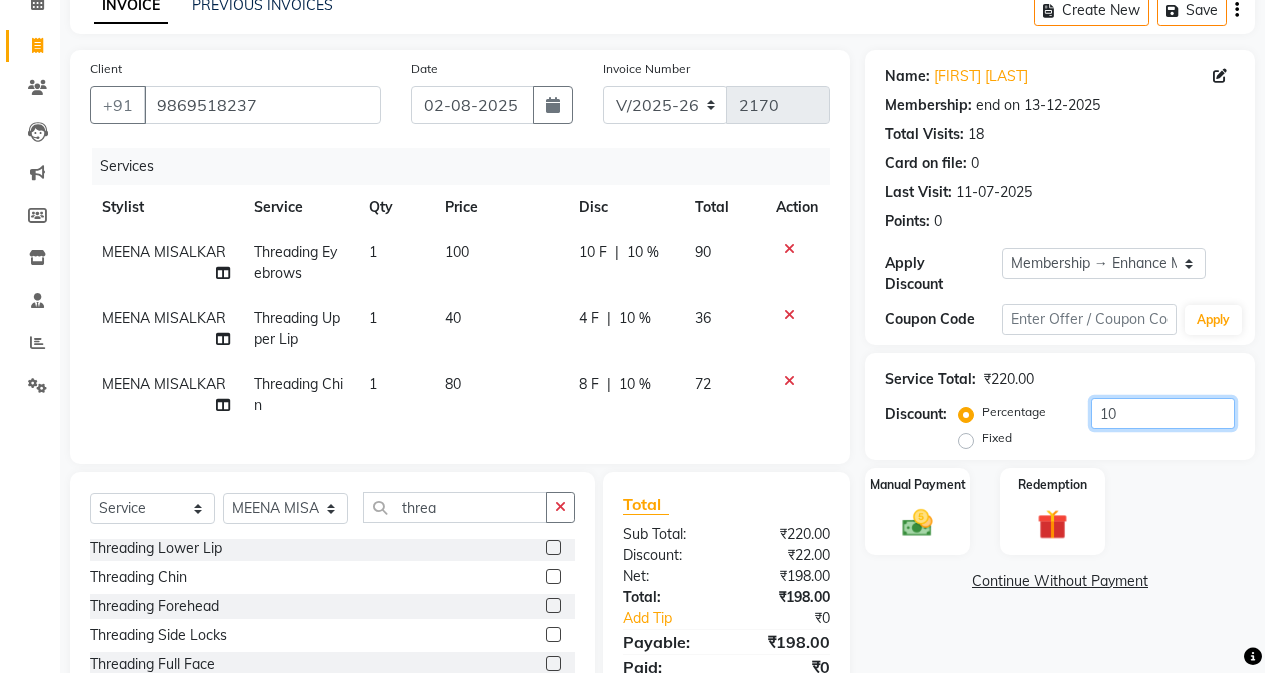 click on "10" 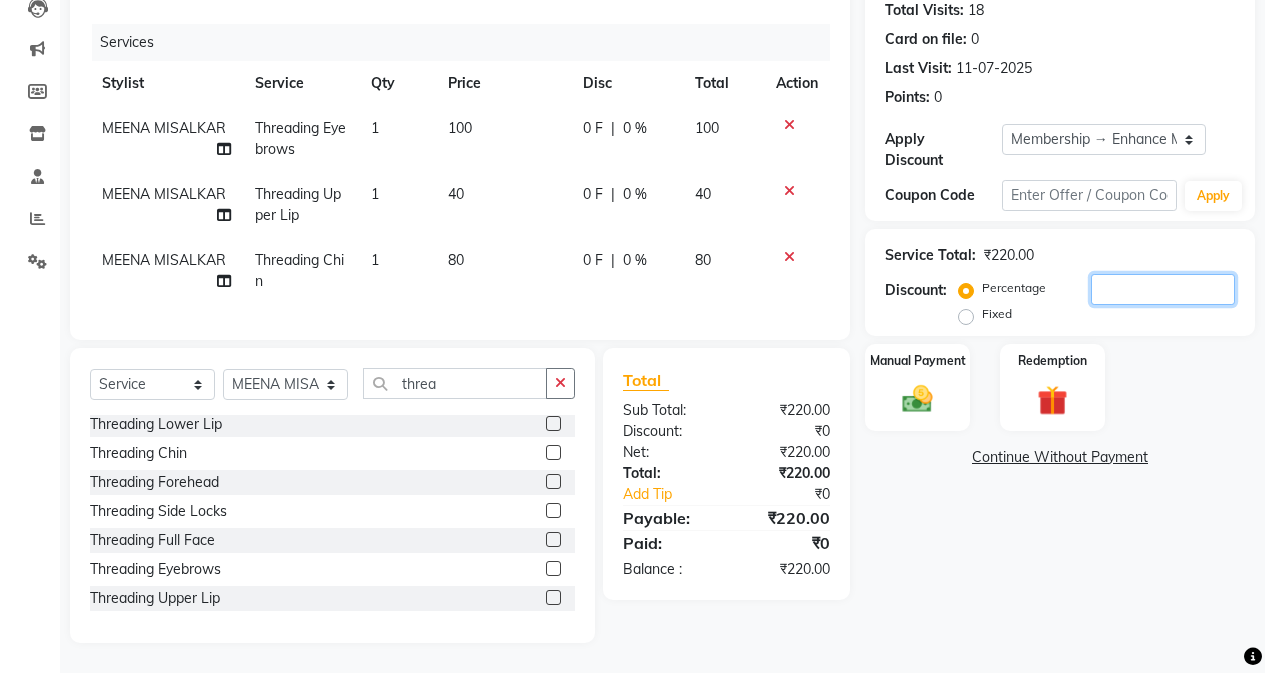 scroll, scrollTop: 239, scrollLeft: 0, axis: vertical 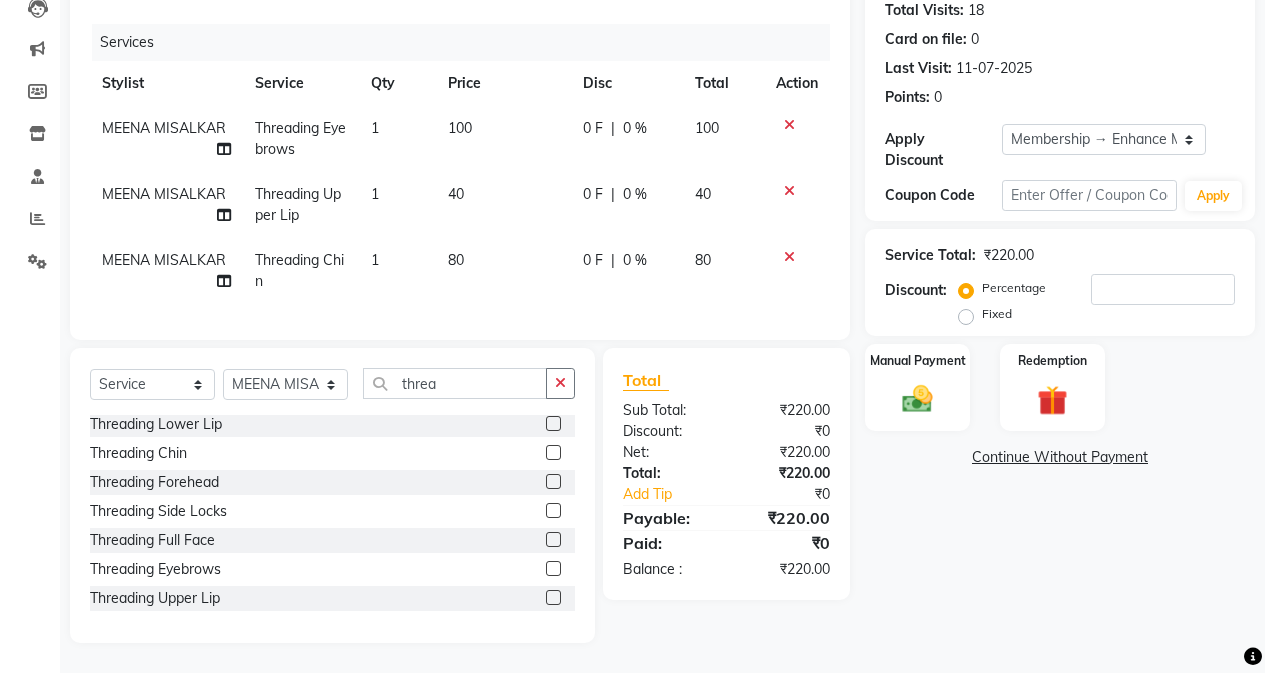 click on "Name: Mohini Singh Membership: end on 13-12-2025 Total Visits:  18 Card on file:  0 Last Visit:   11-07-2025 Points:   0  Apply Discount Select Membership → Enhance Membership Coupon Code Apply Service Total:  ₹220.00  Discount:  Percentage   Fixed  Manual Payment Redemption  Continue Without Payment" 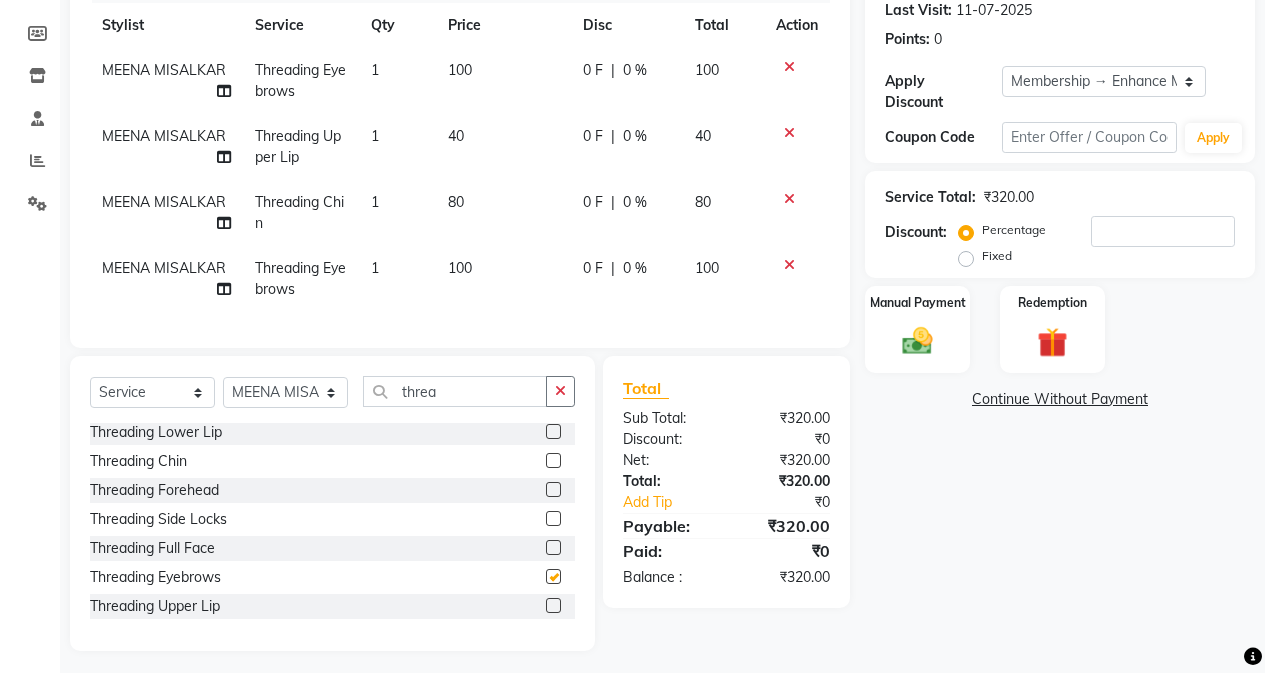 checkbox on "false" 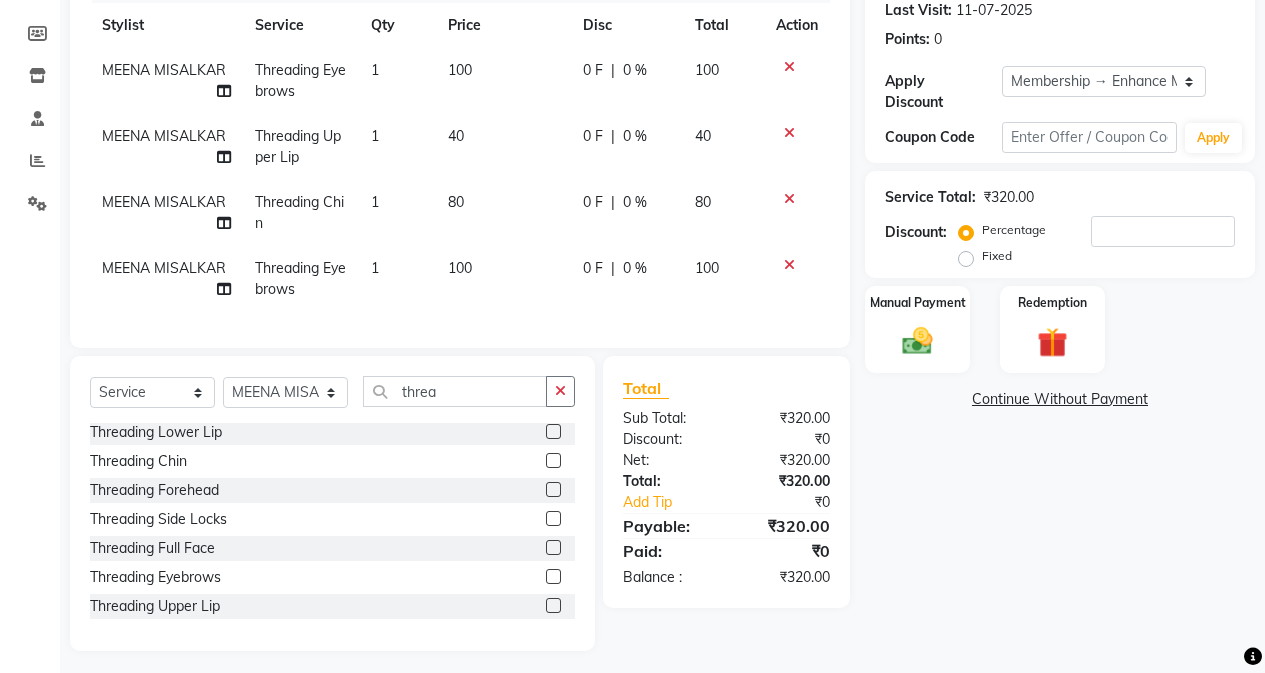 scroll, scrollTop: 305, scrollLeft: 0, axis: vertical 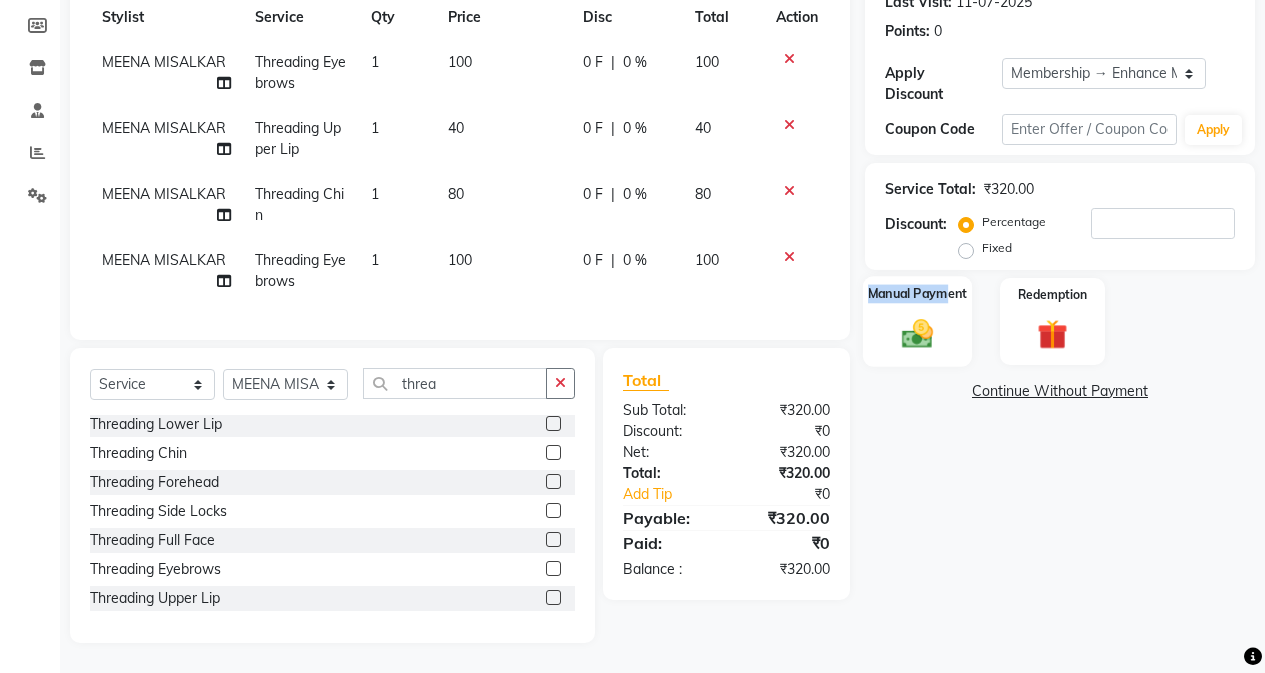 drag, startPoint x: 947, startPoint y: 282, endPoint x: 947, endPoint y: 307, distance: 25 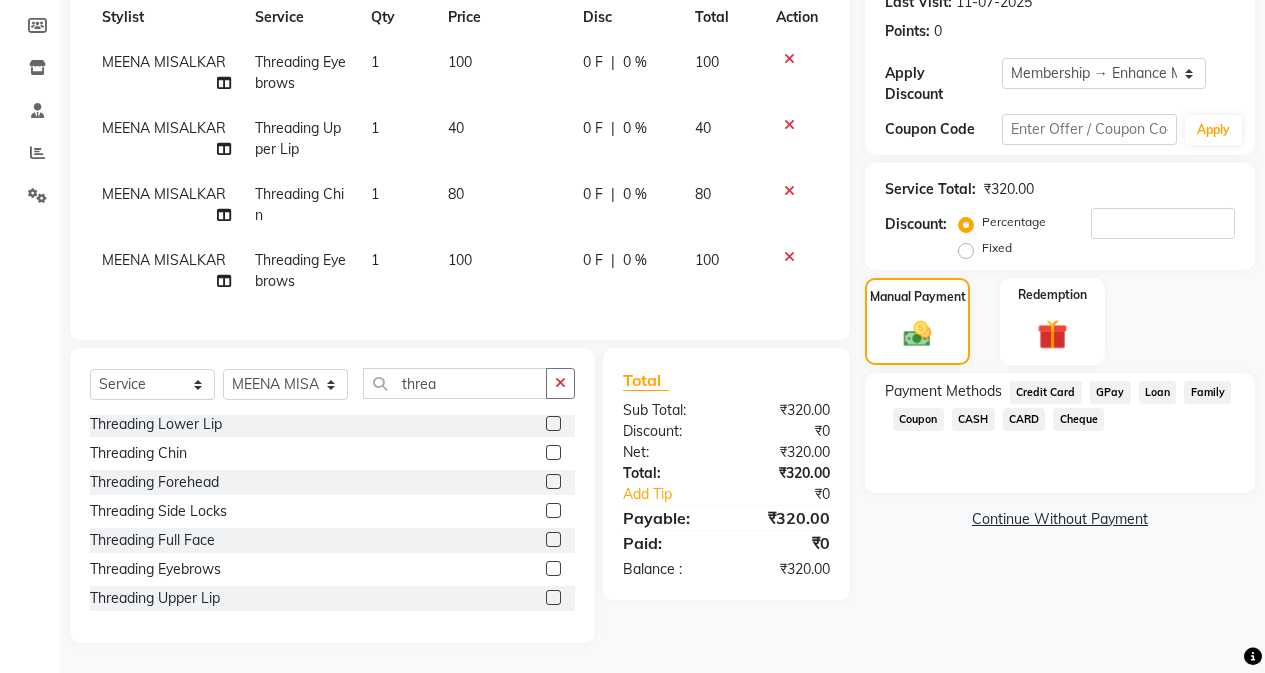 click on "CASH" 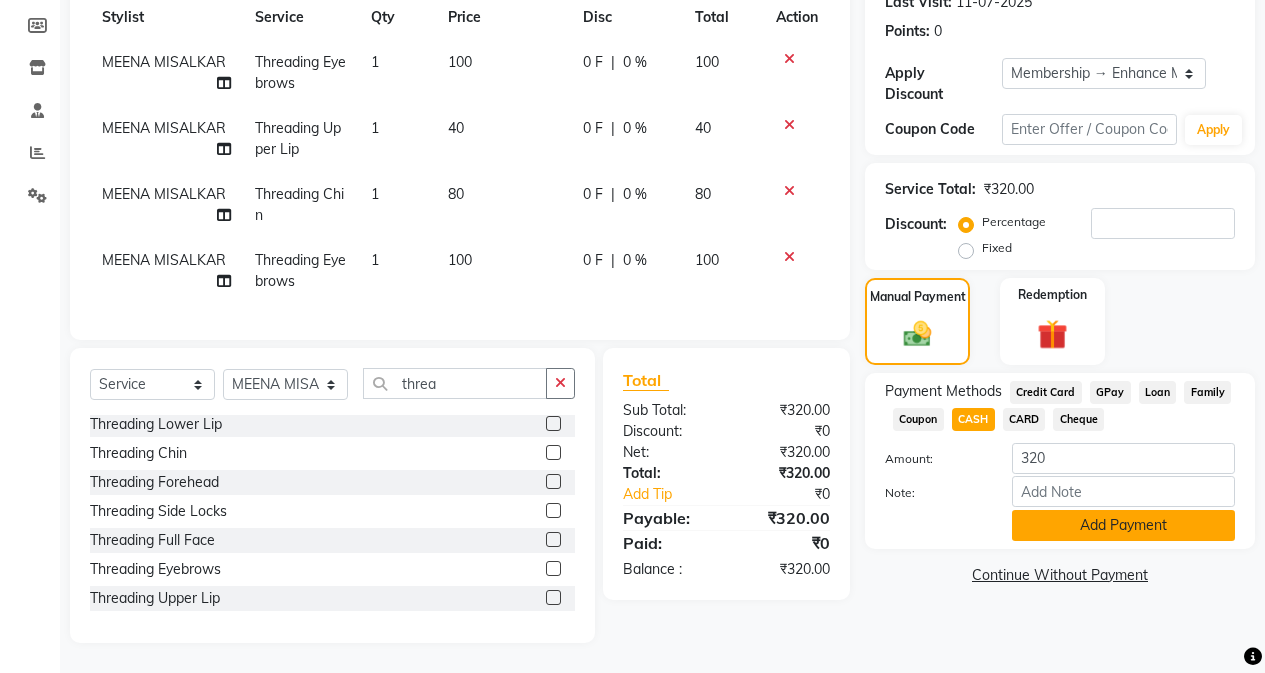 click on "Add Payment" 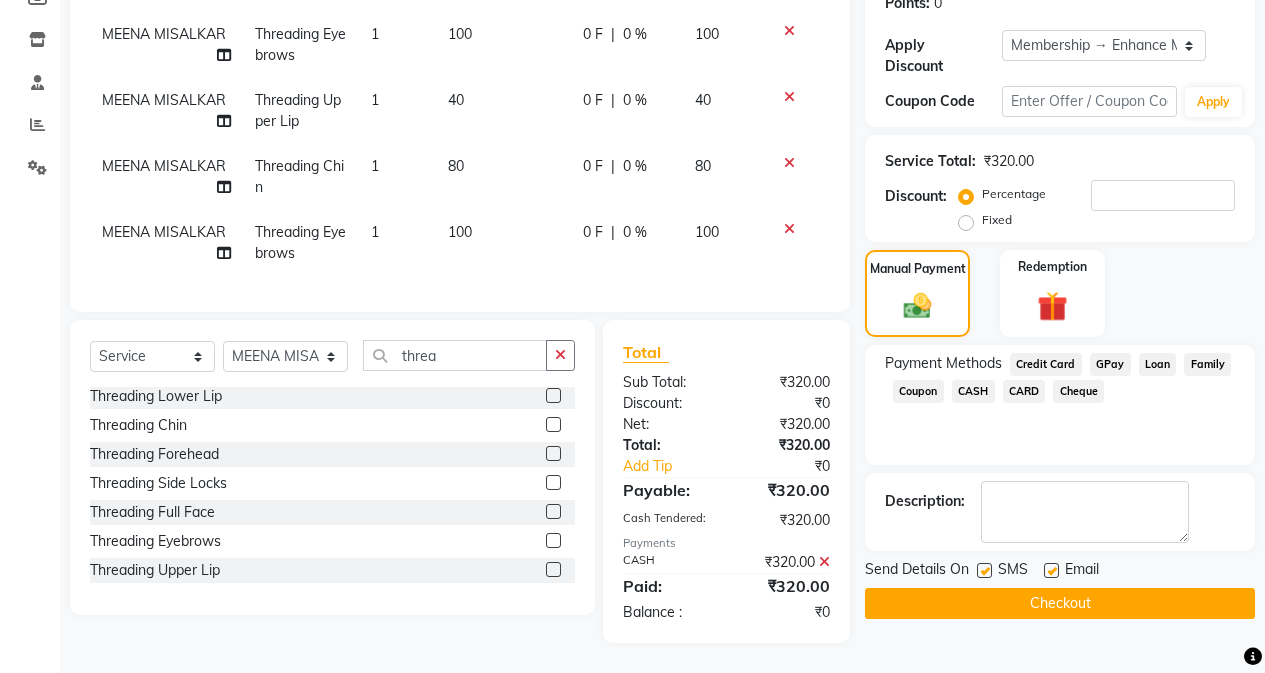 click on "Checkout" 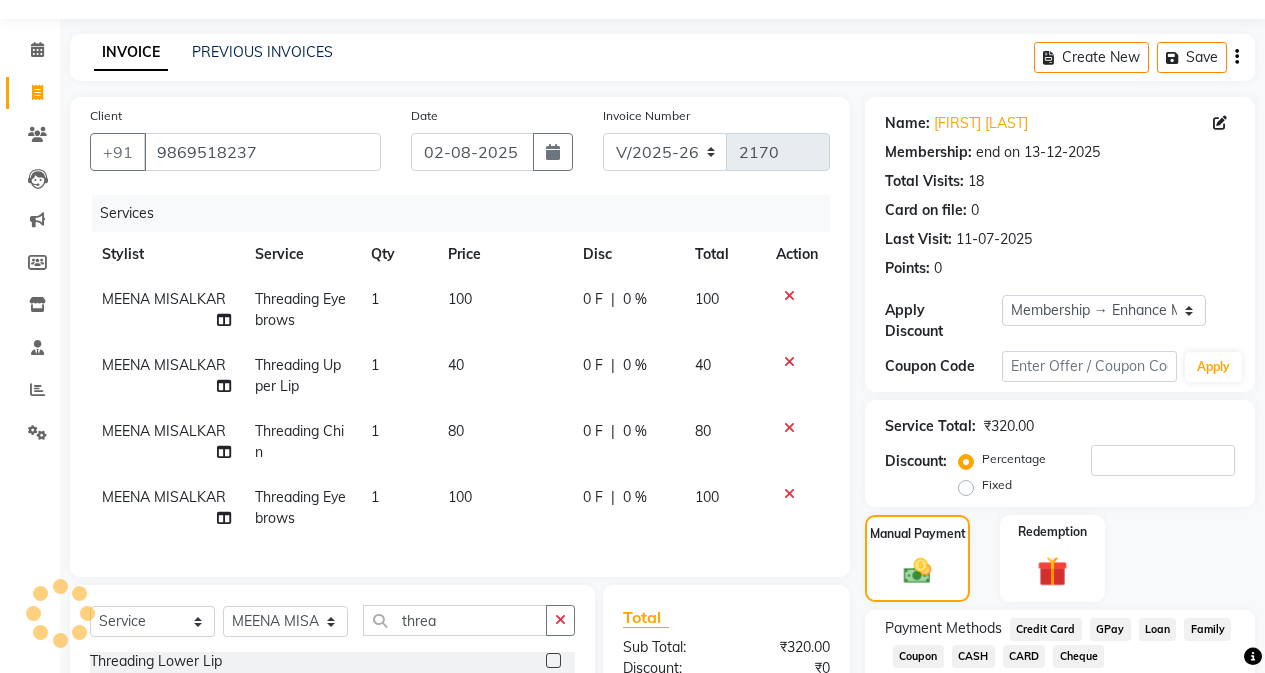 scroll, scrollTop: 0, scrollLeft: 0, axis: both 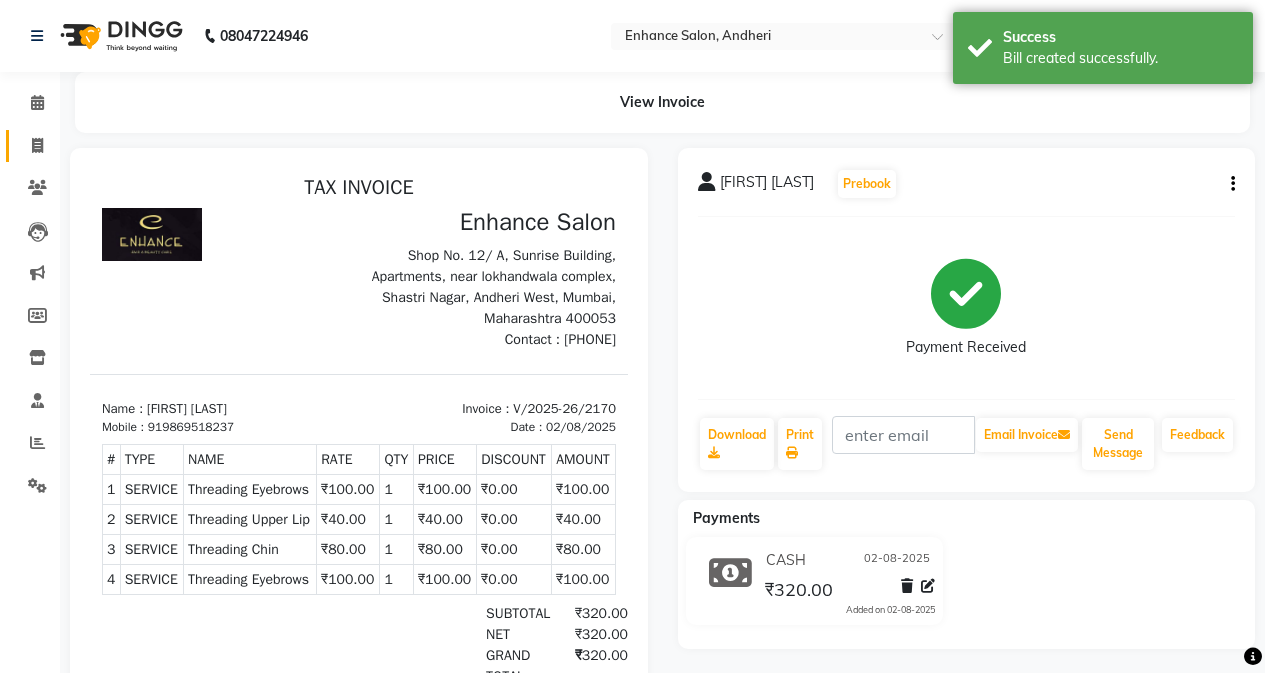 click 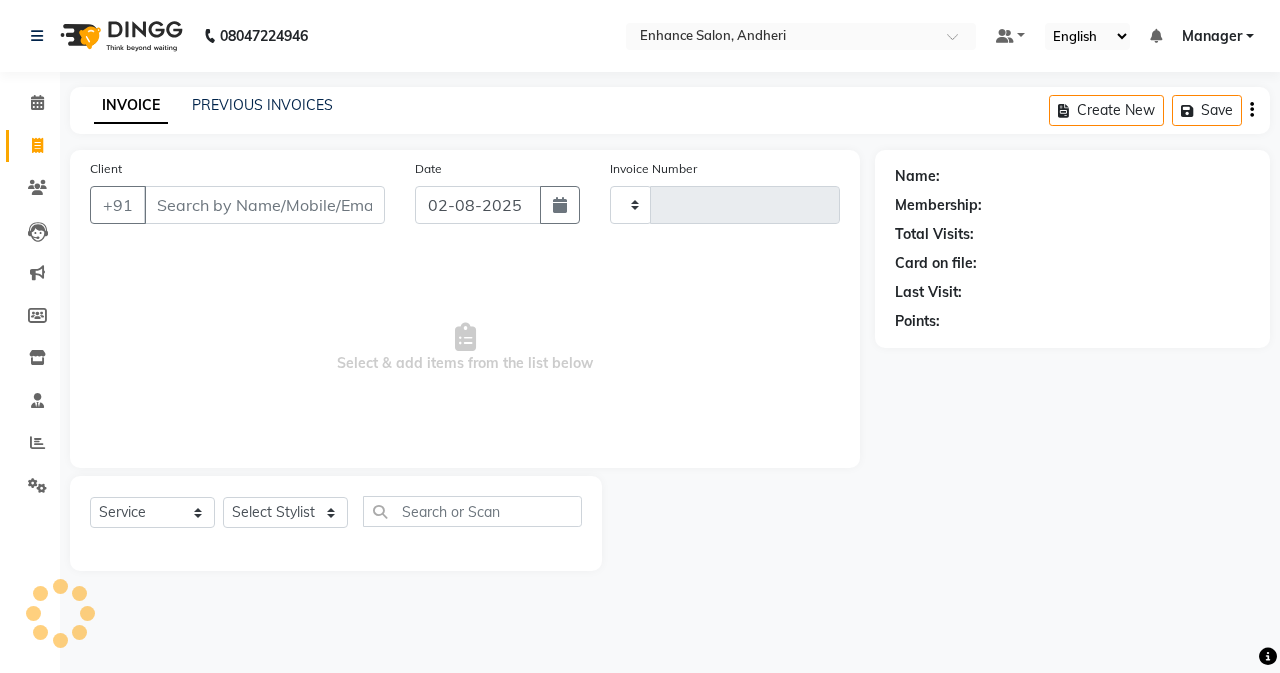 type on "2171" 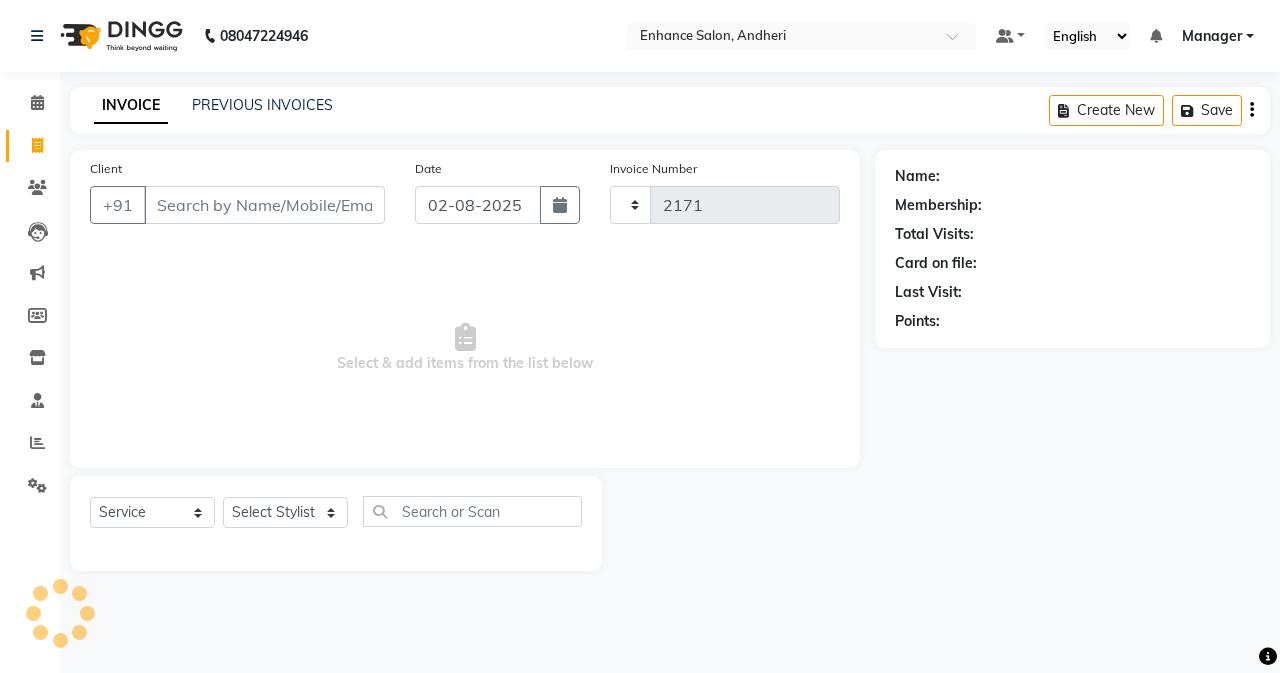 select on "7236" 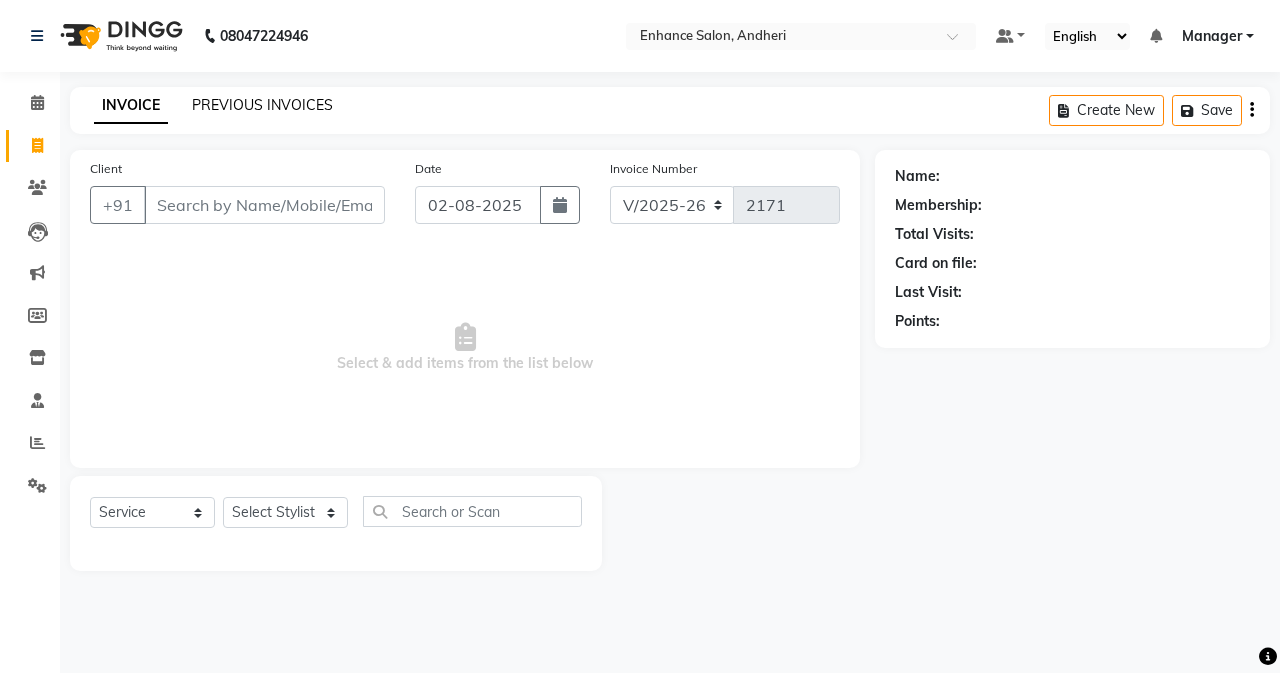 click on "PREVIOUS INVOICES" 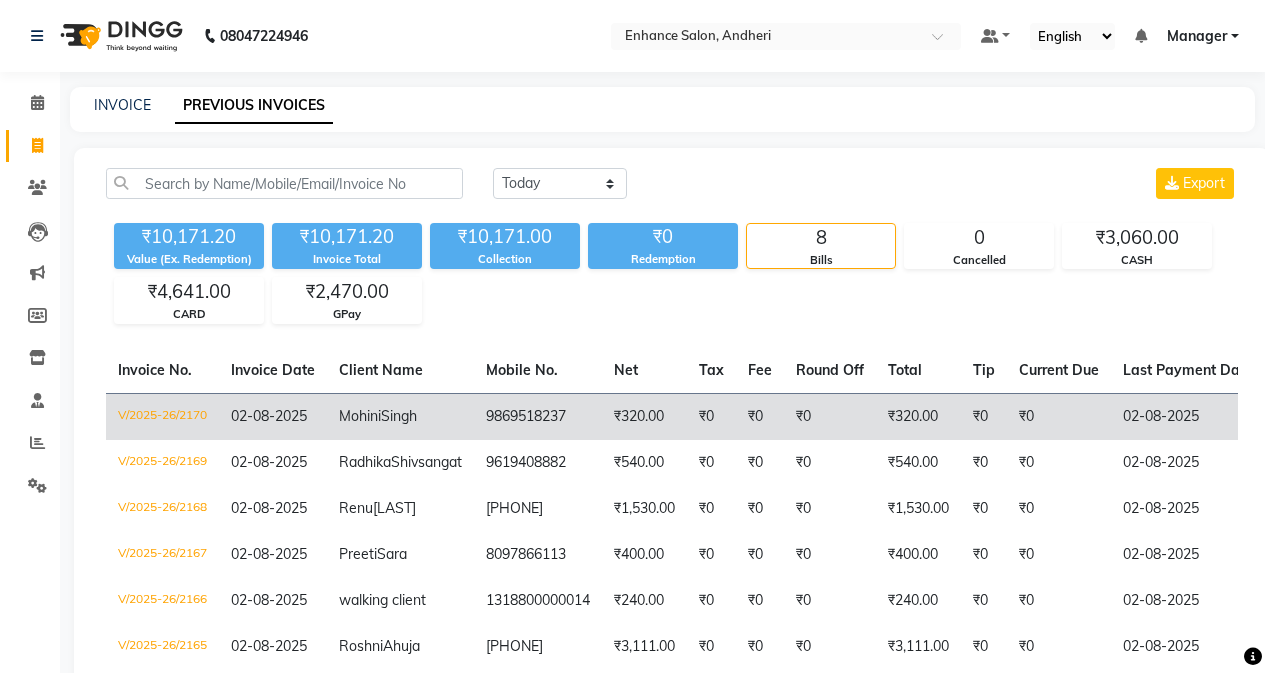 click on "Mohini  Singh" 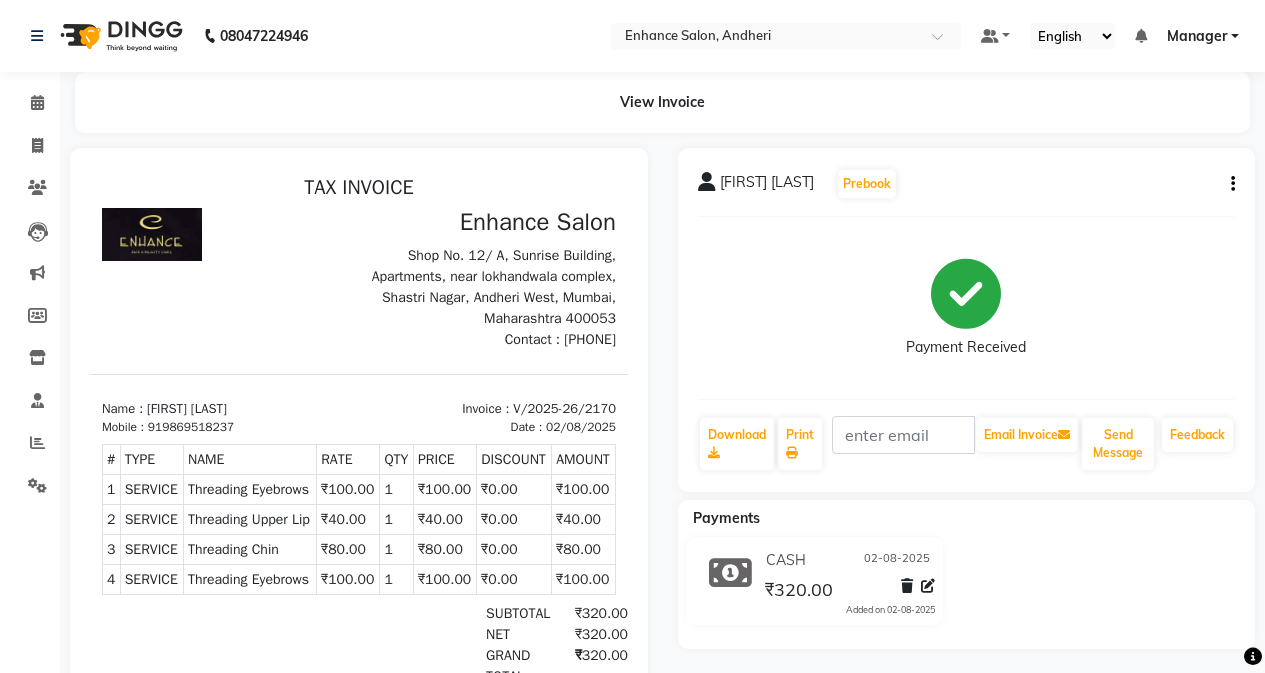 scroll, scrollTop: 0, scrollLeft: 0, axis: both 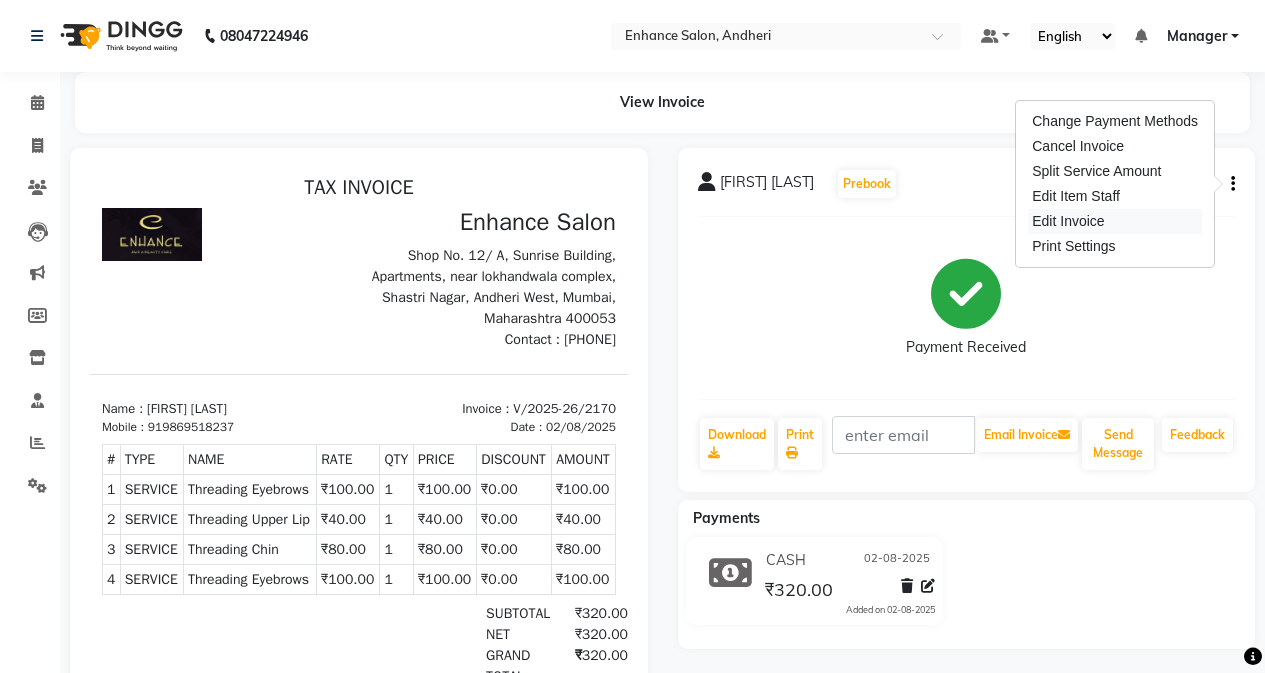click on "Edit Invoice" at bounding box center (1115, 221) 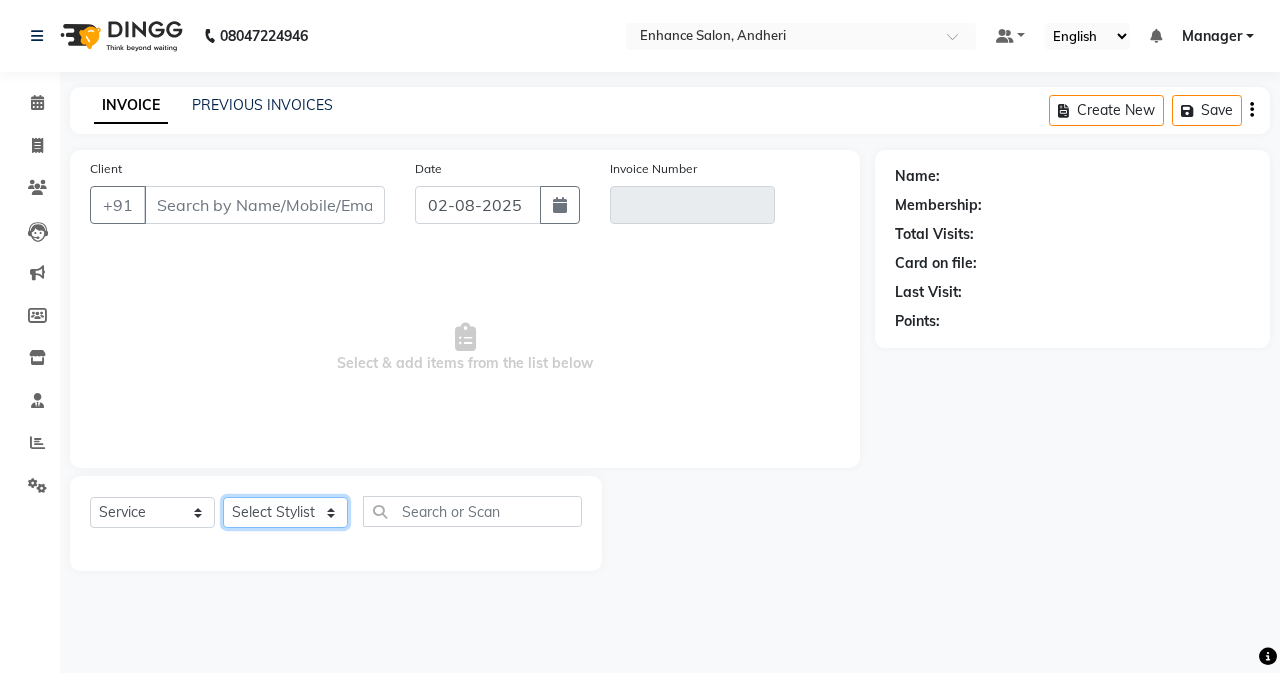 click on "Select Stylist Admin [FIRST] [LAST] [LAST] [LAST] [LAST] [LAST] [LAST] [LAST] [LAST] [LAST] [LAST] [LAST] [LAST] [LAST] [LAST] [LAST]" 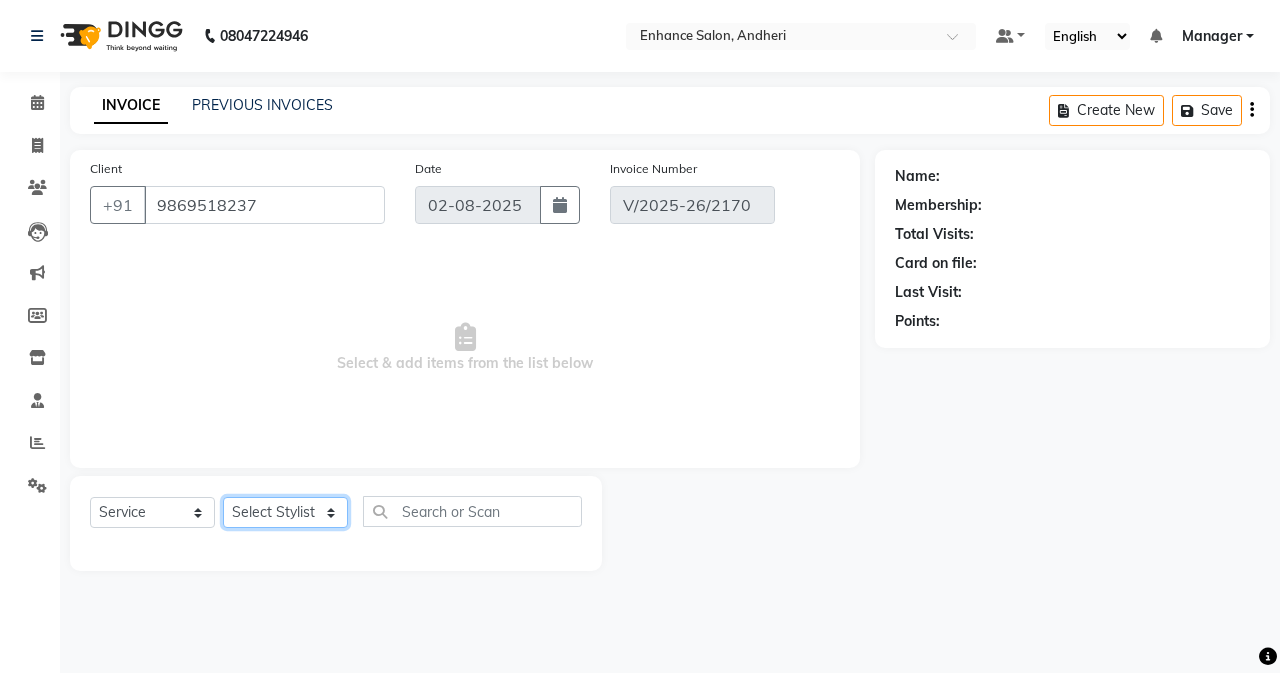 select on "select" 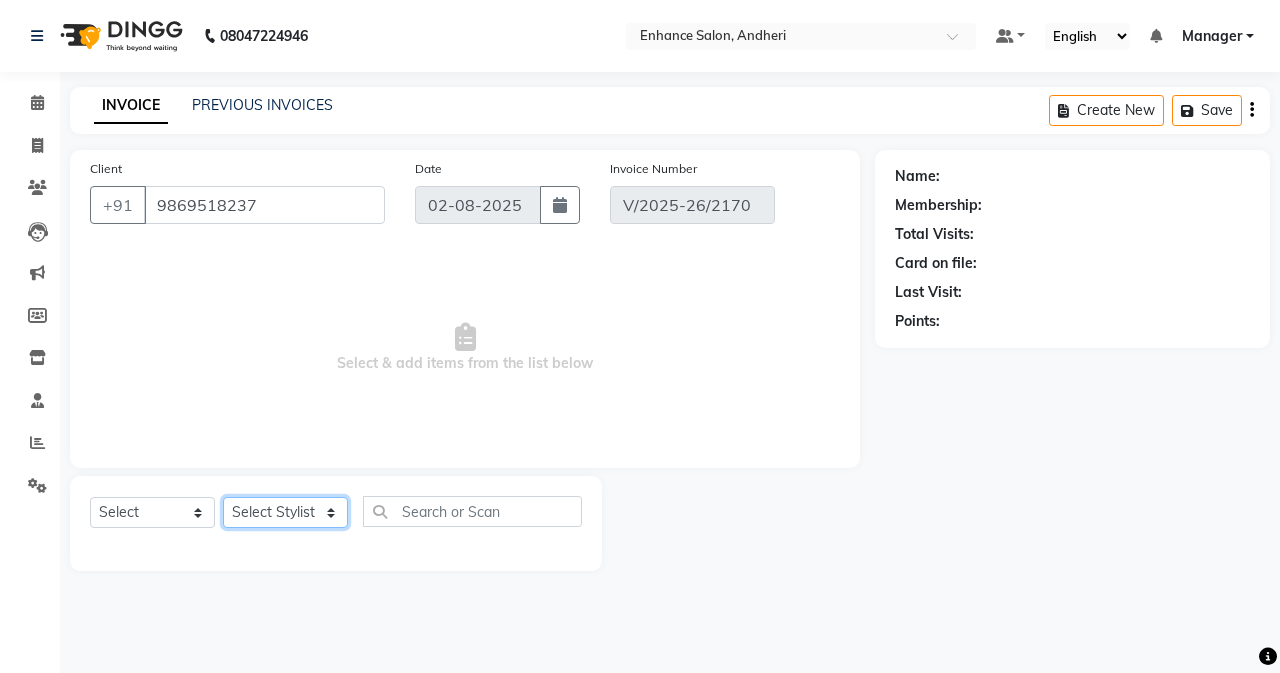 select on "1: Object" 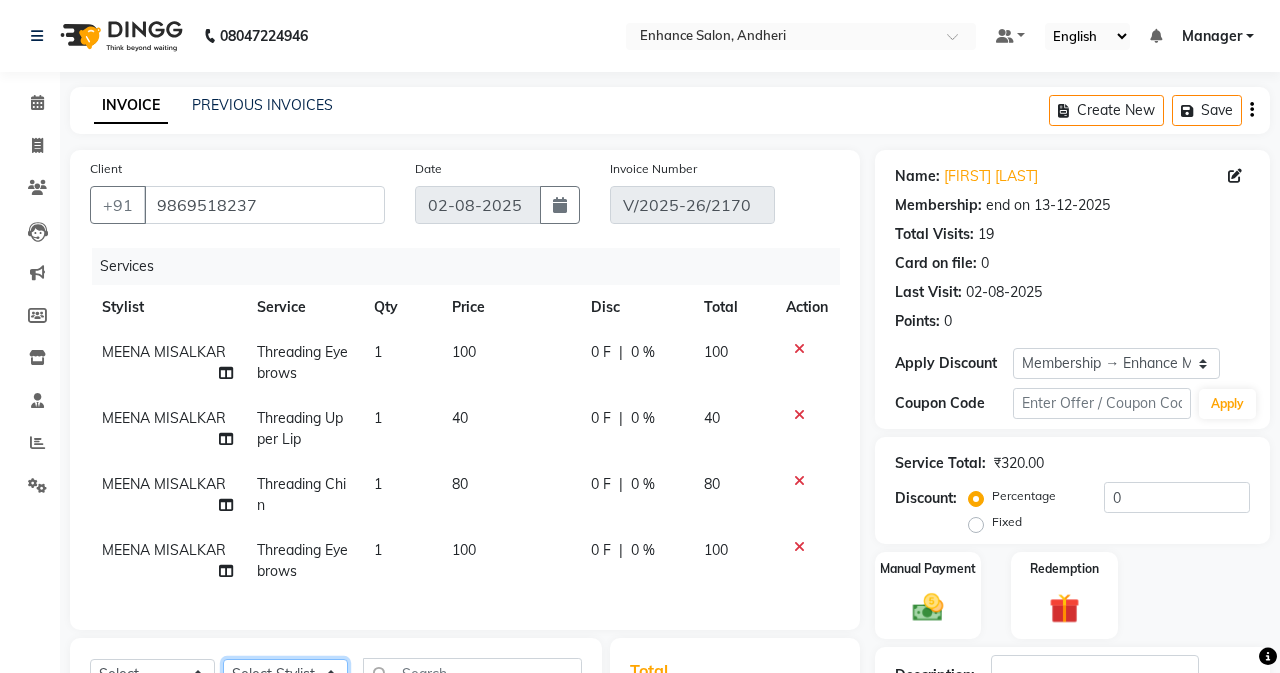 type on "10" 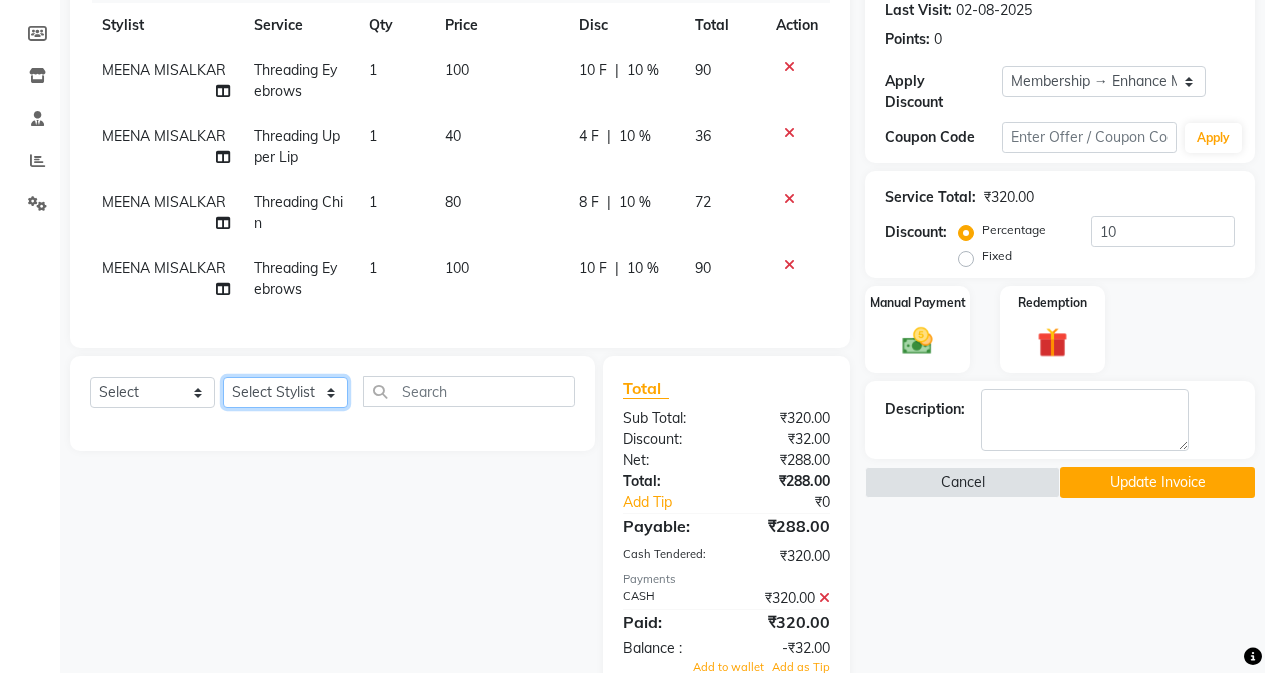 scroll, scrollTop: 300, scrollLeft: 0, axis: vertical 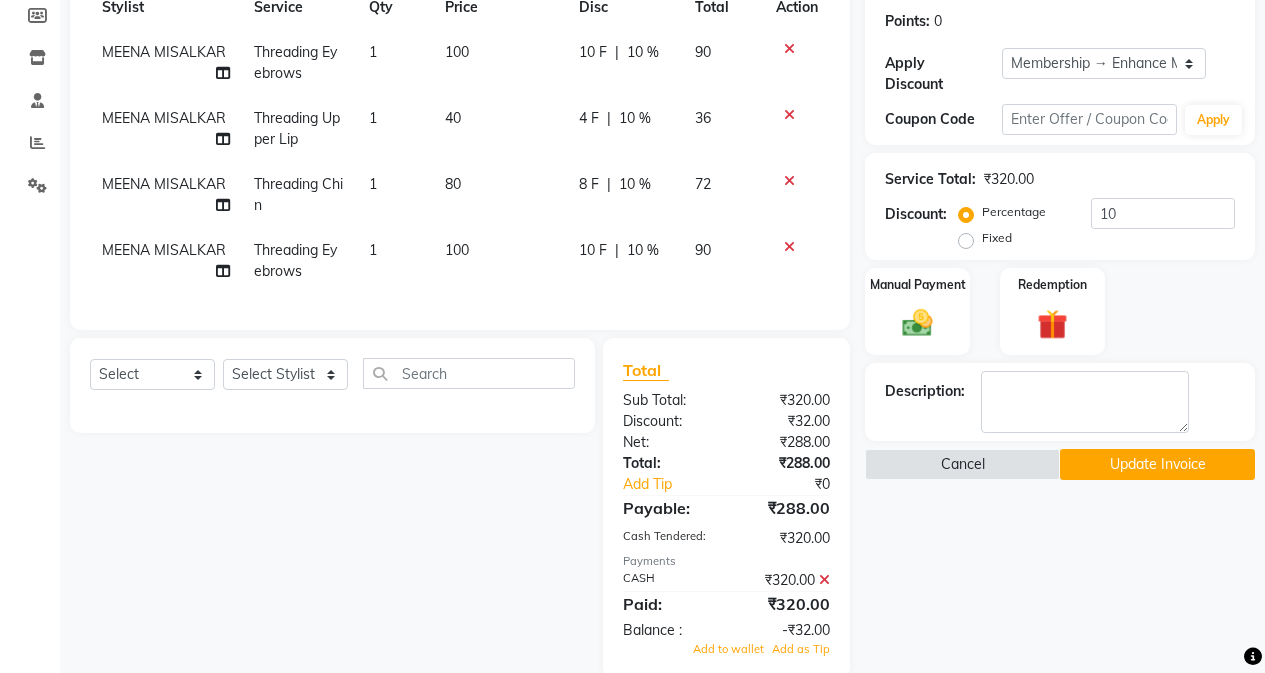 click 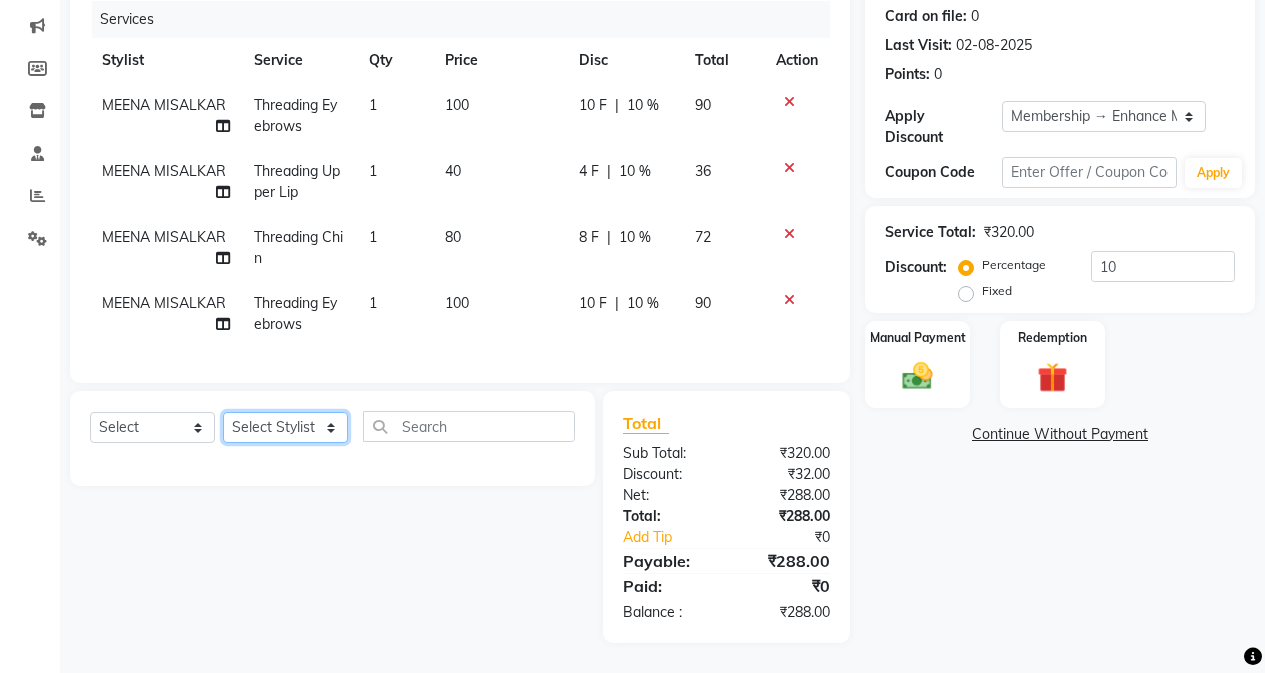 click on "Select Stylist Admin [FIRST] [LAST] [LAST] [LAST] [LAST] [LAST] [LAST] [LAST] [LAST] [LAST] [LAST] [LAST] [LAST] [LAST] [LAST] [LAST]" 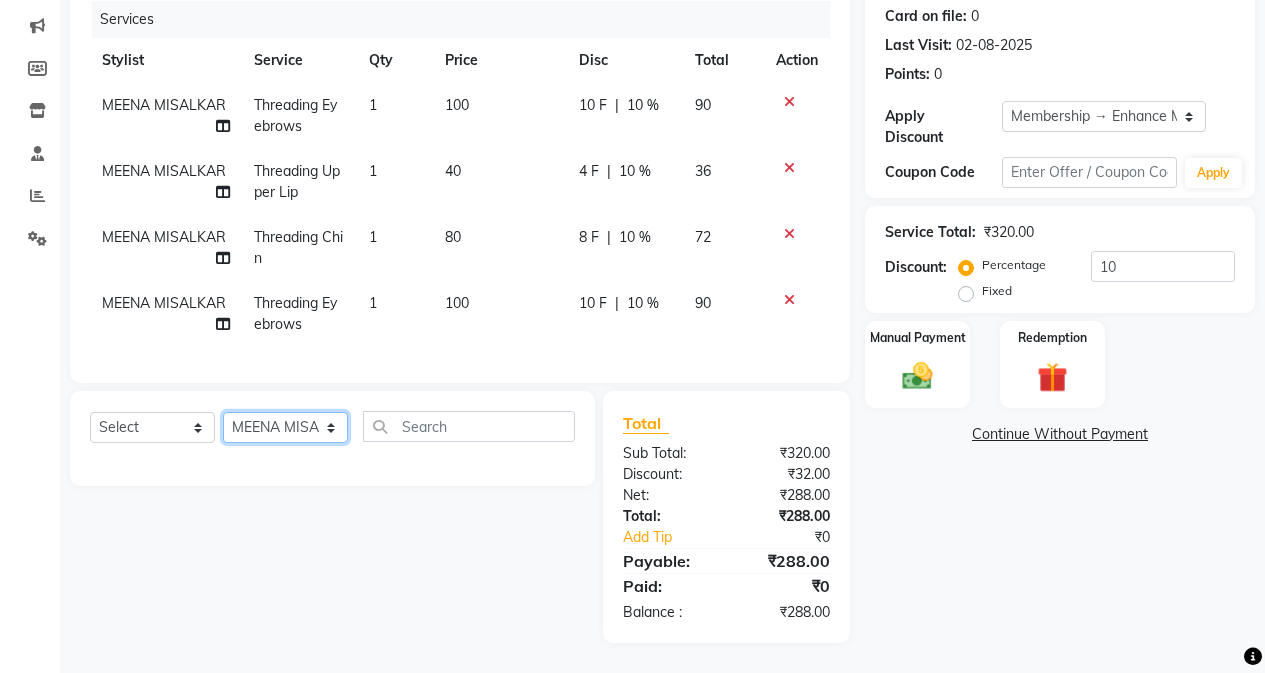 click on "Select Stylist Admin [FIRST] [LAST] [LAST] [LAST] [LAST] [LAST] [LAST] [LAST] [LAST] [LAST] [LAST] [LAST] [LAST] [LAST] [LAST] [LAST]" 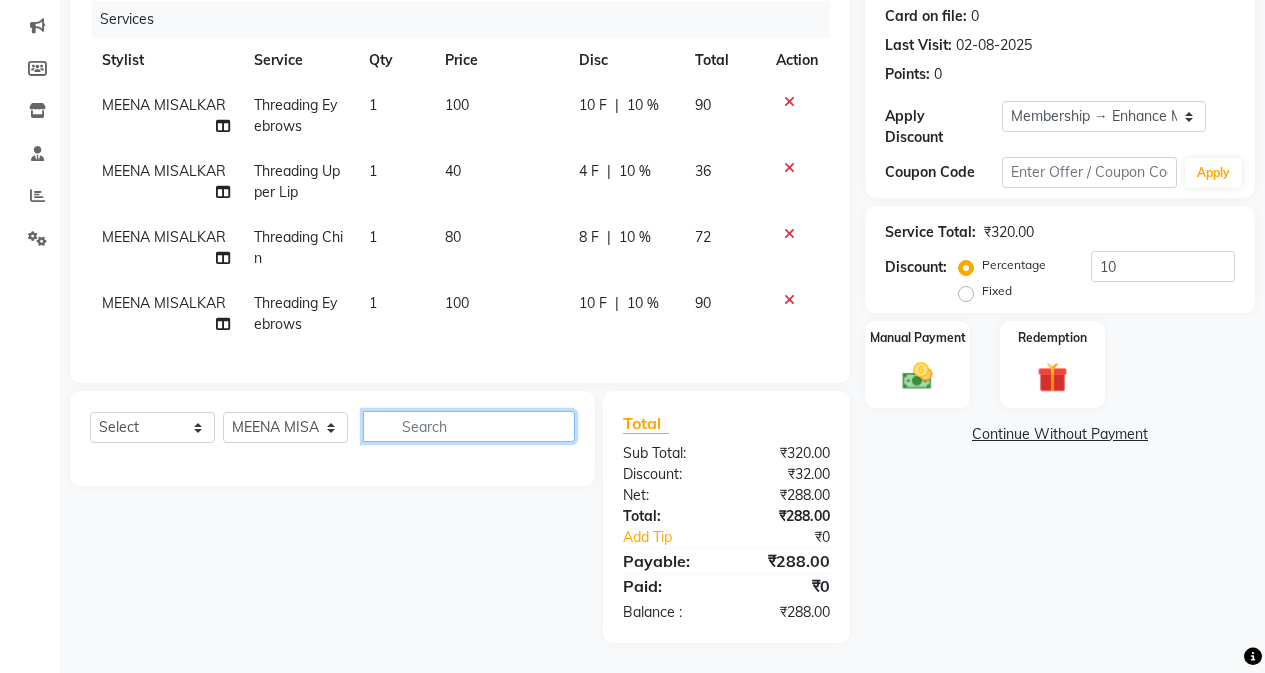click 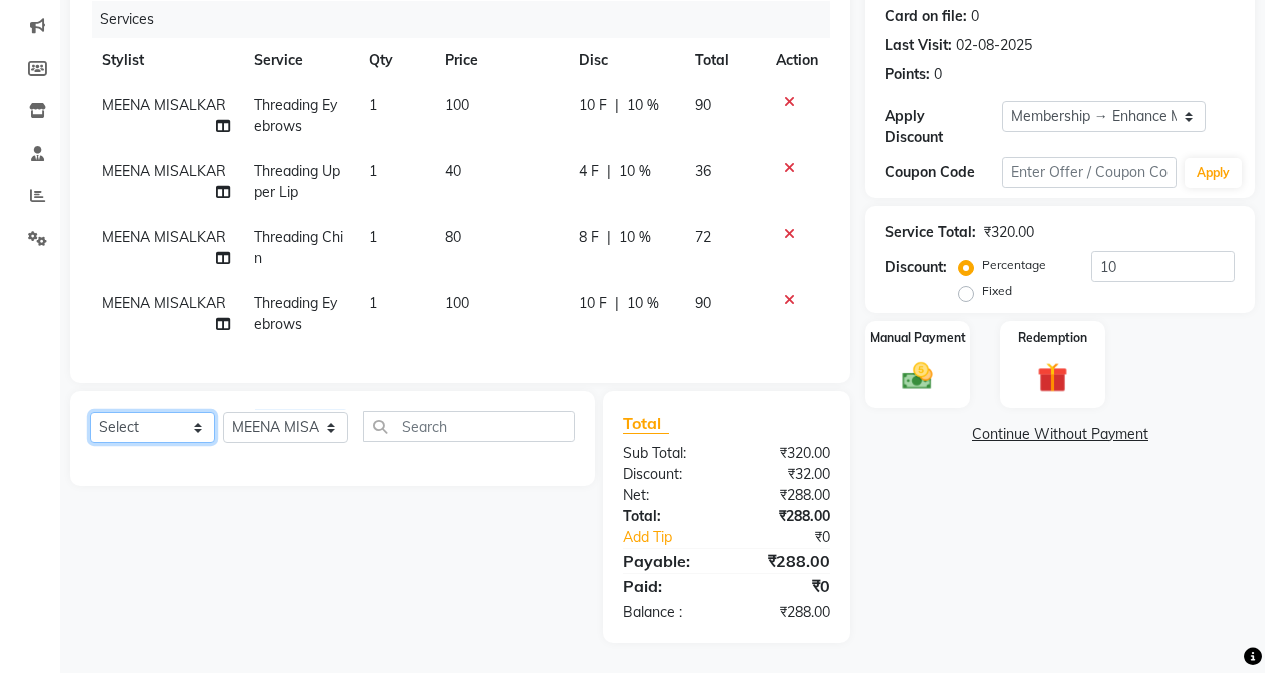 click on "Select  Service  Product  Membership  Package Voucher Prepaid Gift Card" 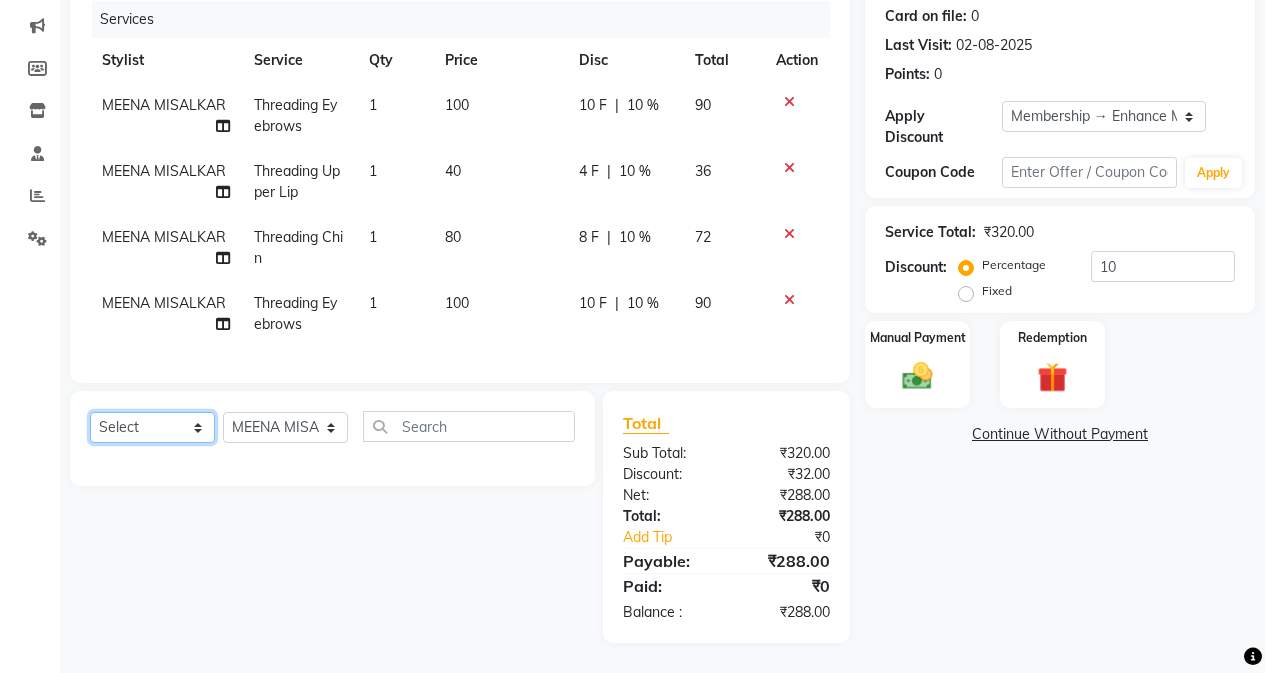 select on "service" 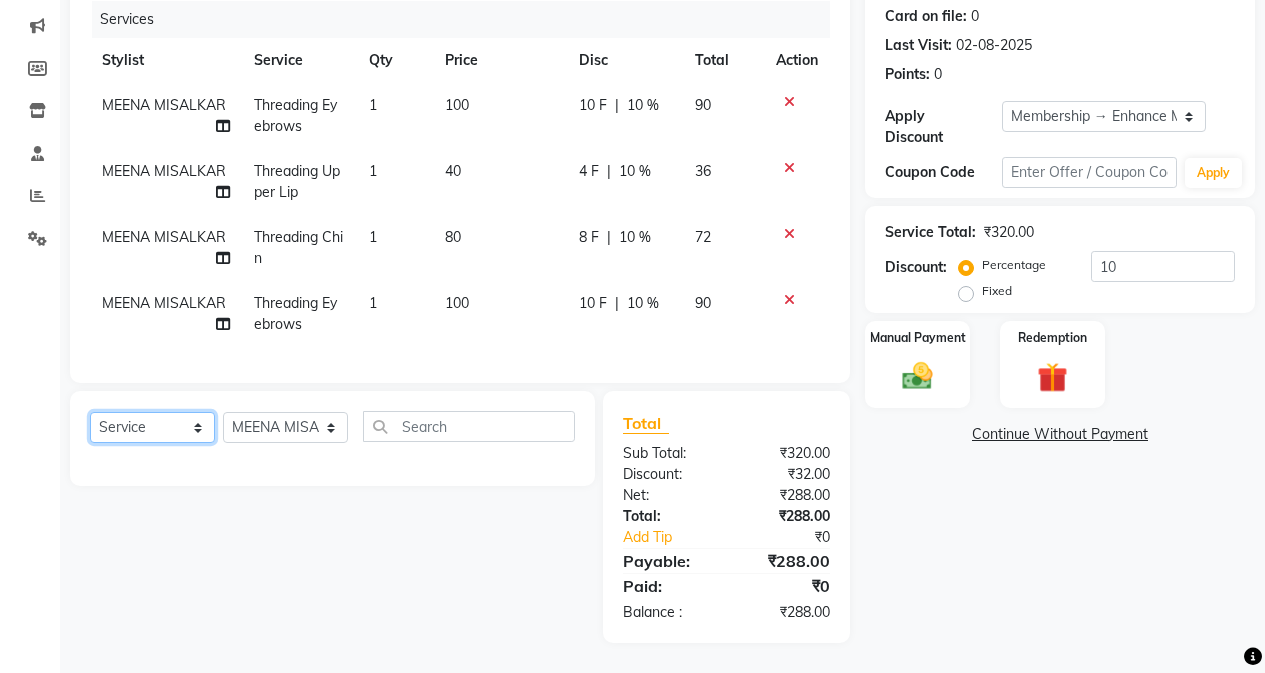 click on "Select  Service  Product  Membership  Package Voucher Prepaid Gift Card" 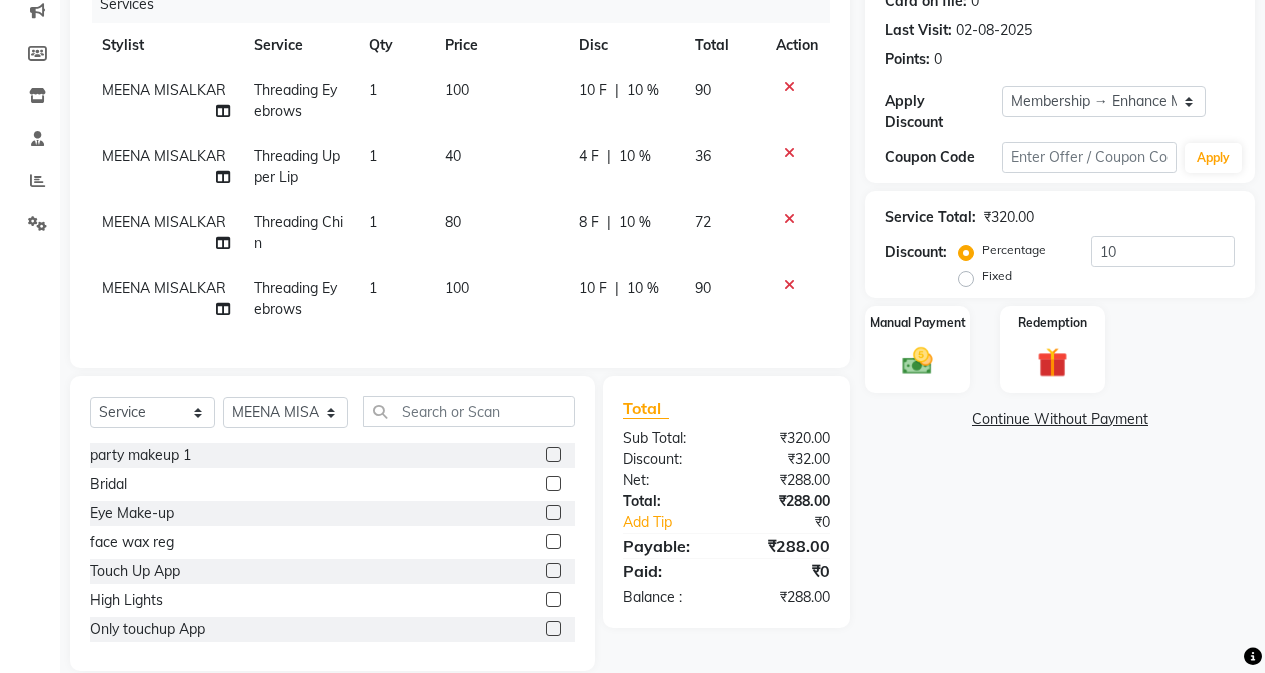 click on "Select Service Product Membership Package Voucher Prepaid Gift Card Select Stylist Admin [FIRST] [LAST] [LAST] [LAST] [LAST] [LAST] [LAST] [LAST] [LAST] [LAST] [LAST] [LAST] [LAST] [LAST] [LAST] [LAST]" 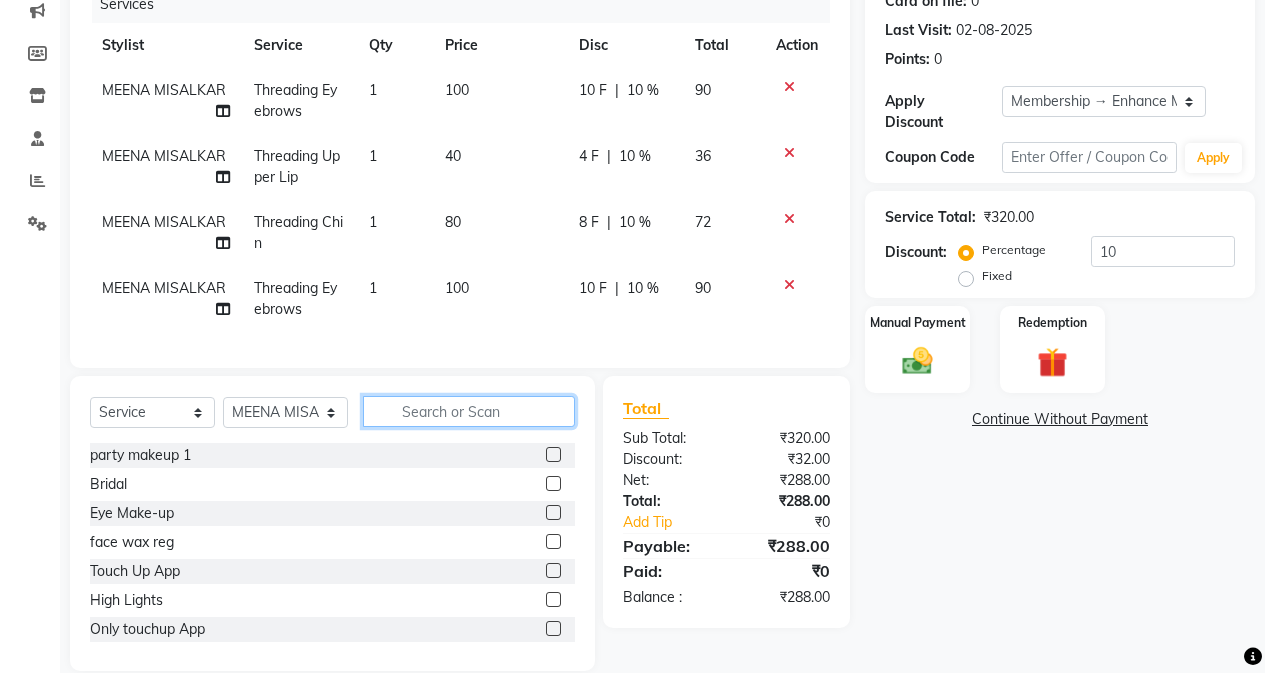 click 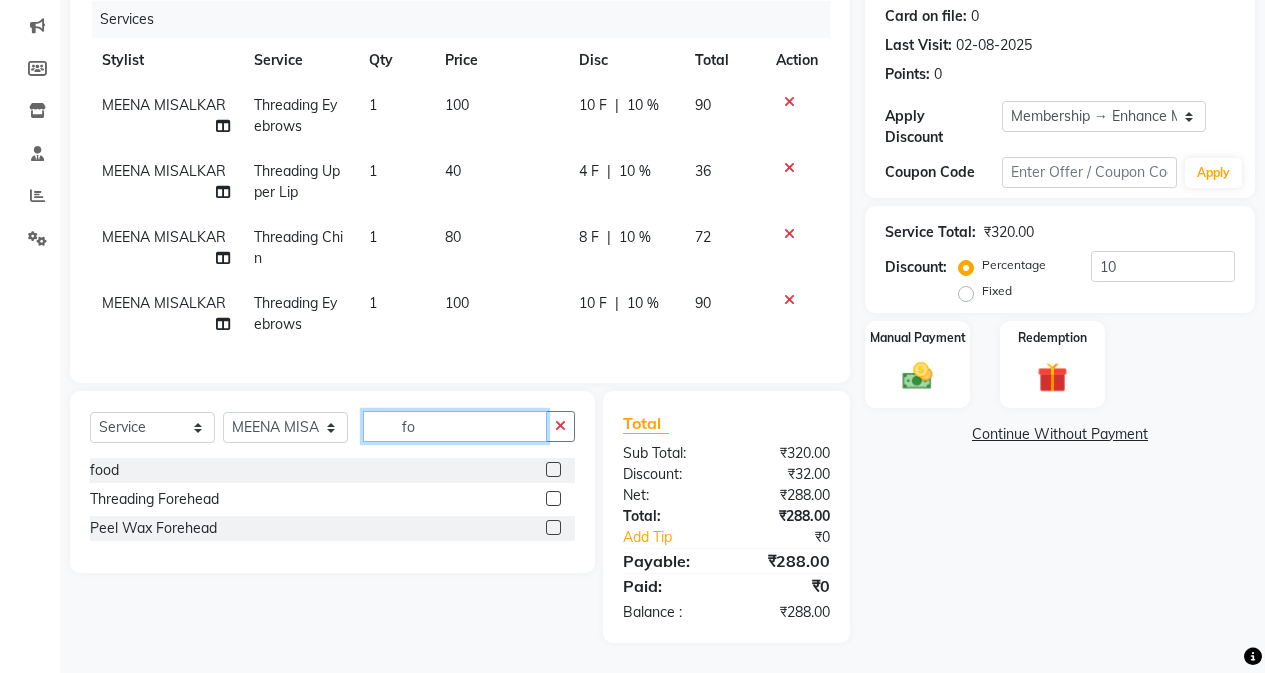type on "fo" 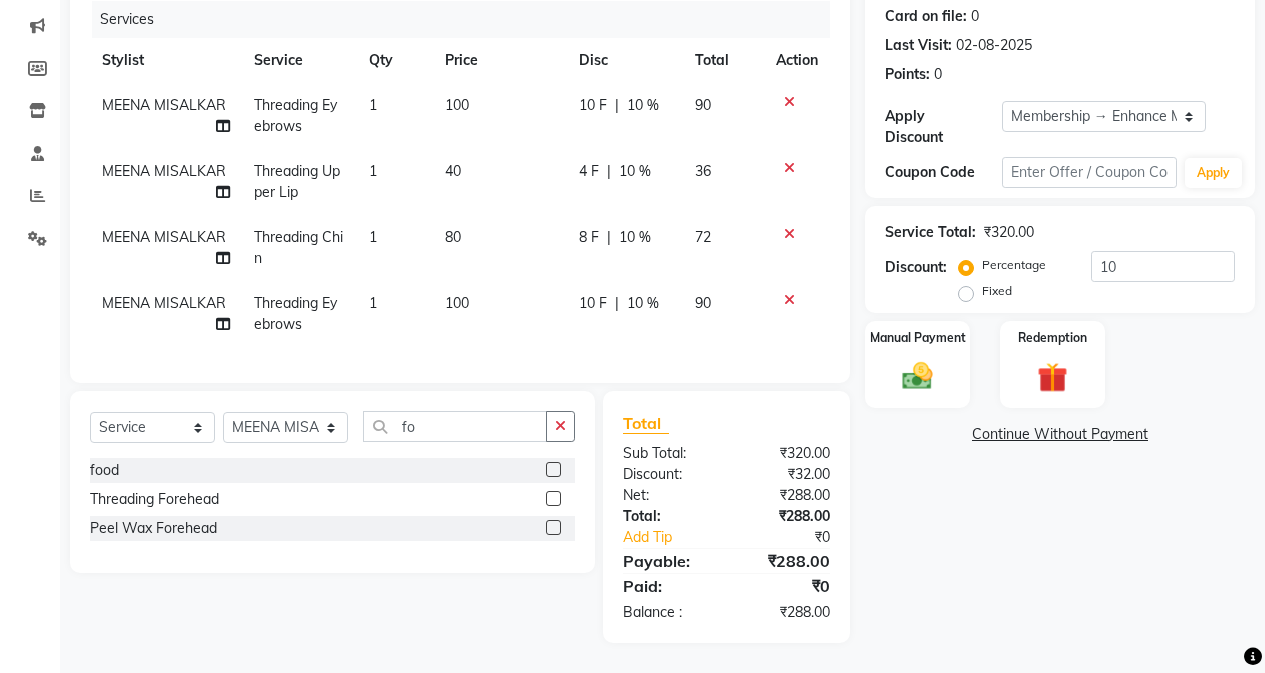 click 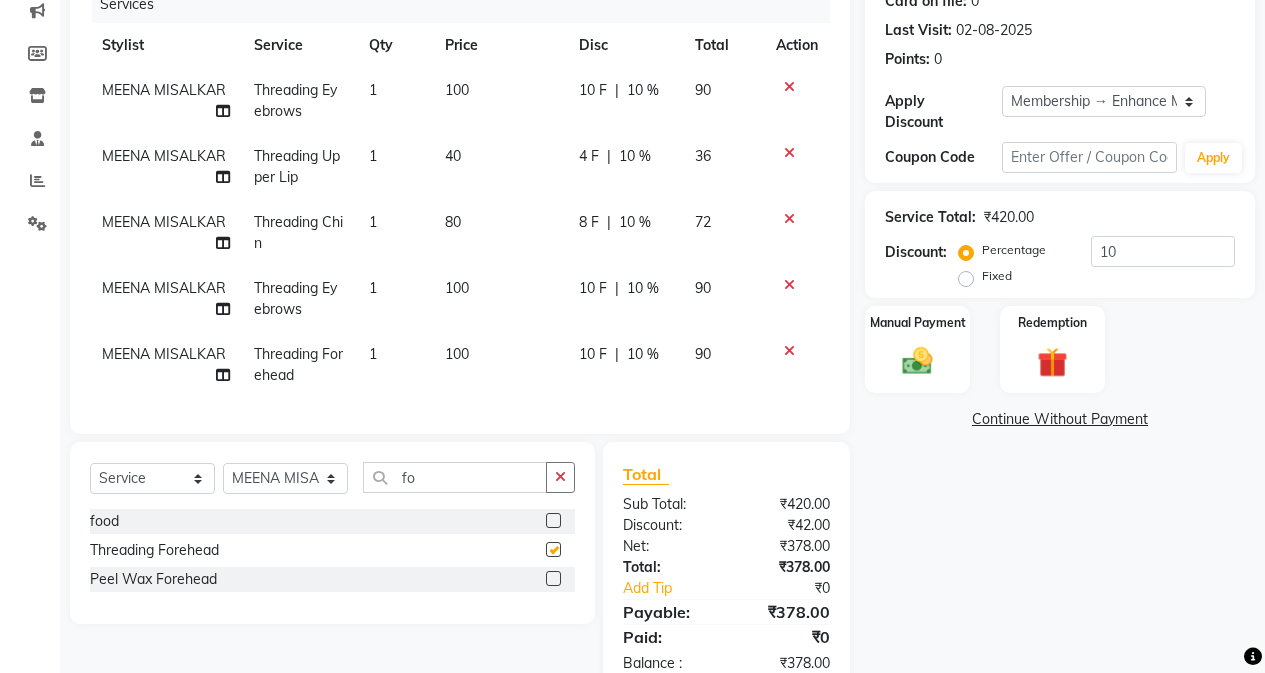 checkbox on "false" 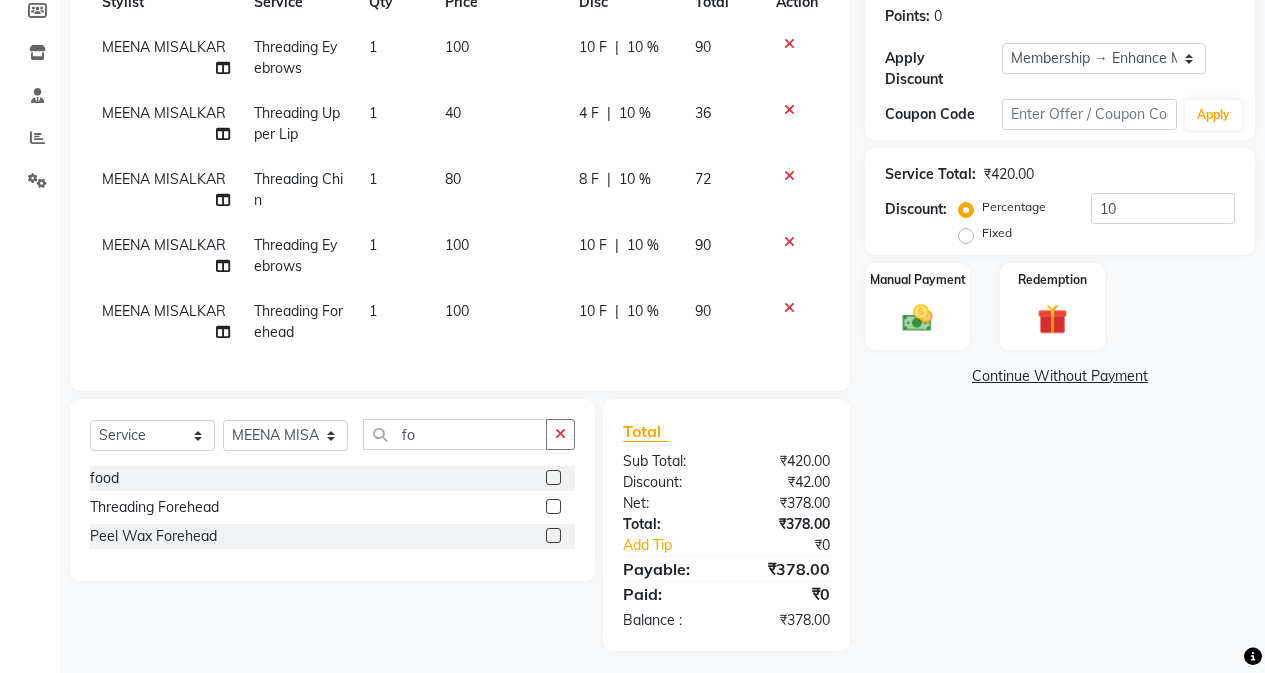 scroll, scrollTop: 328, scrollLeft: 0, axis: vertical 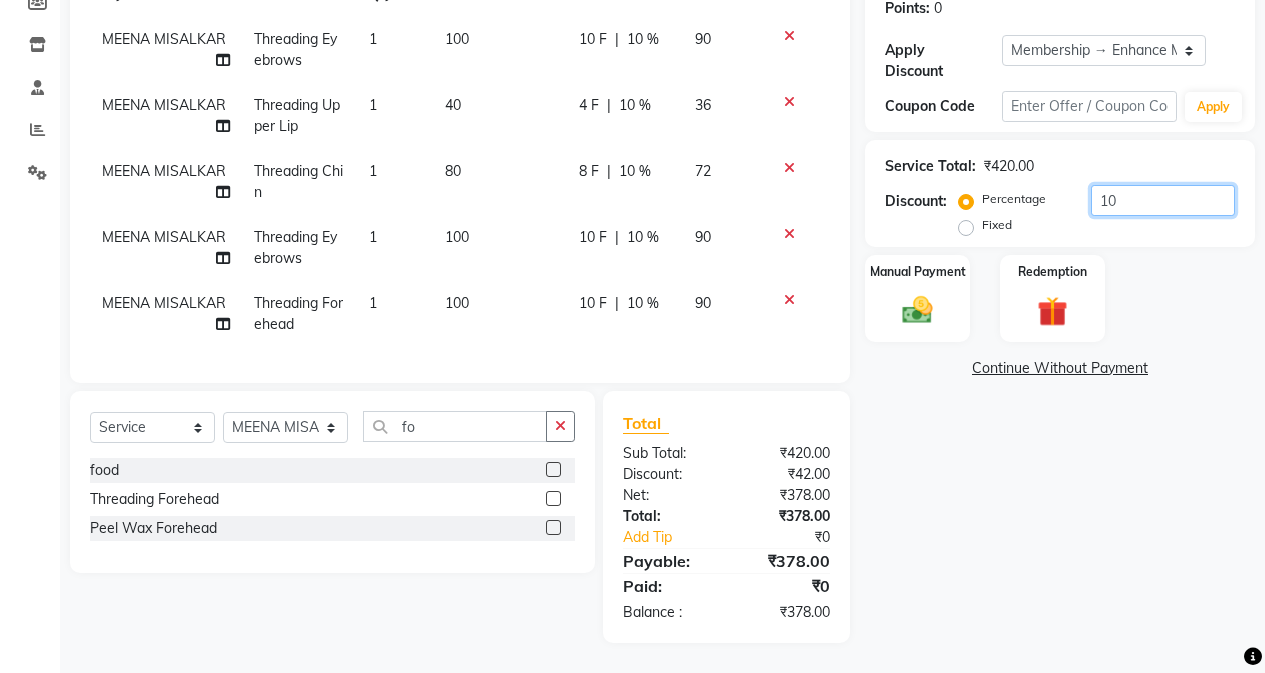 click on "10" 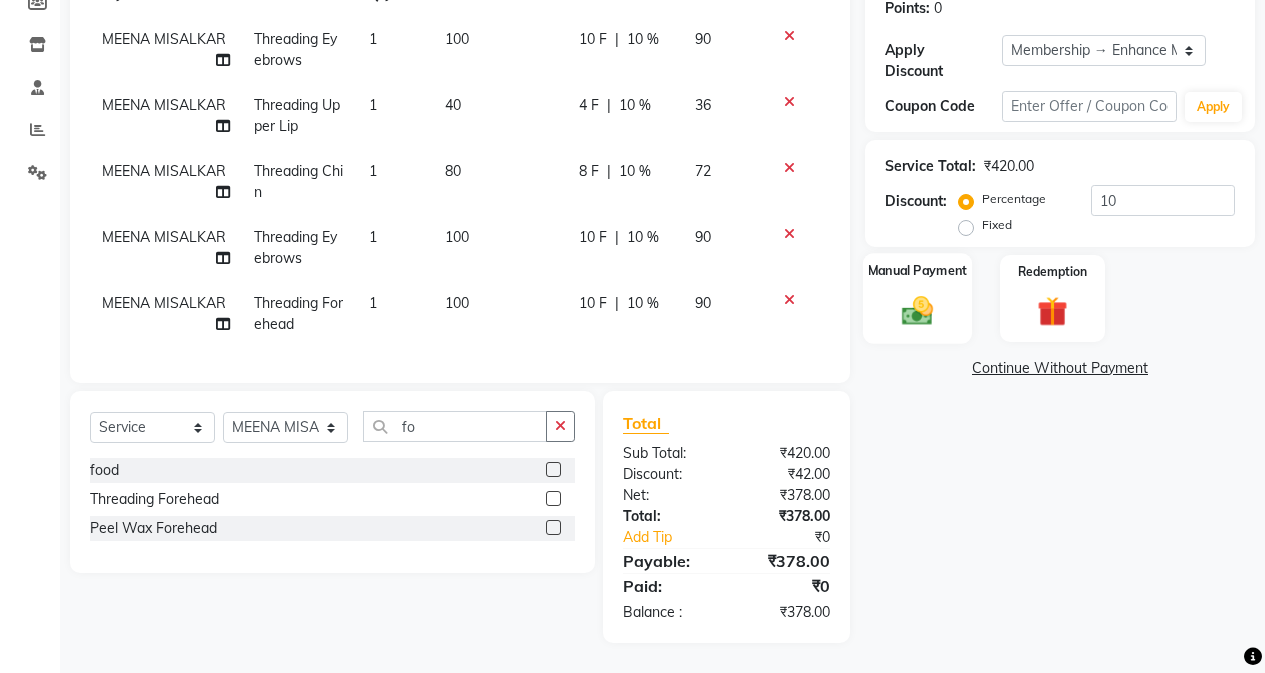 click 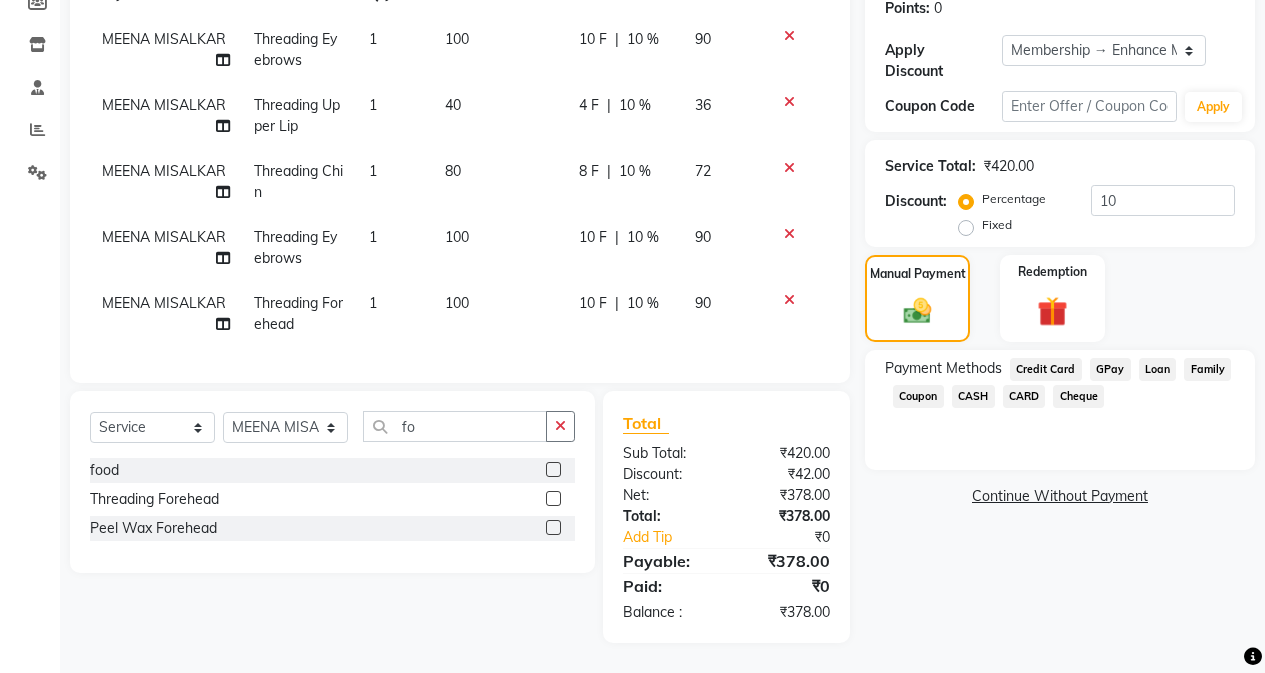 click on "CASH" 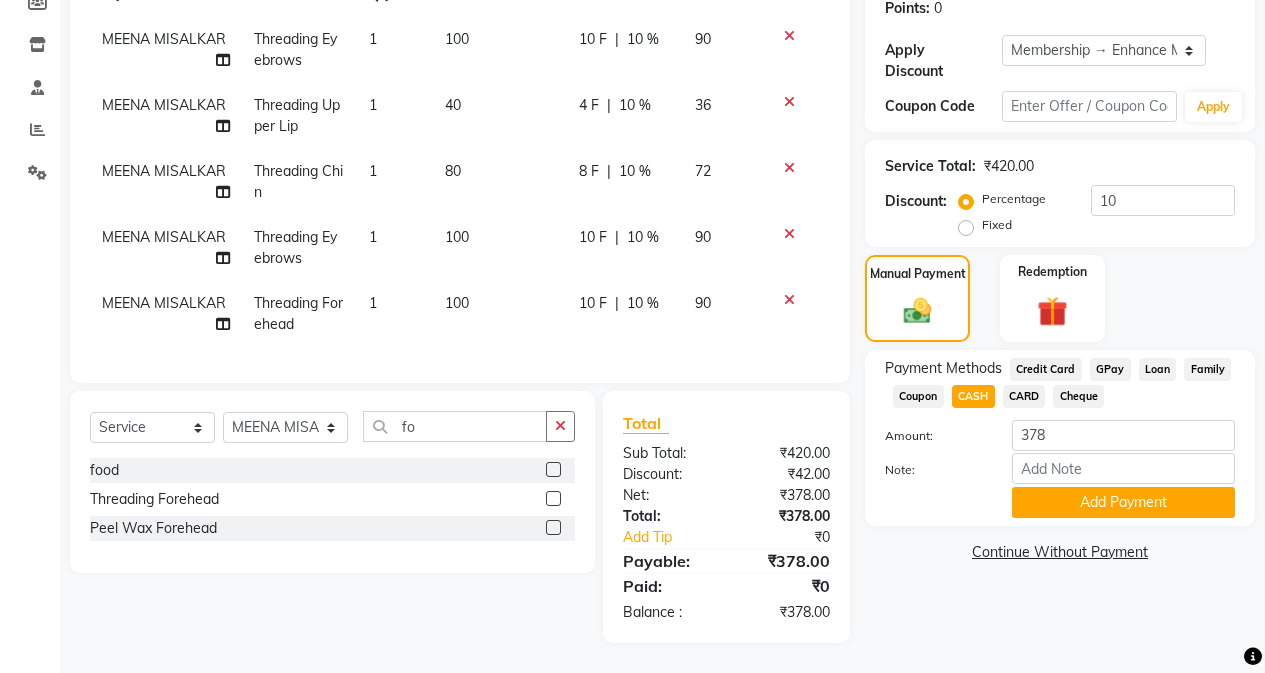click on "Payment Methods  Credit Card   GPay   Loan   Family   Coupon   CASH   CARD   Cheque  Amount: 378 Note: Add Payment" 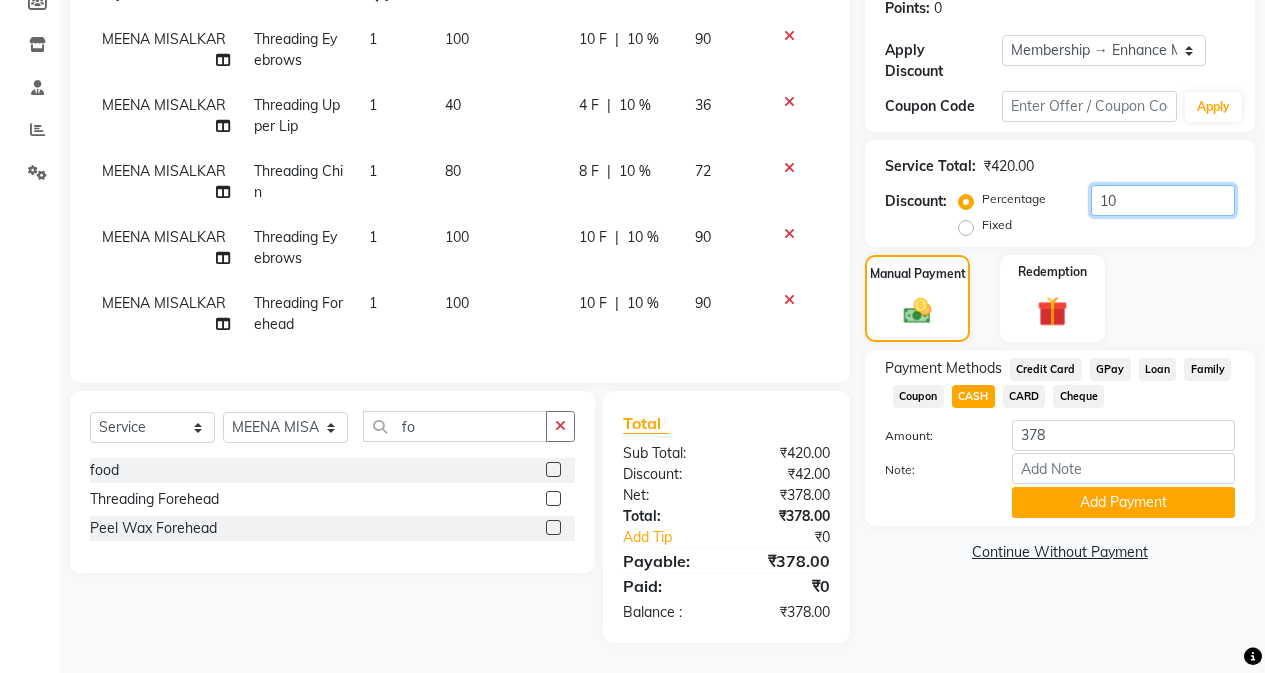 click on "10" 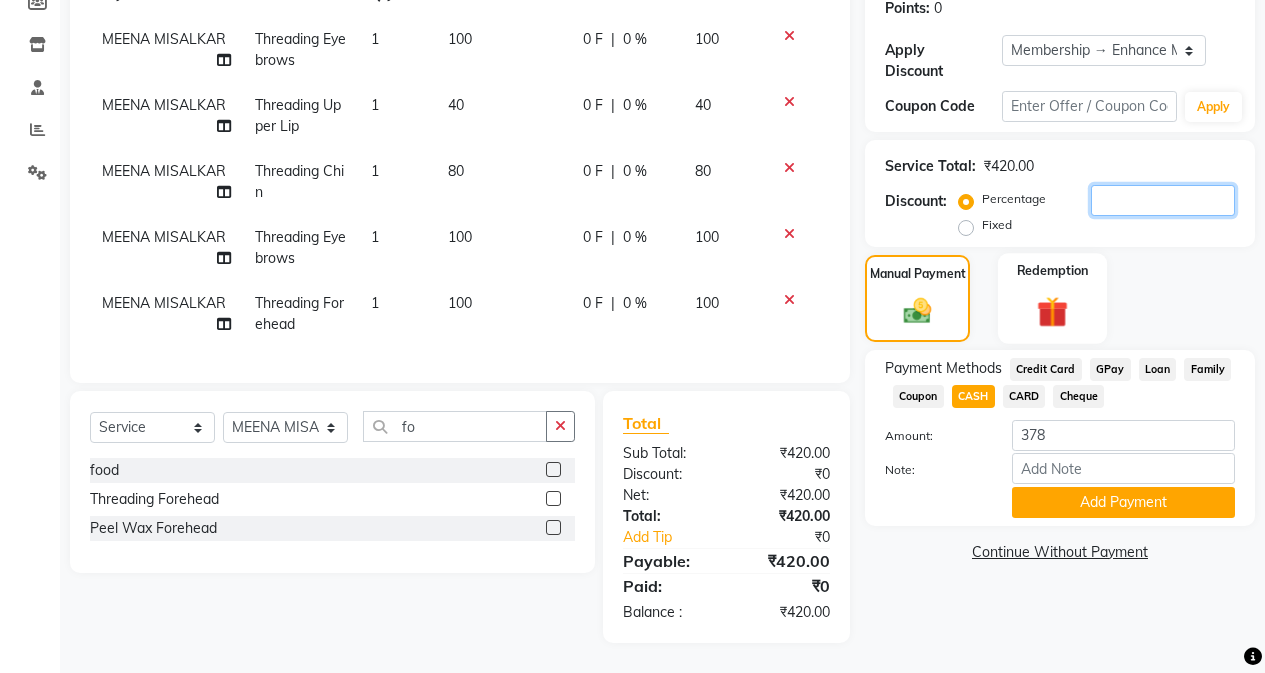 type 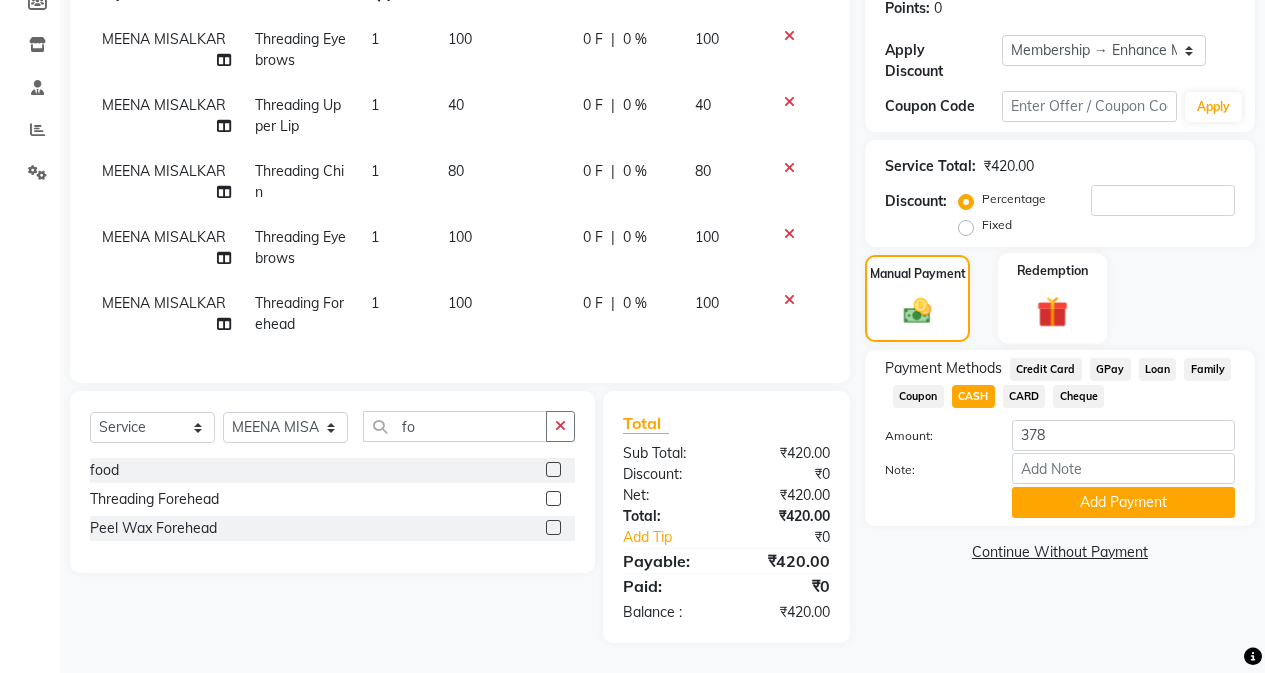 drag, startPoint x: 1025, startPoint y: 278, endPoint x: 1012, endPoint y: 292, distance: 19.104973 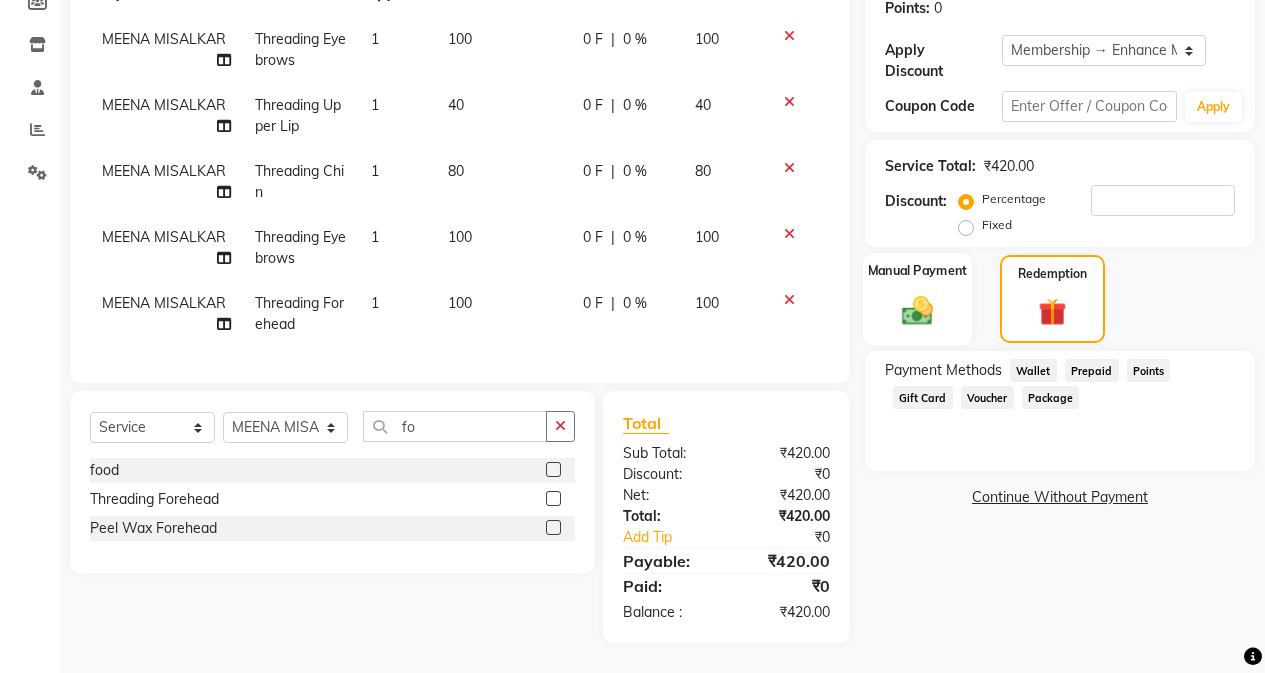 click on "Payment Methods  Wallet   Prepaid   Points   Gift Card   Voucher   Package" 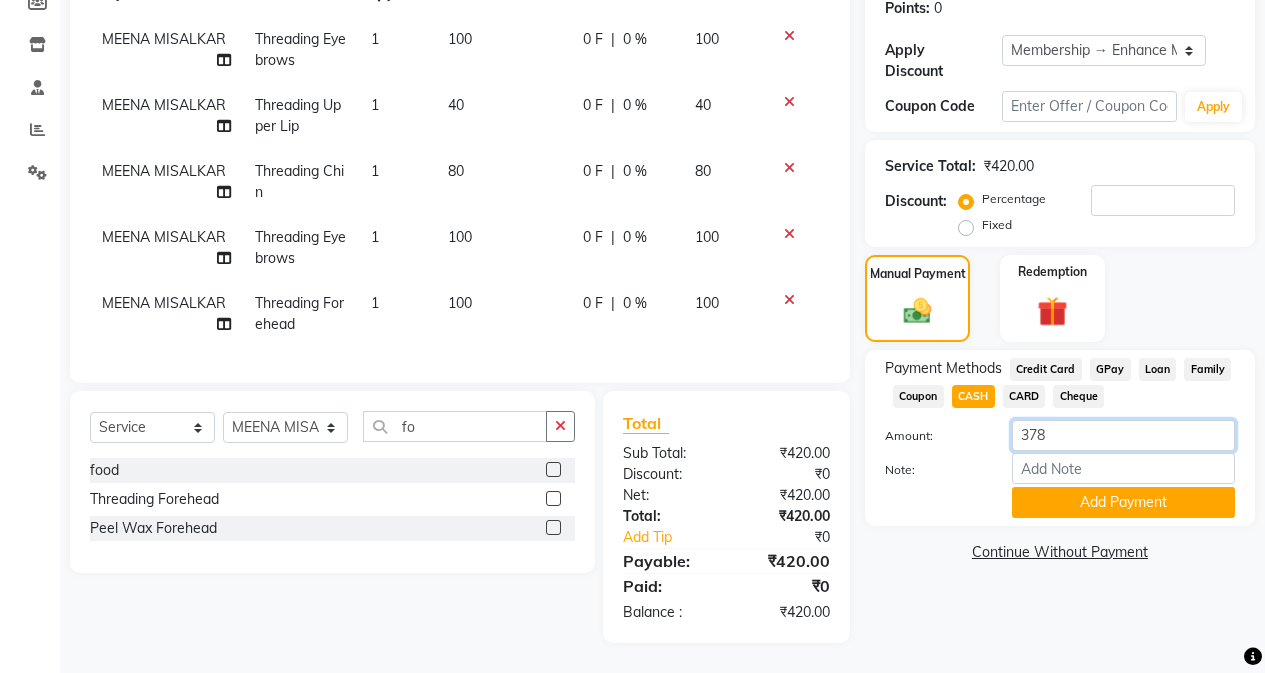 click on "378" 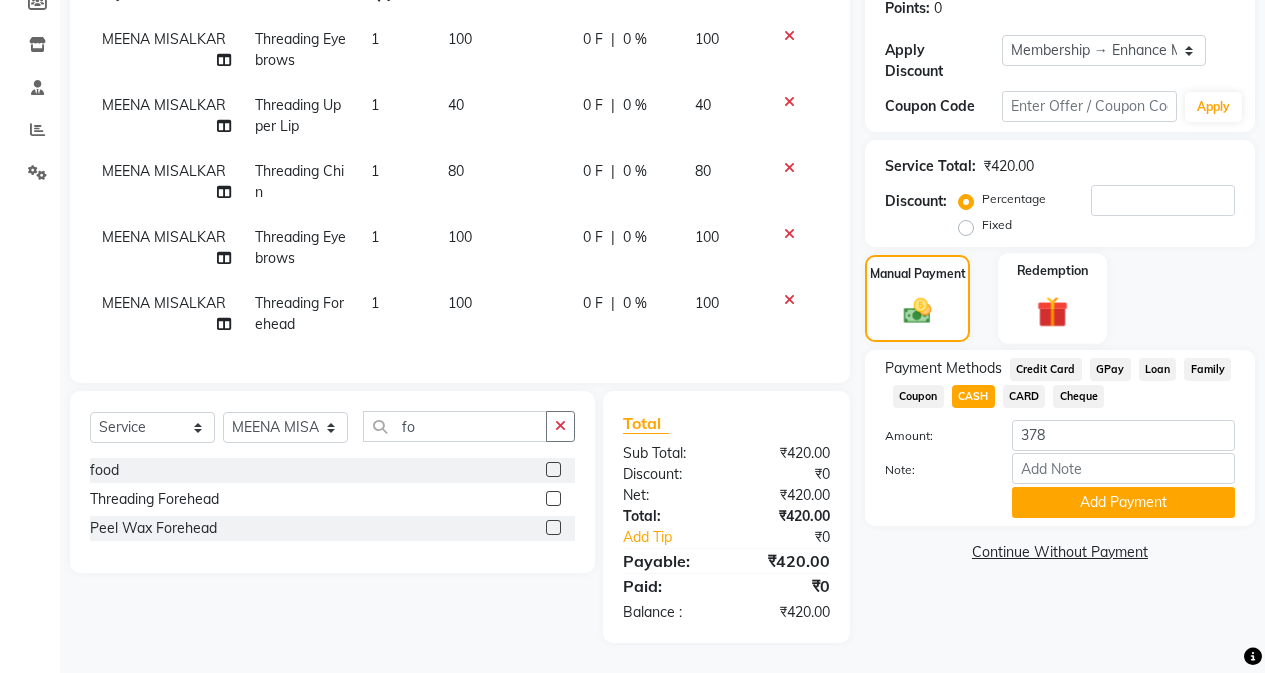 drag, startPoint x: 1031, startPoint y: 296, endPoint x: 1036, endPoint y: 312, distance: 16.763054 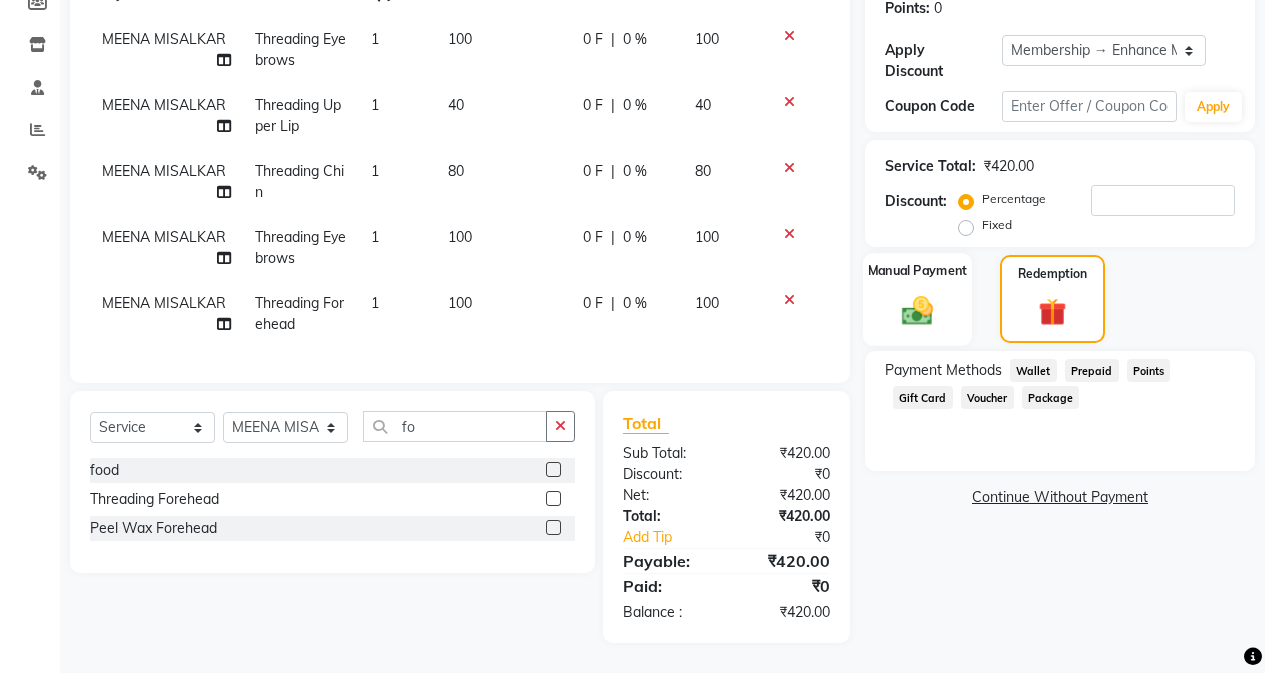 click on "Manual Payment" 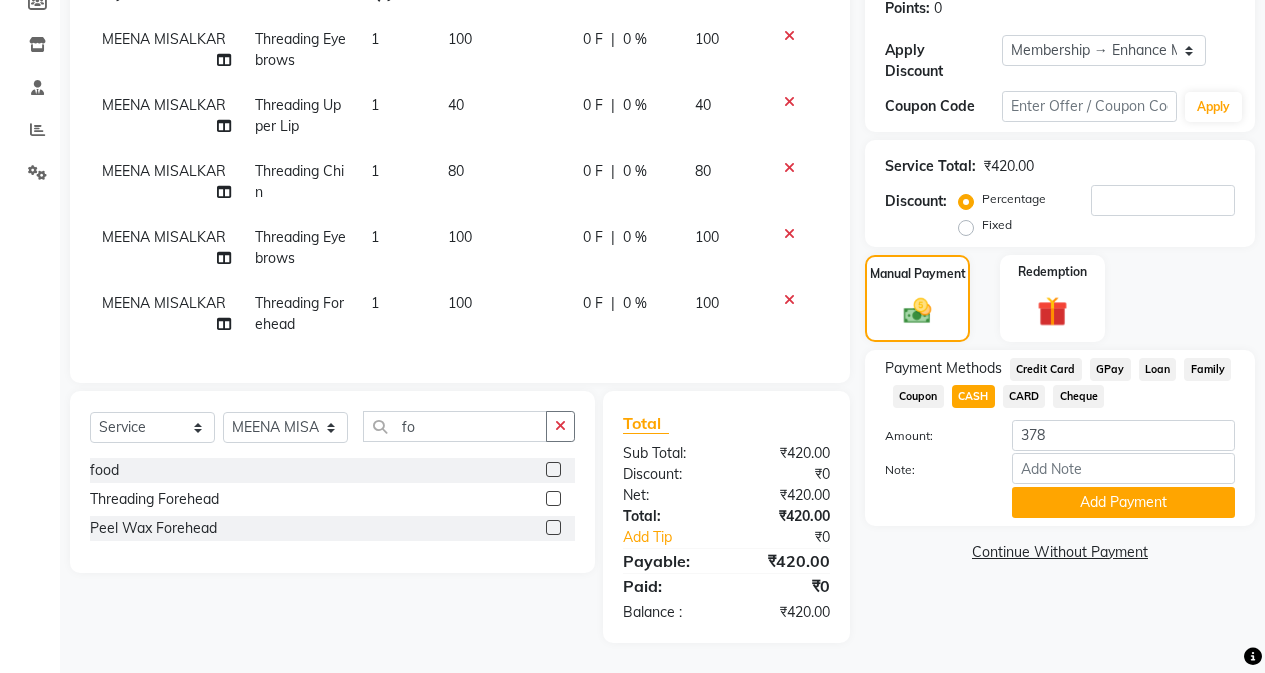 click on "CARD" 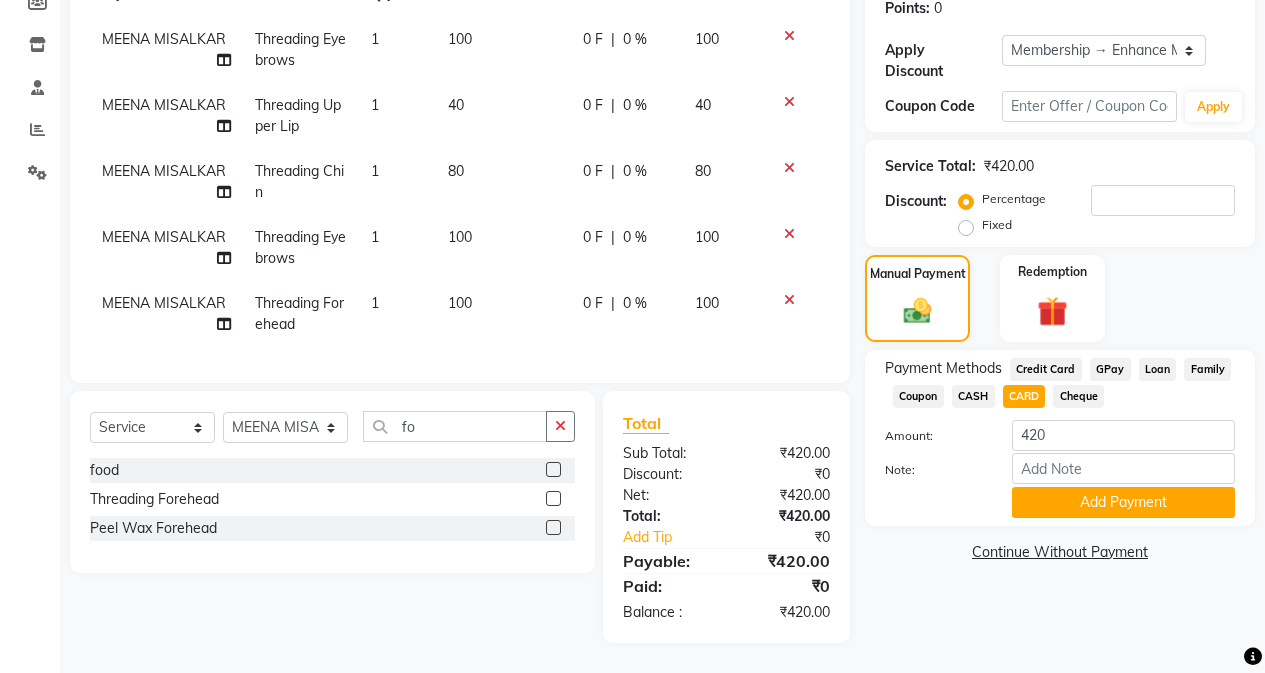 click on "CASH" 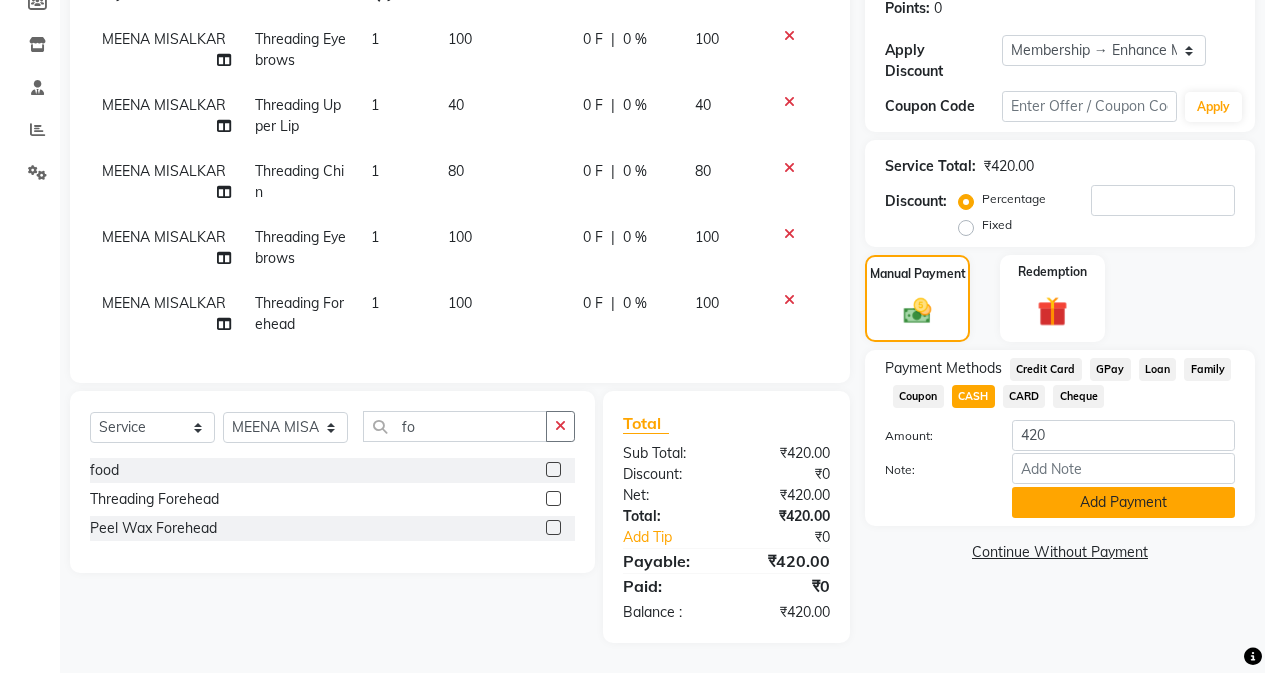 click on "Add Payment" 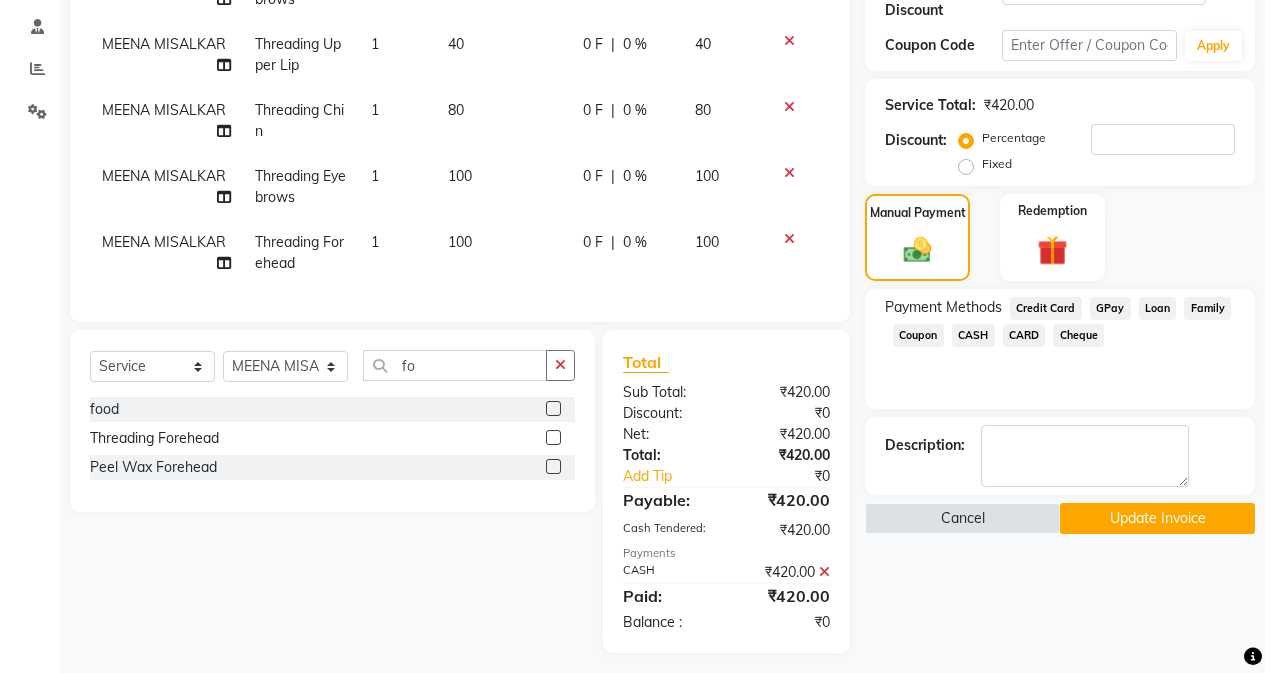 scroll, scrollTop: 399, scrollLeft: 0, axis: vertical 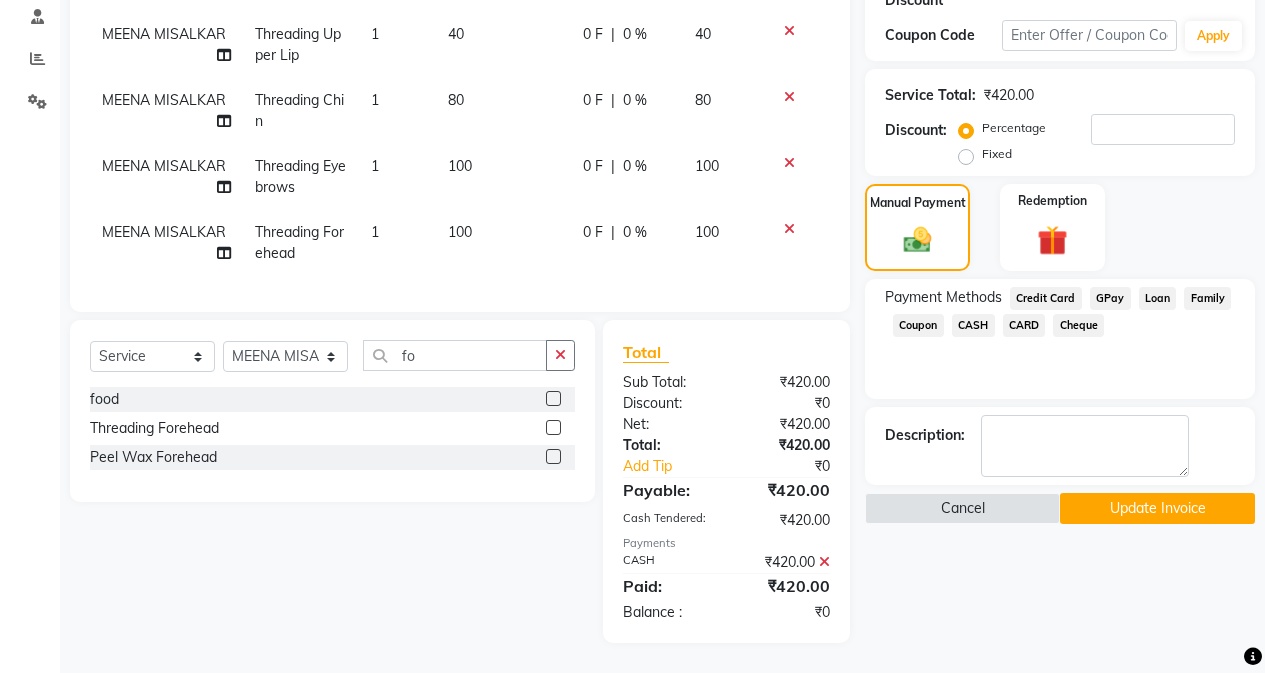 click on "Update Invoice" 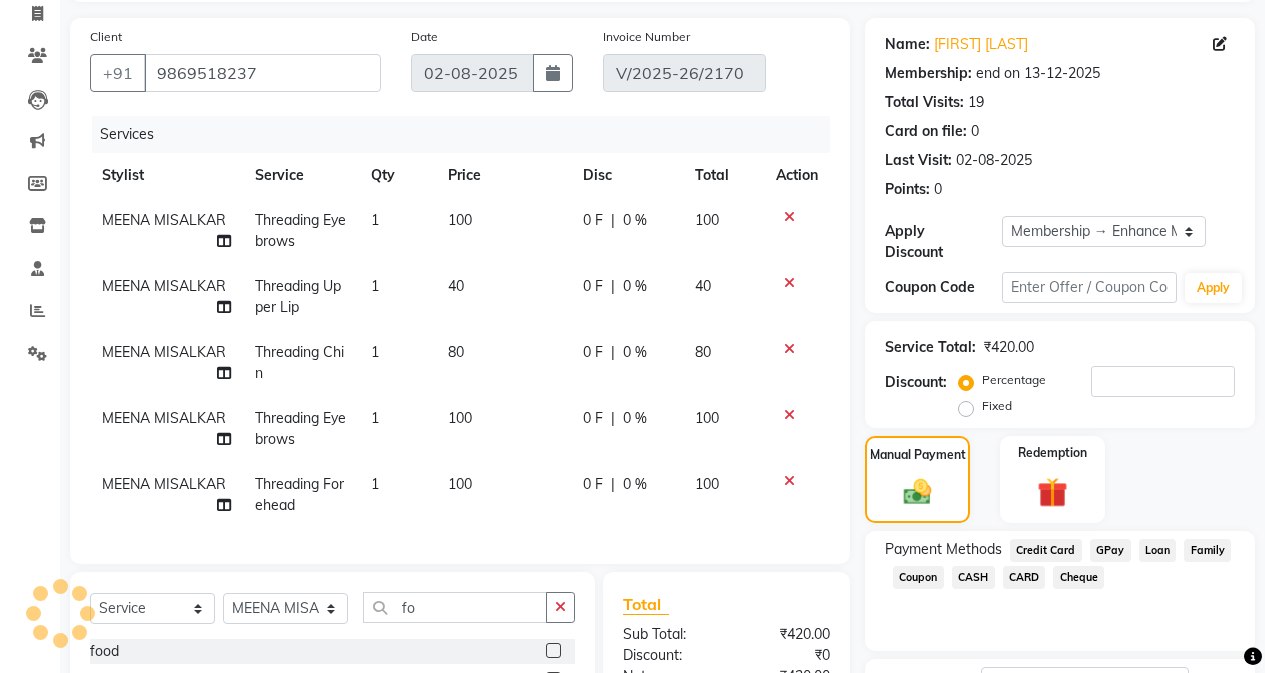 scroll, scrollTop: 0, scrollLeft: 0, axis: both 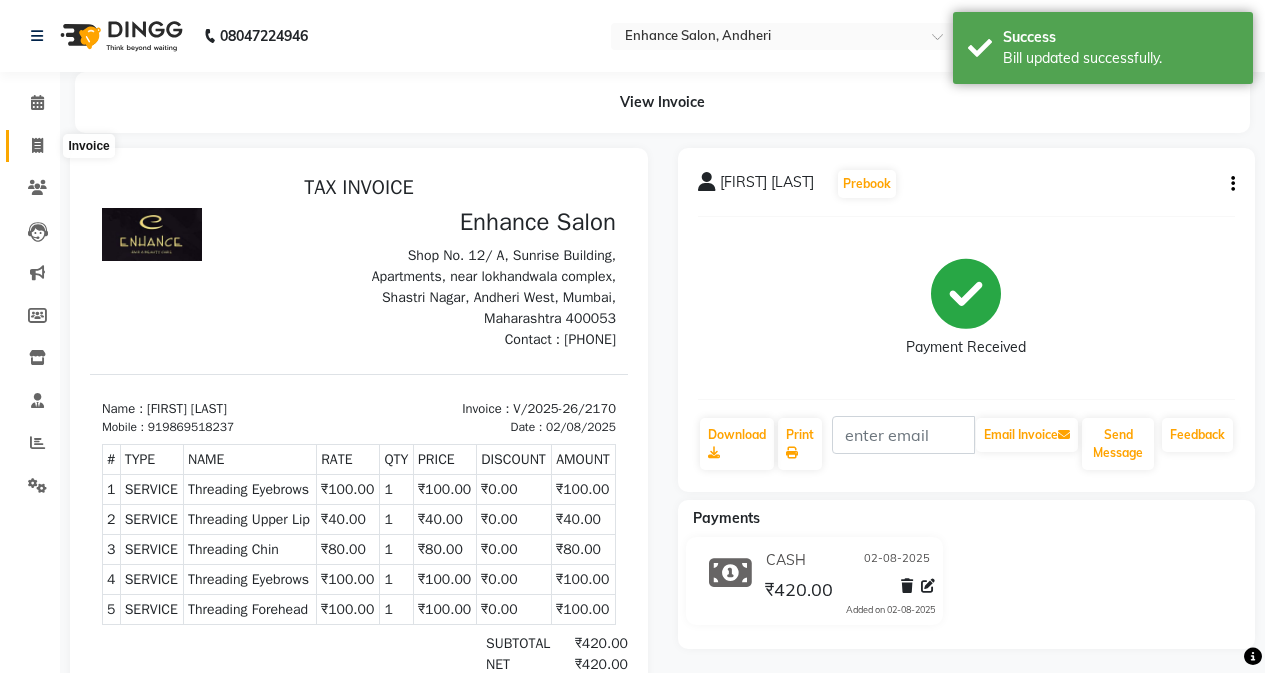 click 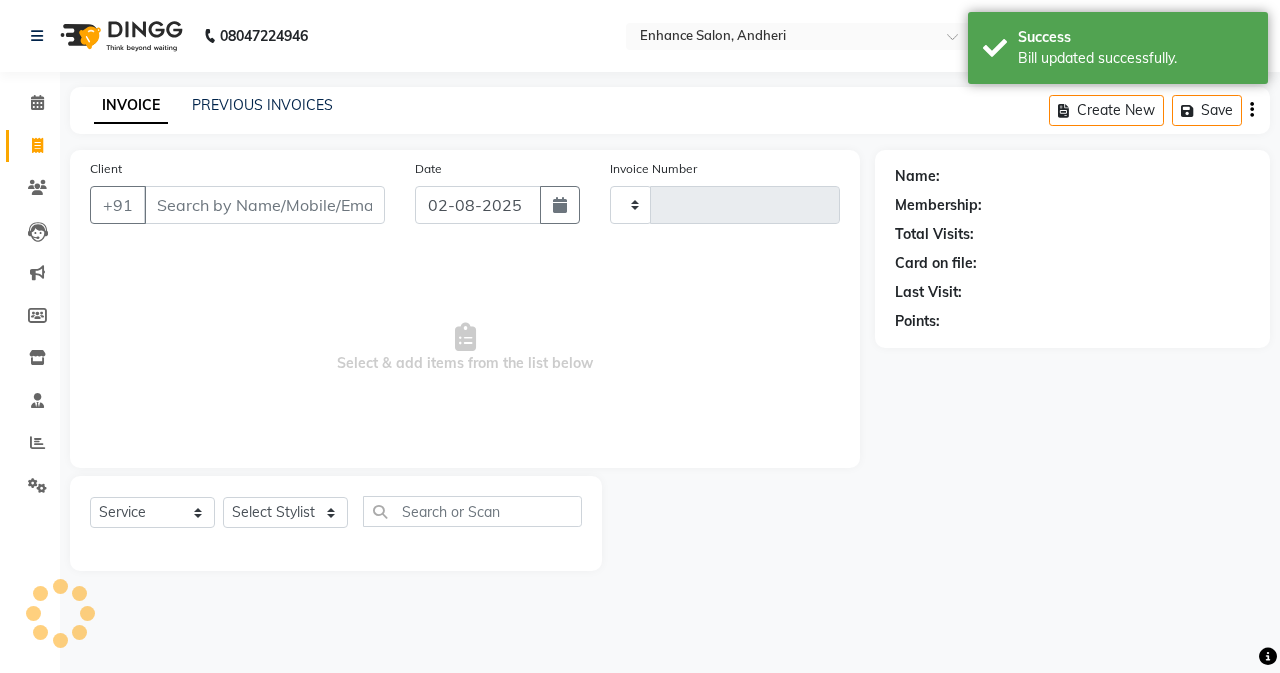 type on "2171" 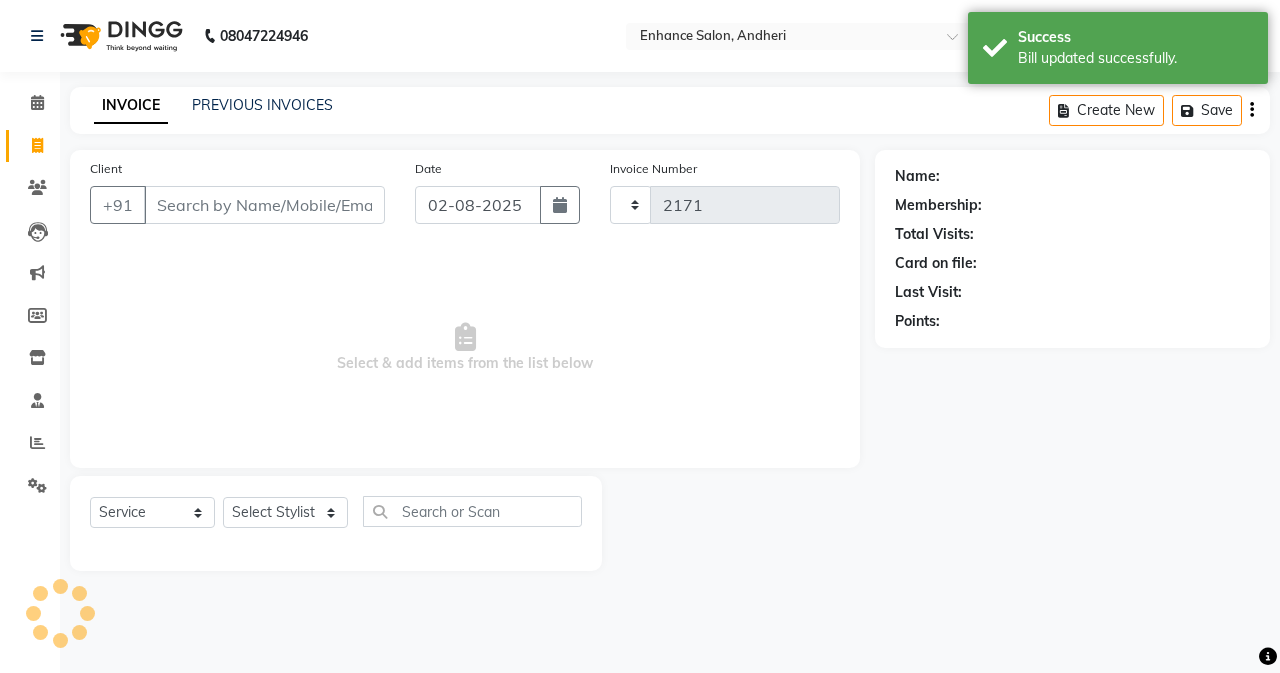 select on "7236" 